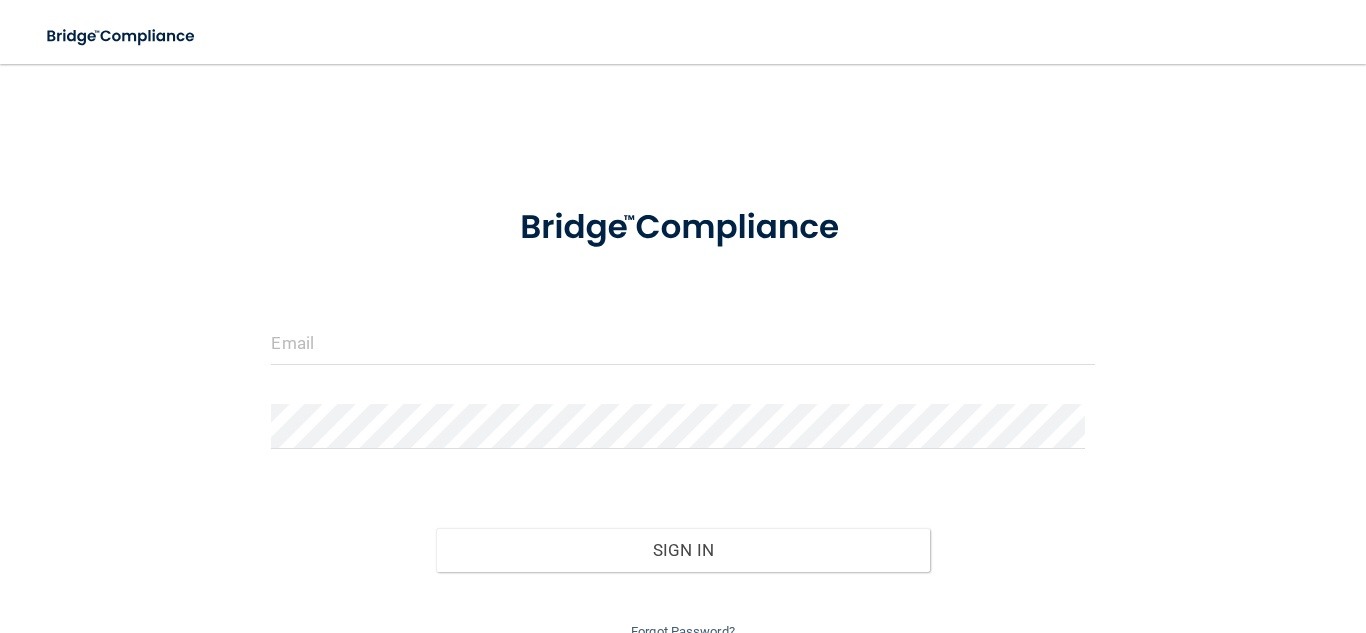 scroll, scrollTop: 0, scrollLeft: 0, axis: both 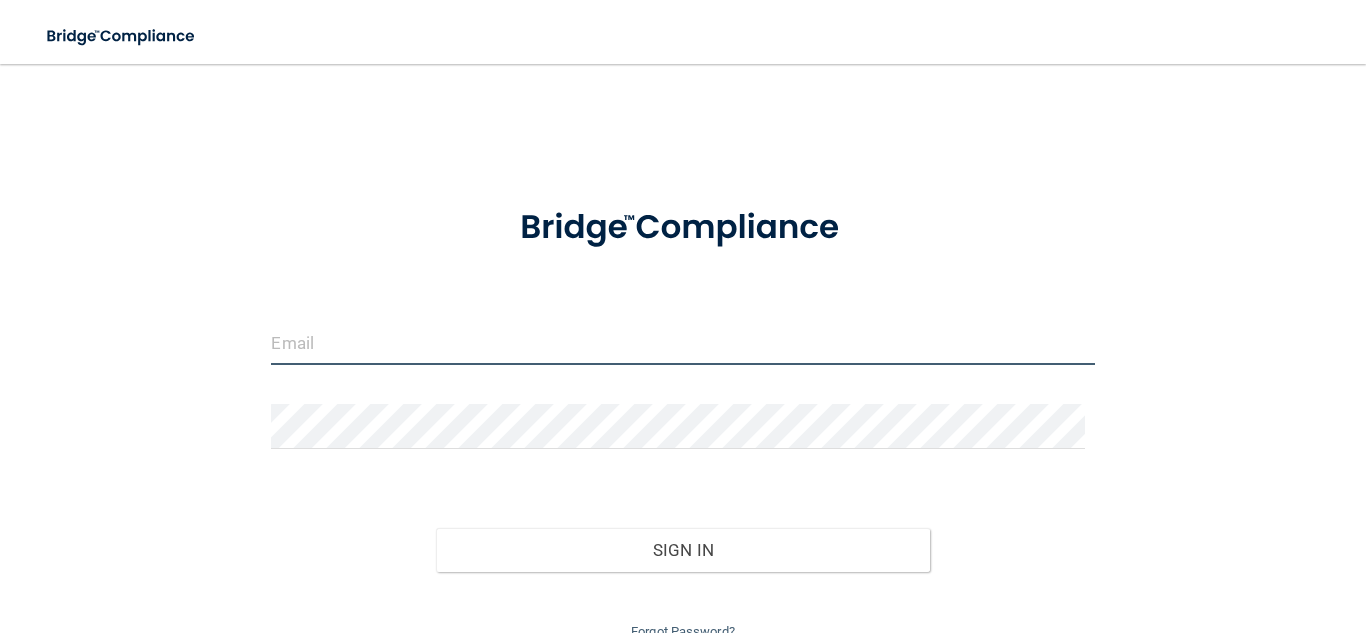 click at bounding box center (682, 342) 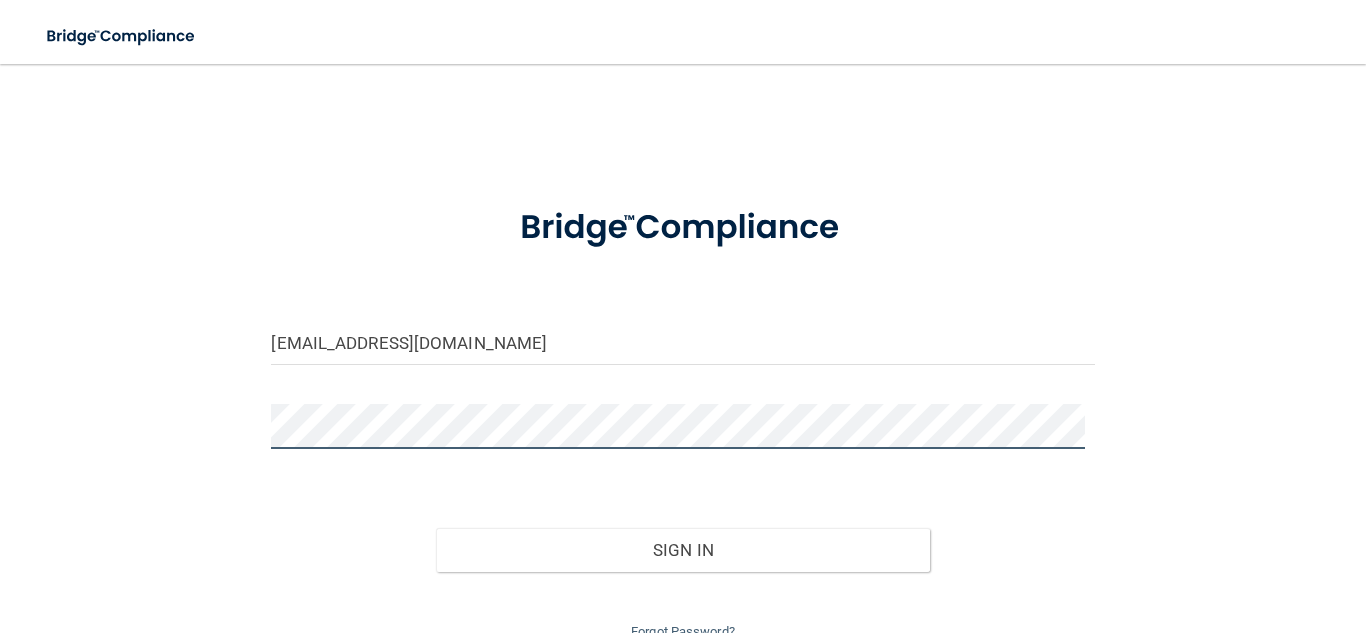 click on "Sign In" at bounding box center [683, 550] 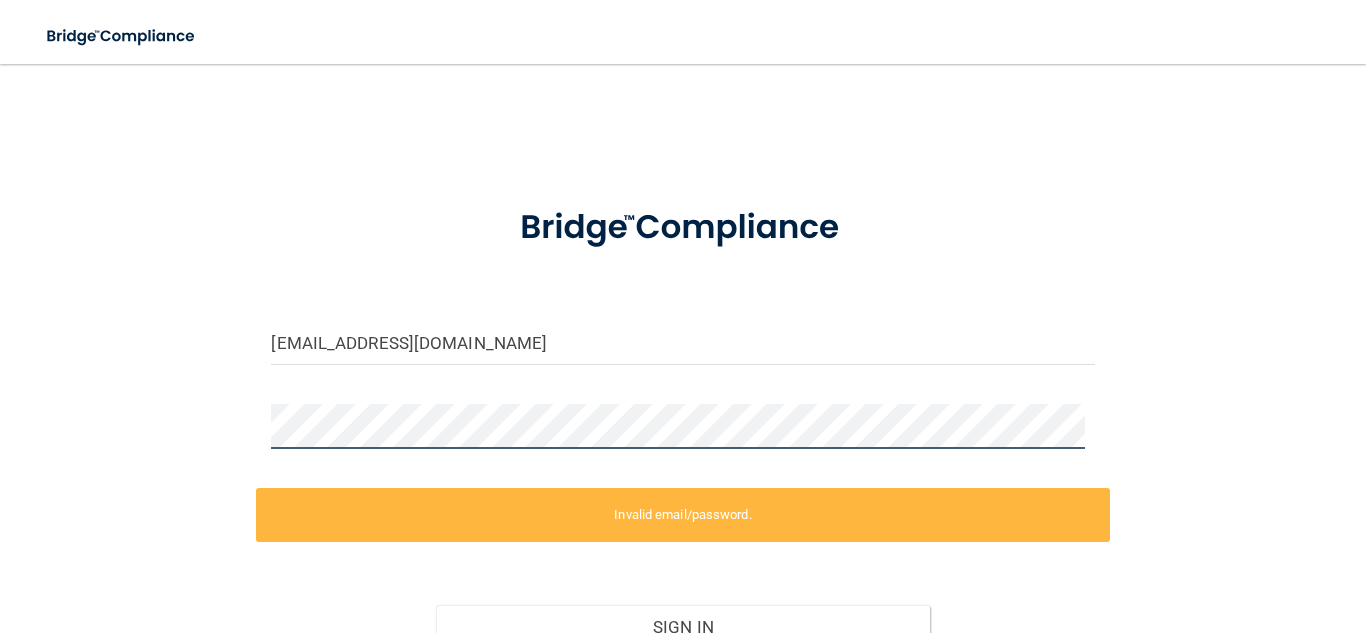 click on "[EMAIL_ADDRESS][DOMAIN_NAME]                                    Invalid email/password.     You don't have permission to access that page.       Sign In            Forgot Password?" at bounding box center [683, 402] 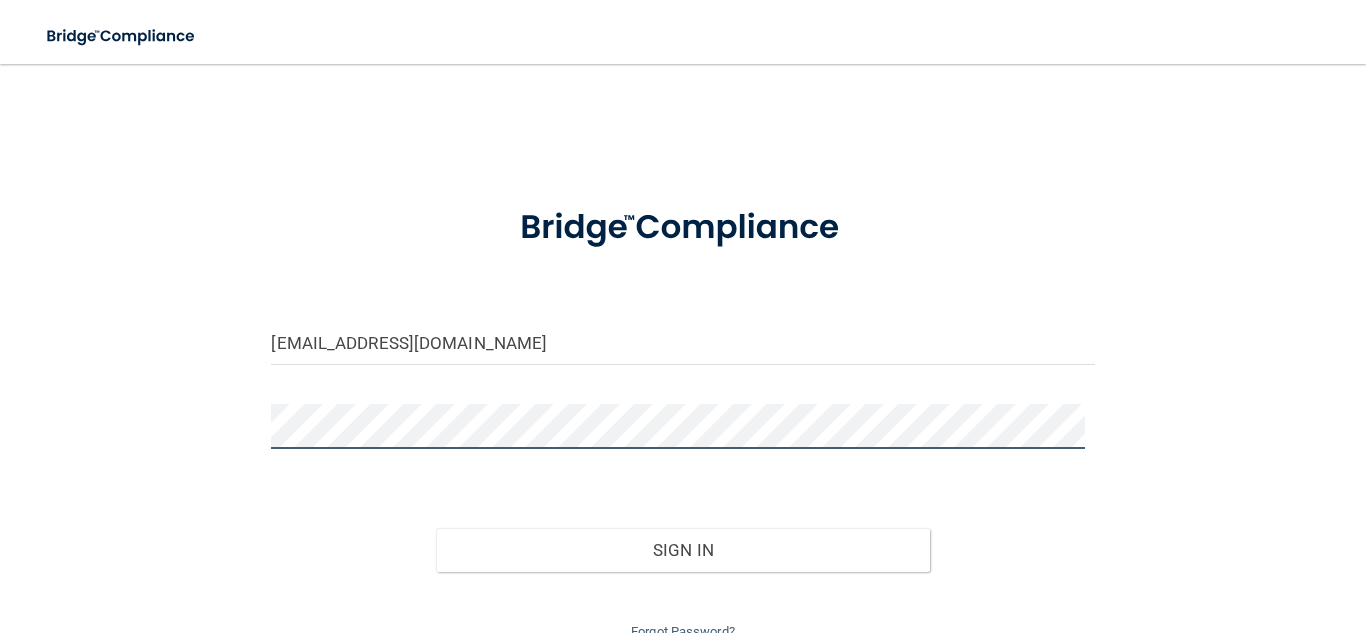 click on "Sign In" at bounding box center [683, 550] 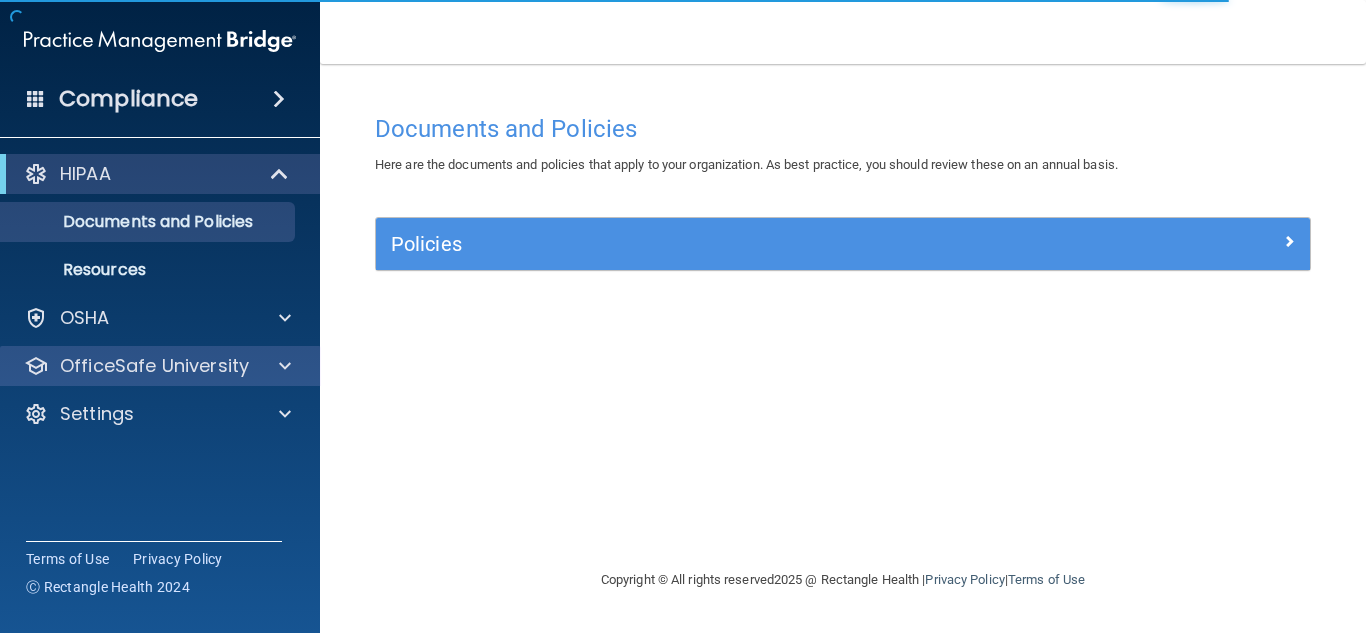 click on "OfficeSafe University" at bounding box center (160, 366) 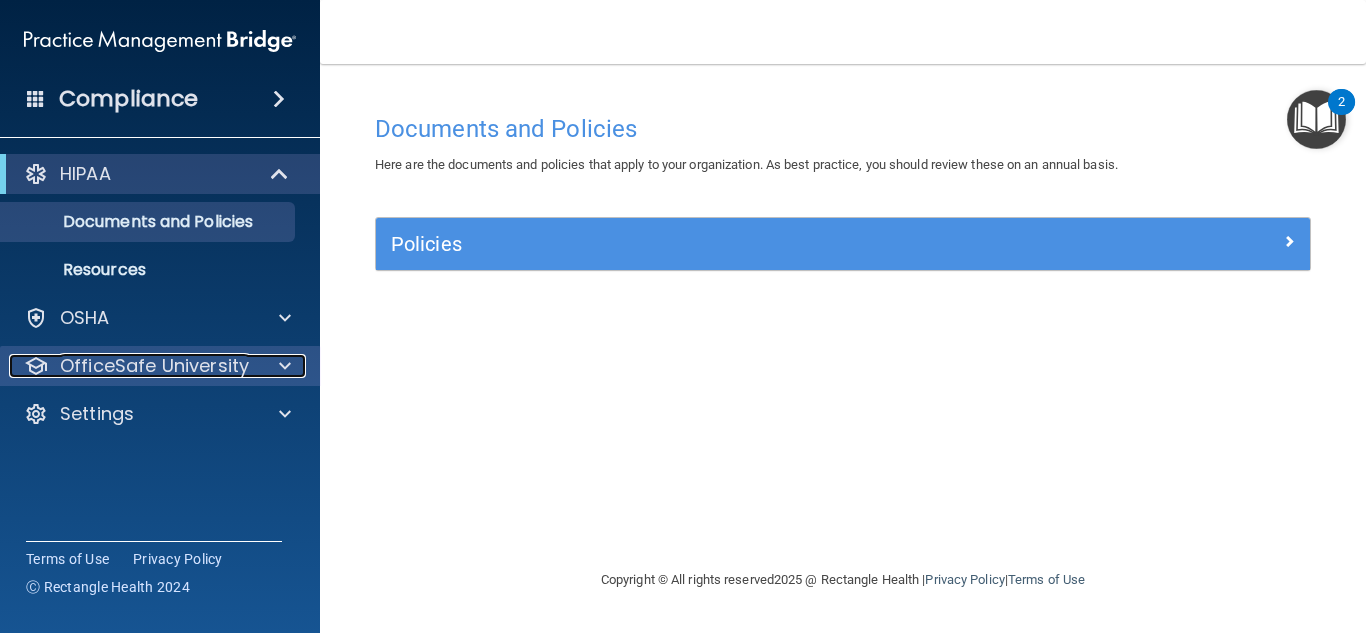 click at bounding box center (282, 366) 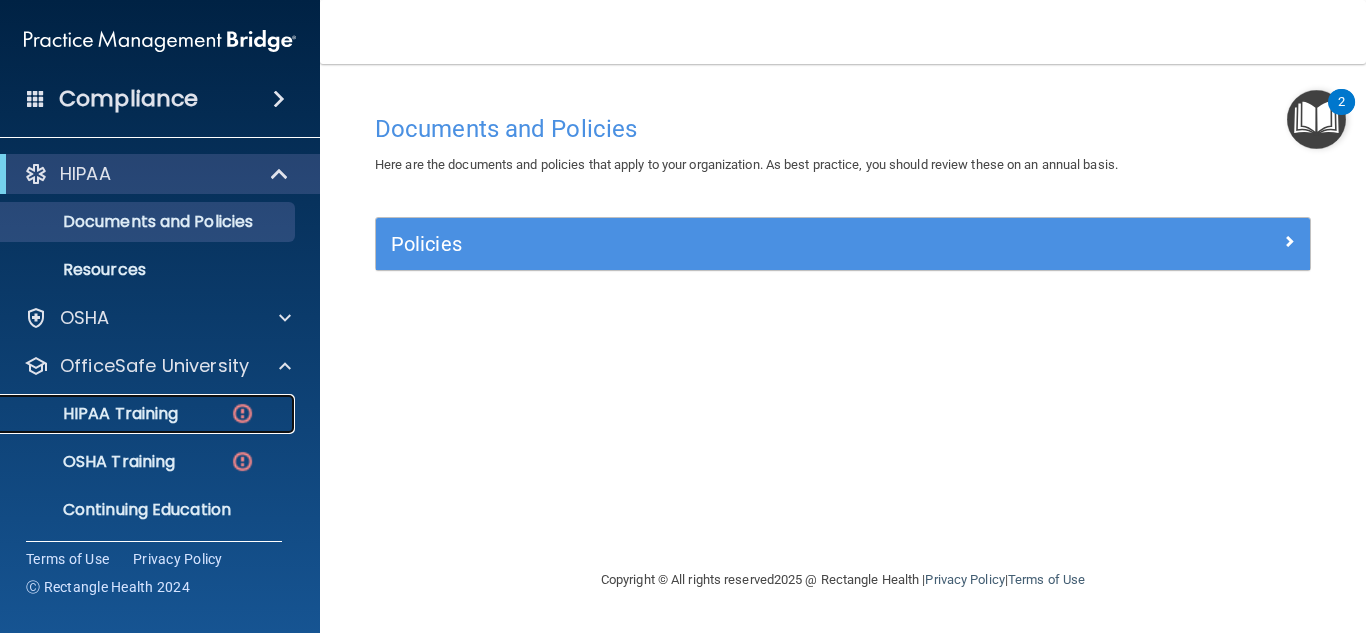 click on "HIPAA Training" at bounding box center [137, 414] 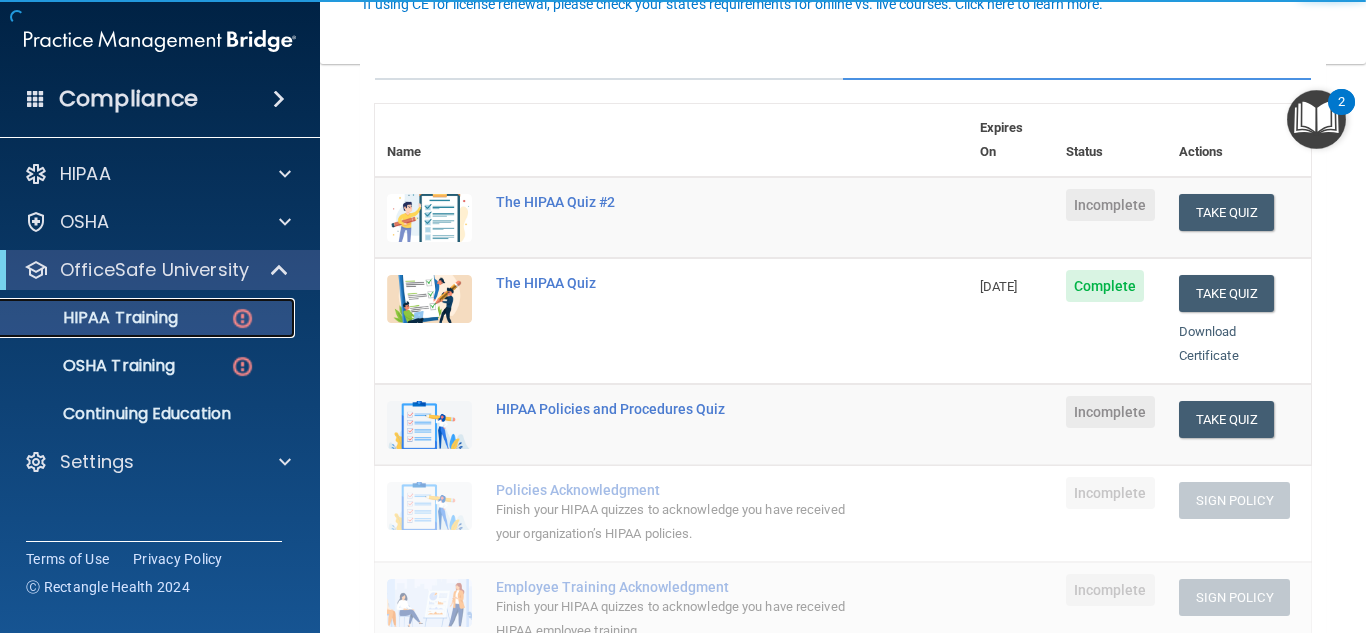 scroll, scrollTop: 200, scrollLeft: 0, axis: vertical 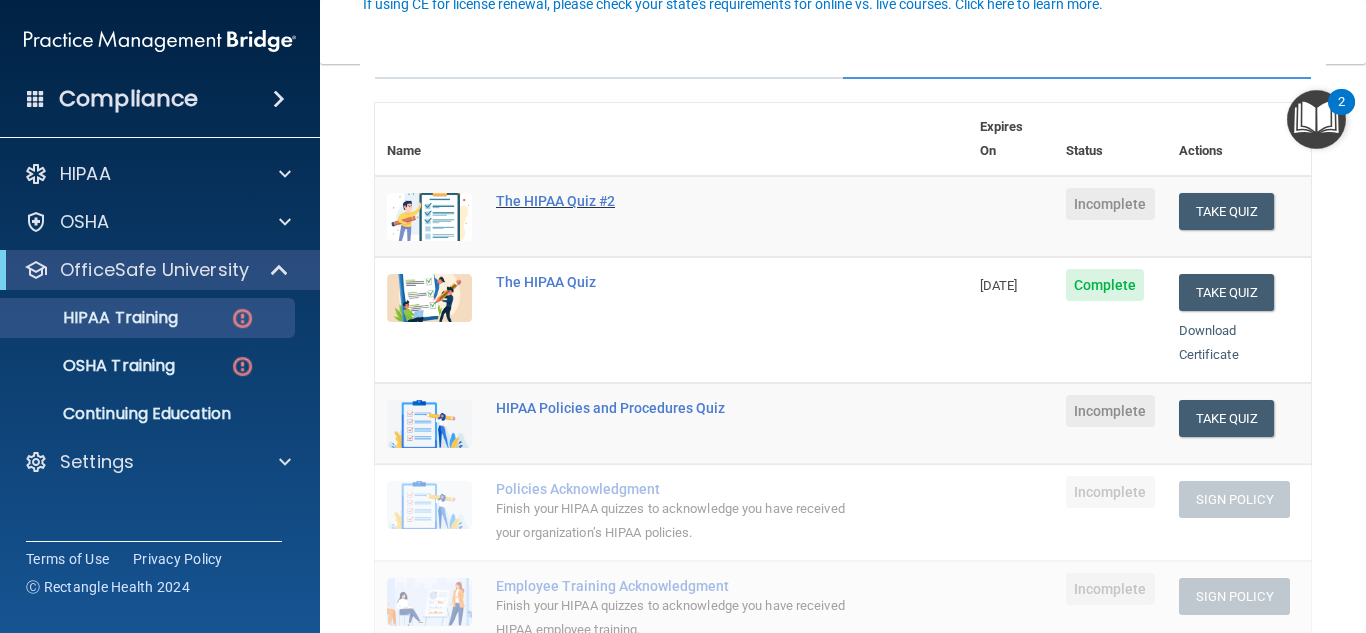 click on "The HIPAA Quiz #2" at bounding box center (682, 201) 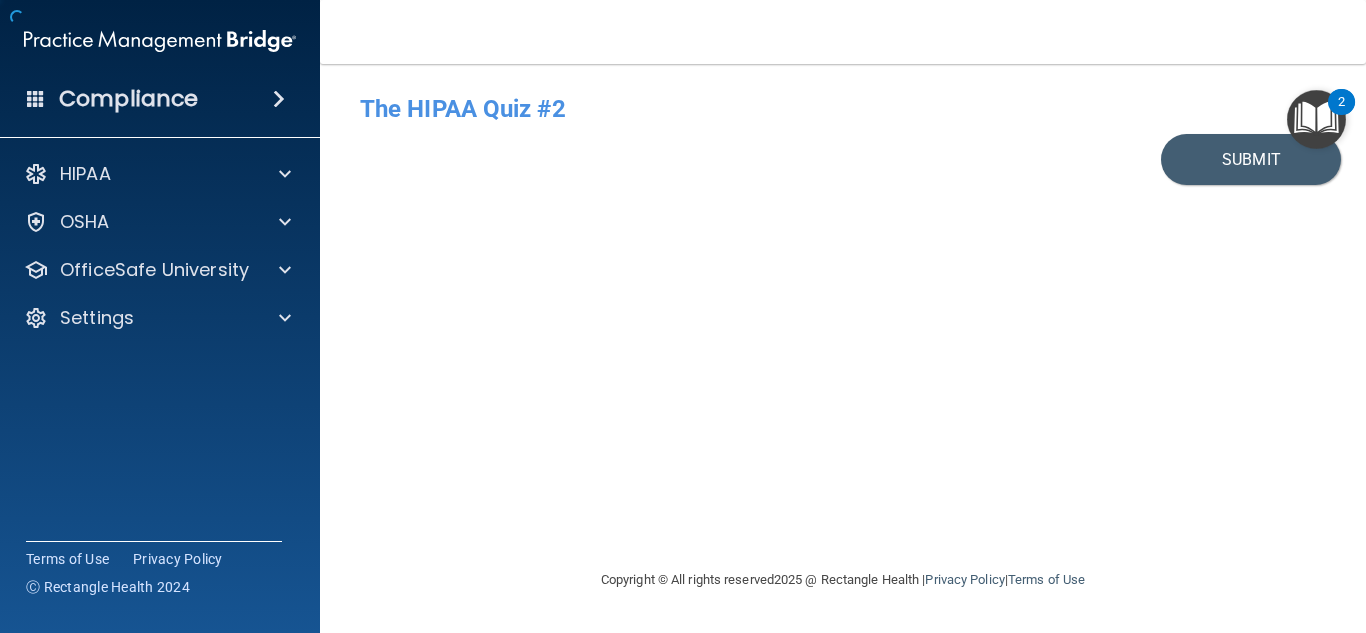 scroll, scrollTop: 0, scrollLeft: 0, axis: both 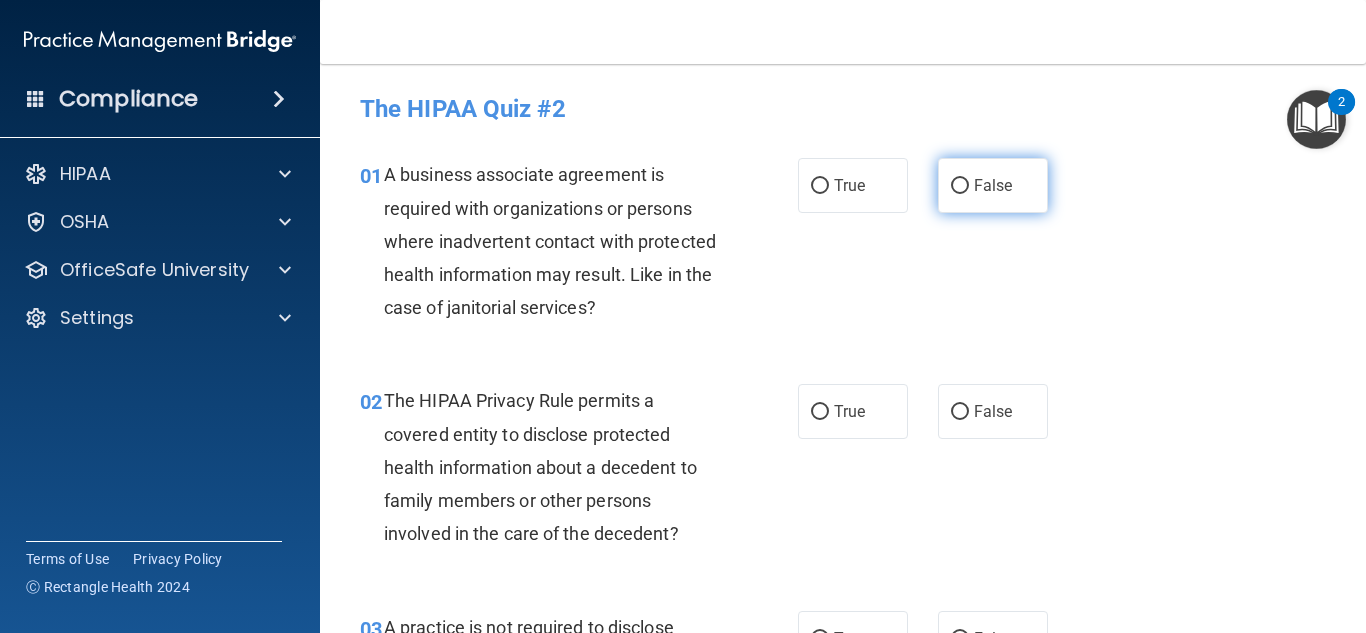 click on "False" at bounding box center [993, 185] 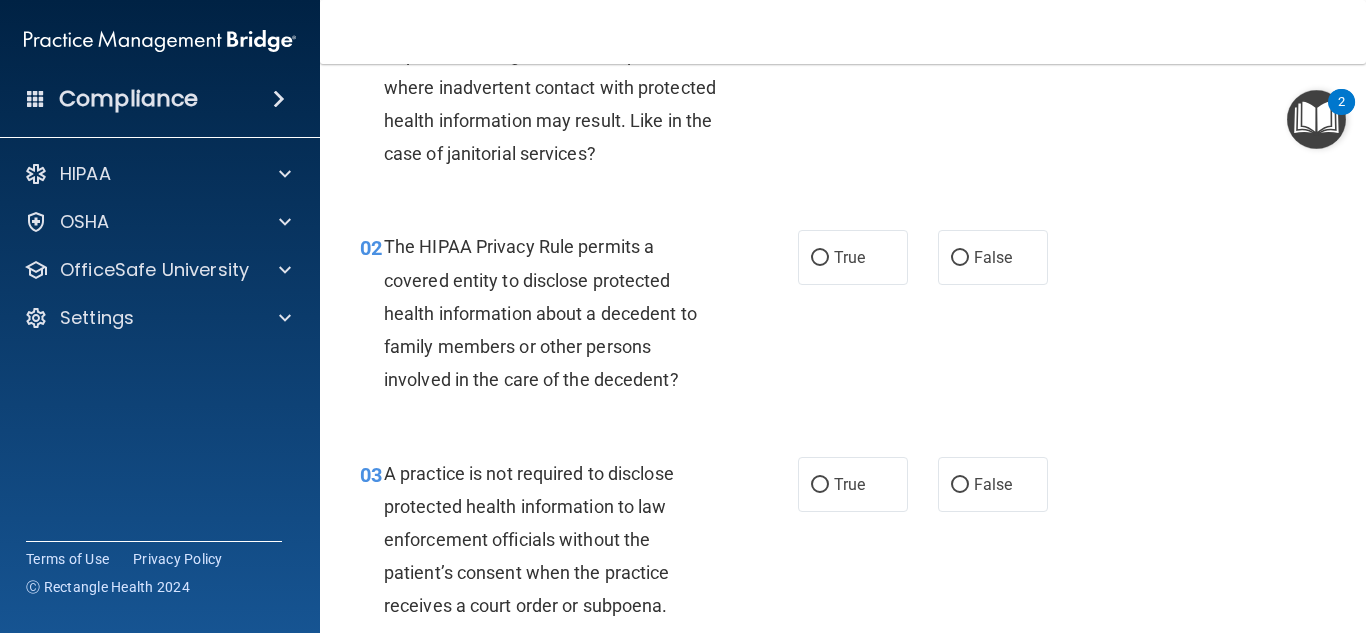 scroll, scrollTop: 200, scrollLeft: 0, axis: vertical 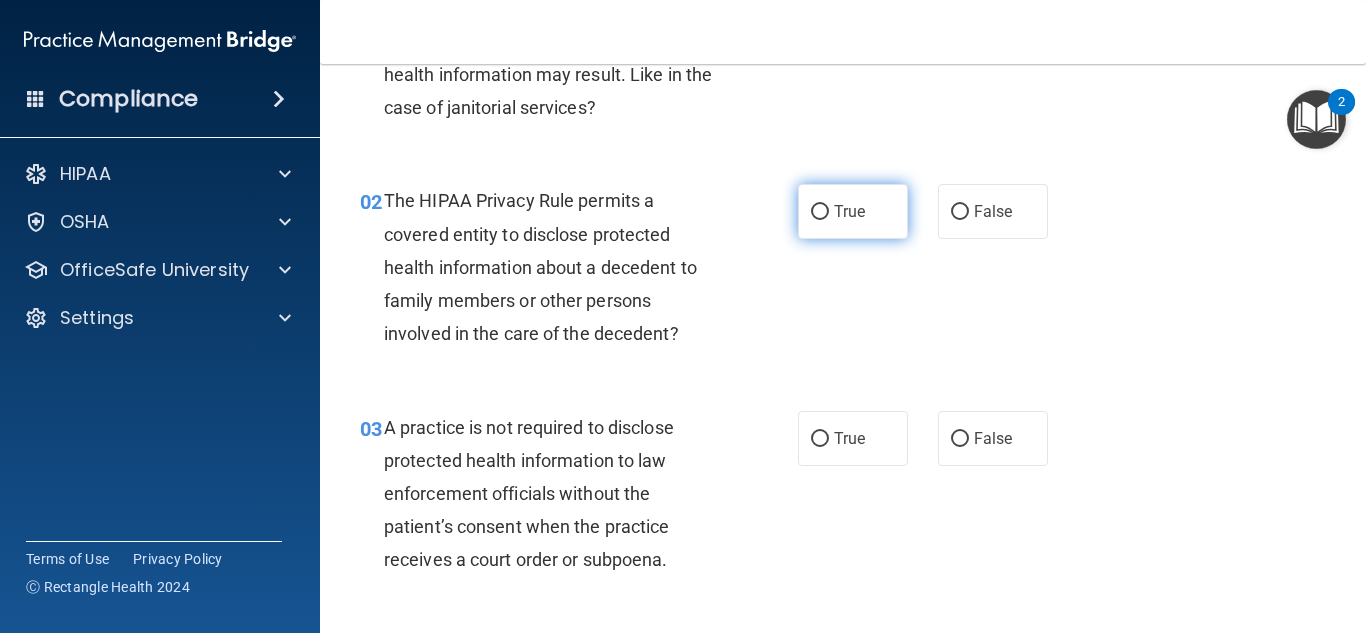 click on "True" at bounding box center [853, 211] 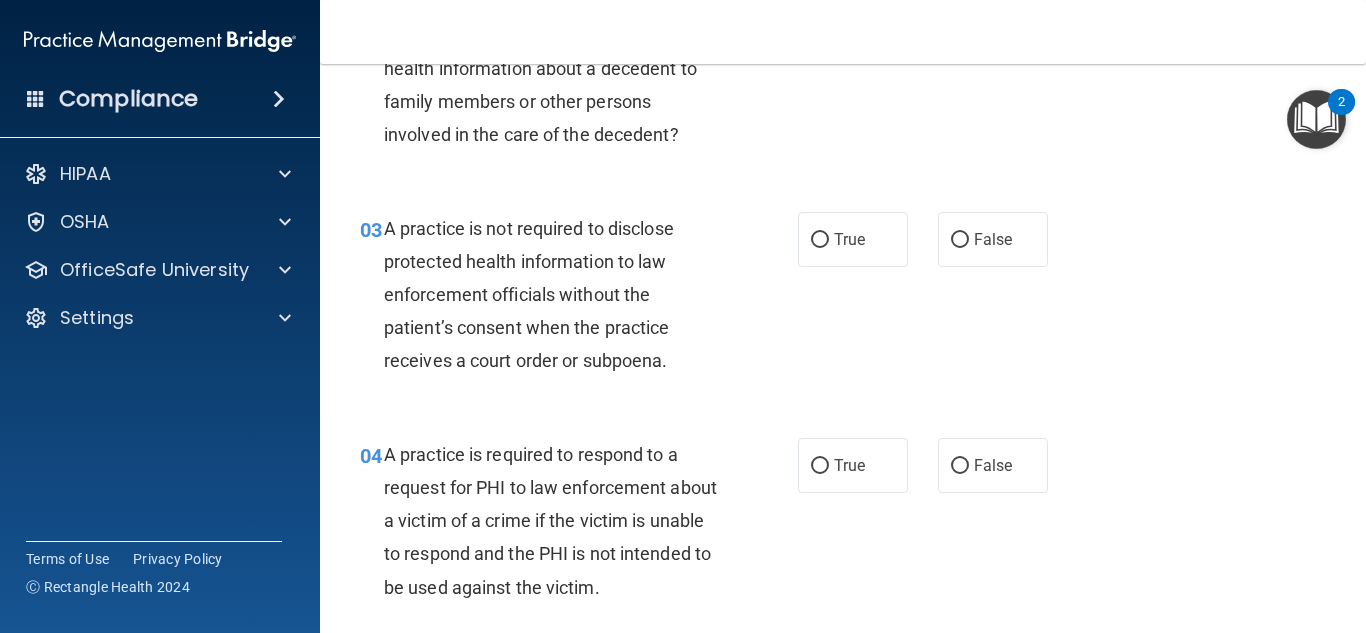 scroll, scrollTop: 400, scrollLeft: 0, axis: vertical 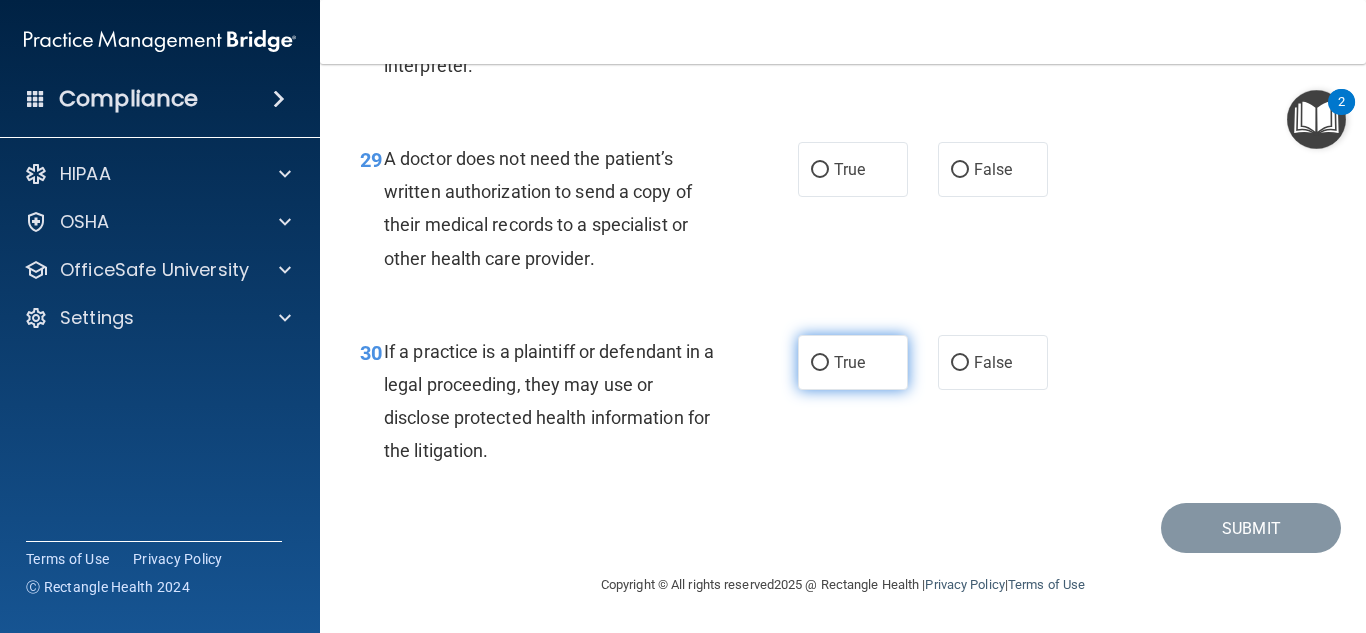 click on "True" at bounding box center (849, 362) 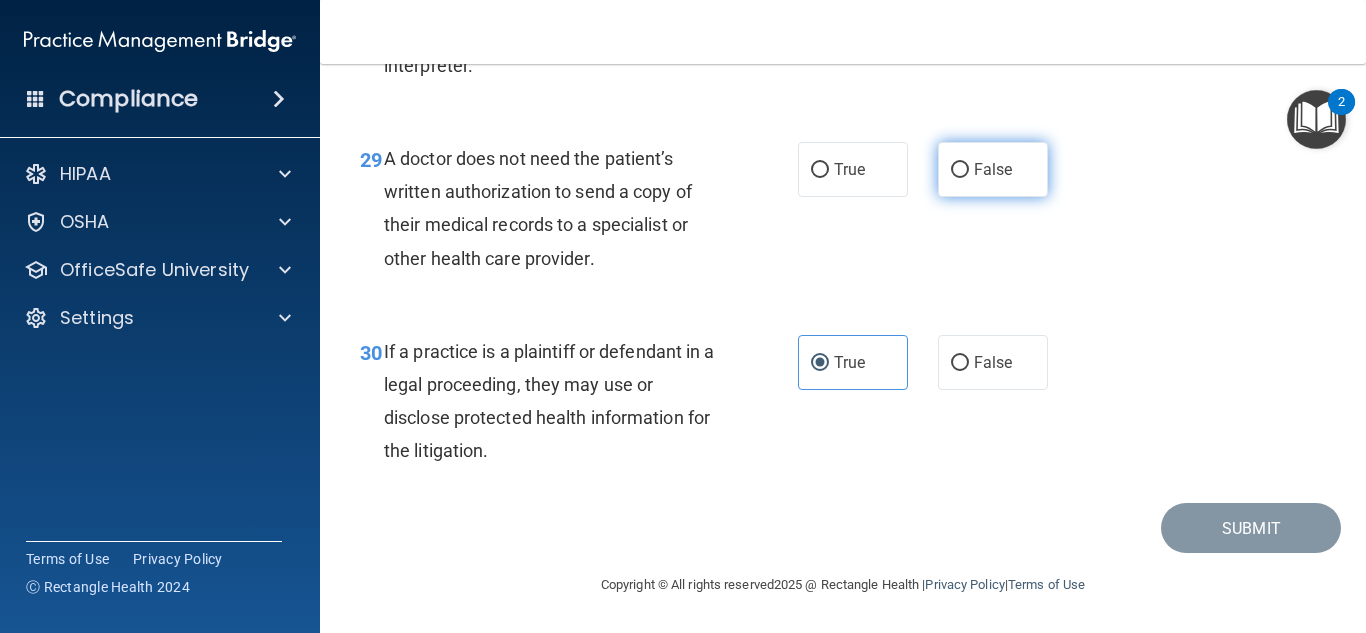 click on "False" at bounding box center (993, 169) 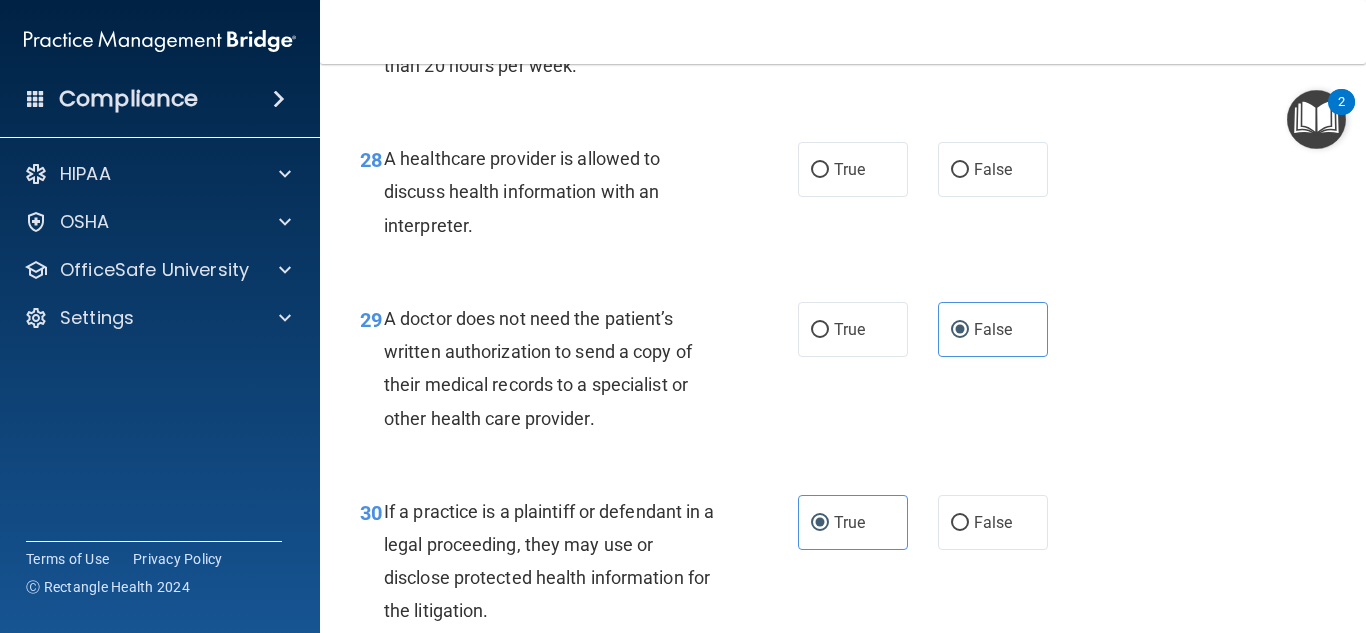 scroll, scrollTop: 5250, scrollLeft: 0, axis: vertical 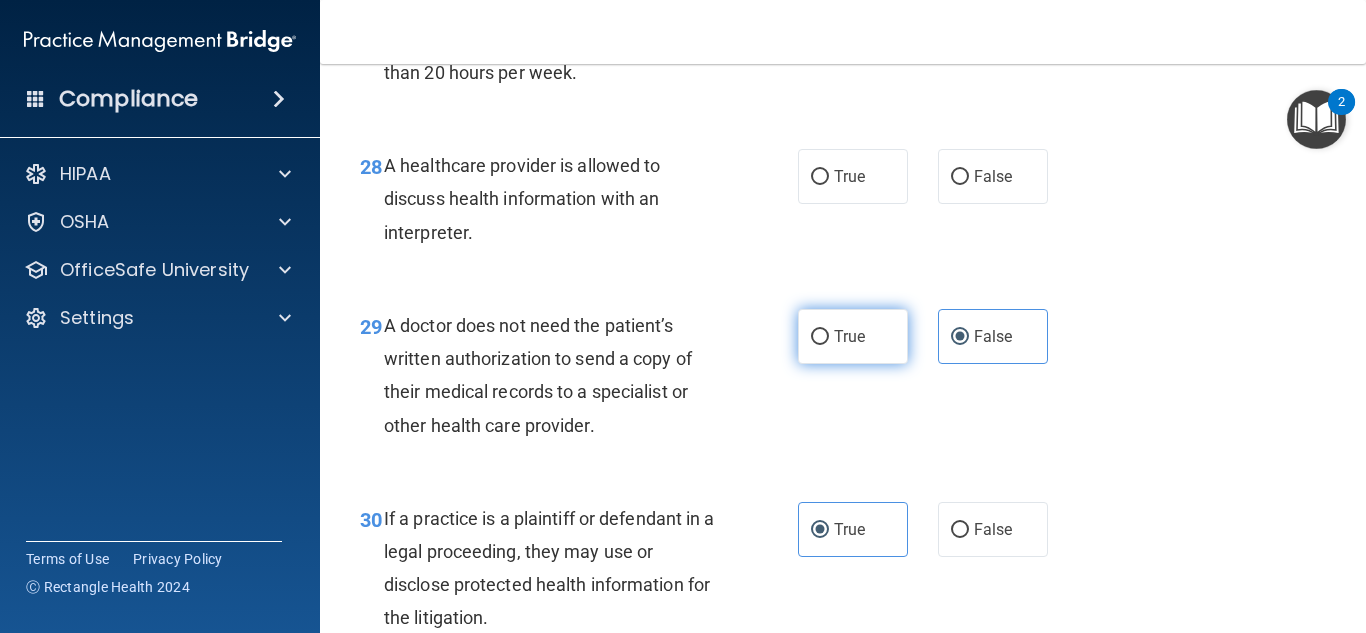 click on "True" at bounding box center (849, 336) 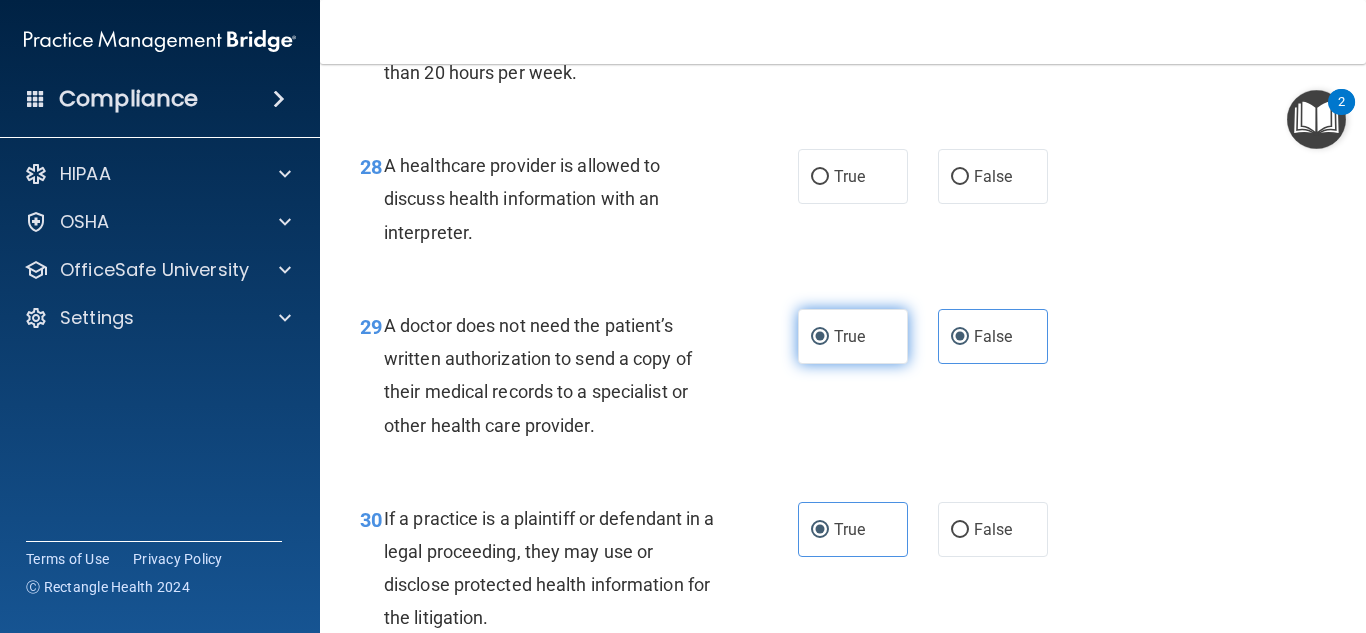 radio on "false" 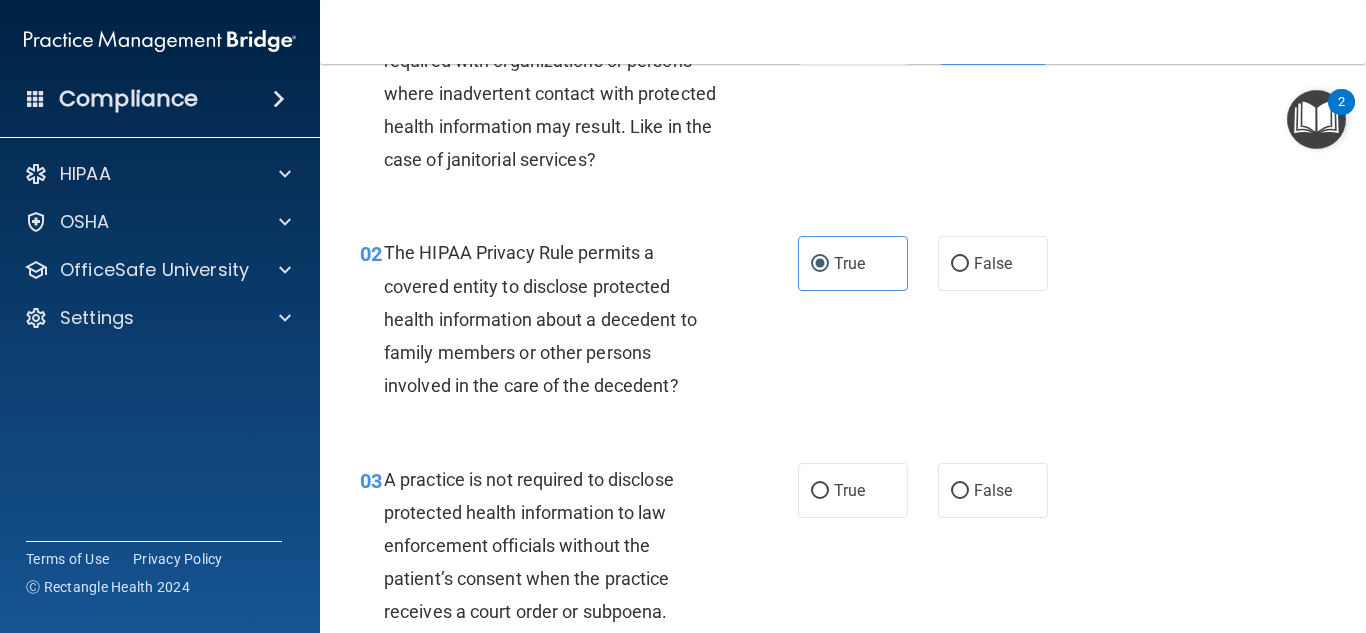 scroll, scrollTop: 0, scrollLeft: 0, axis: both 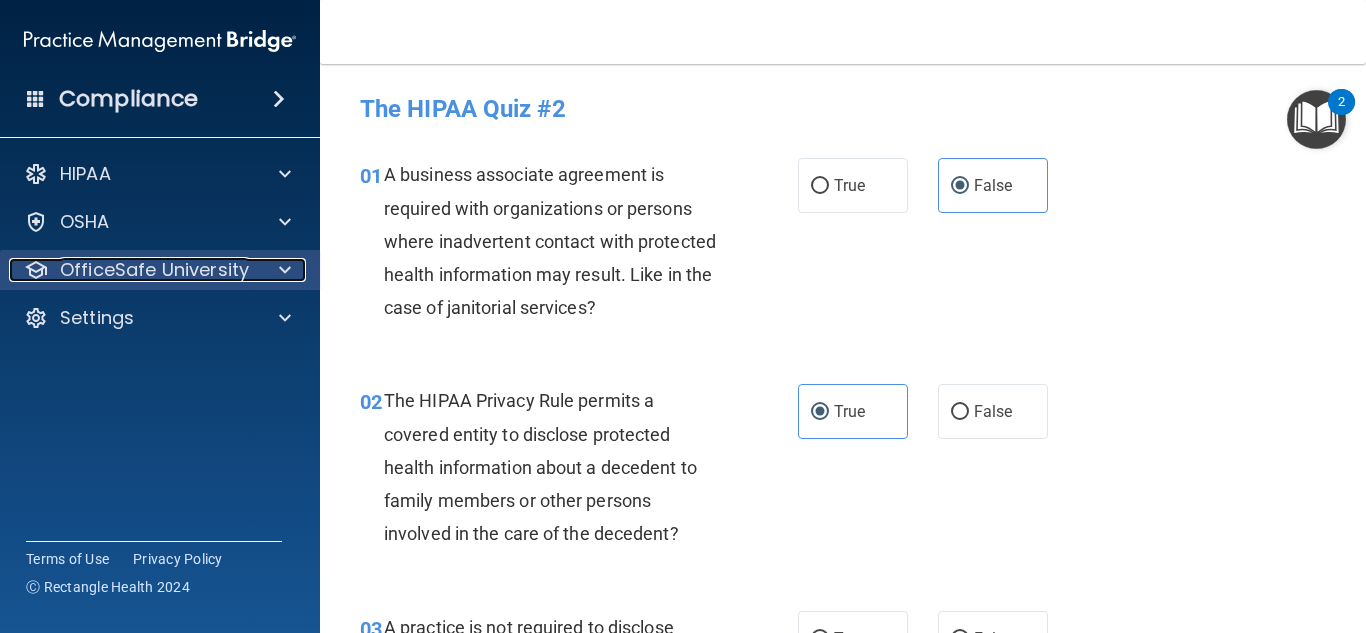 click on "OfficeSafe University" at bounding box center (154, 270) 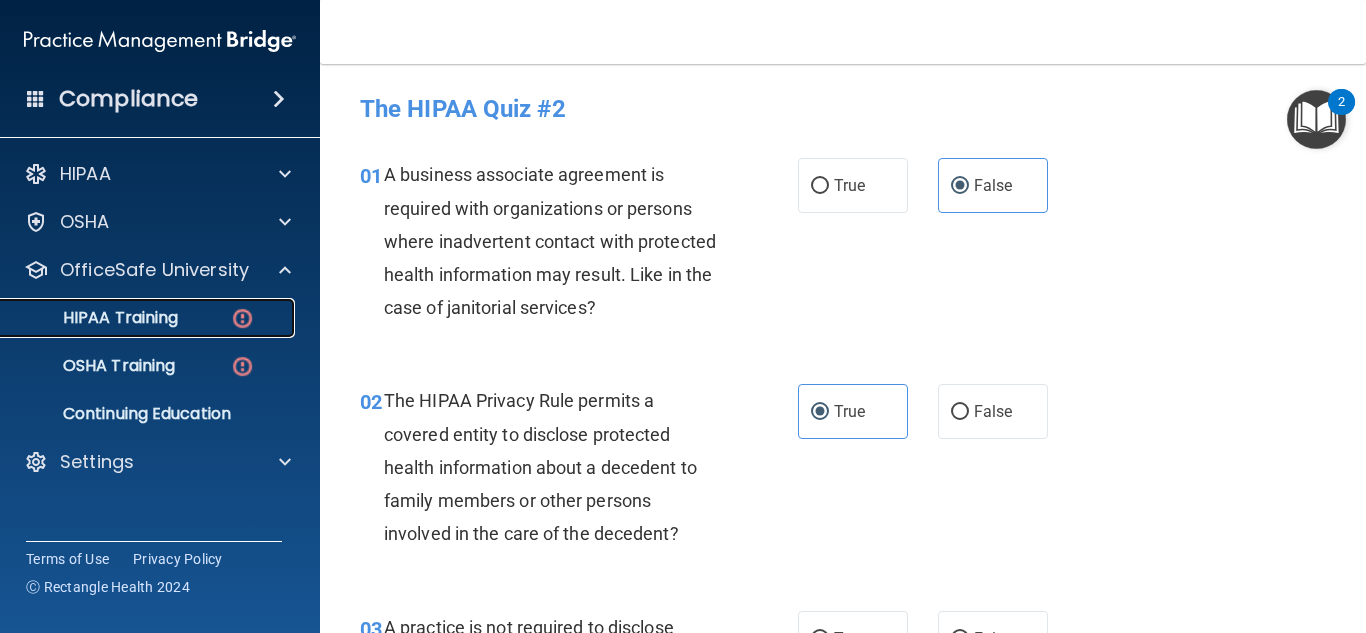 click on "HIPAA Training" at bounding box center [95, 318] 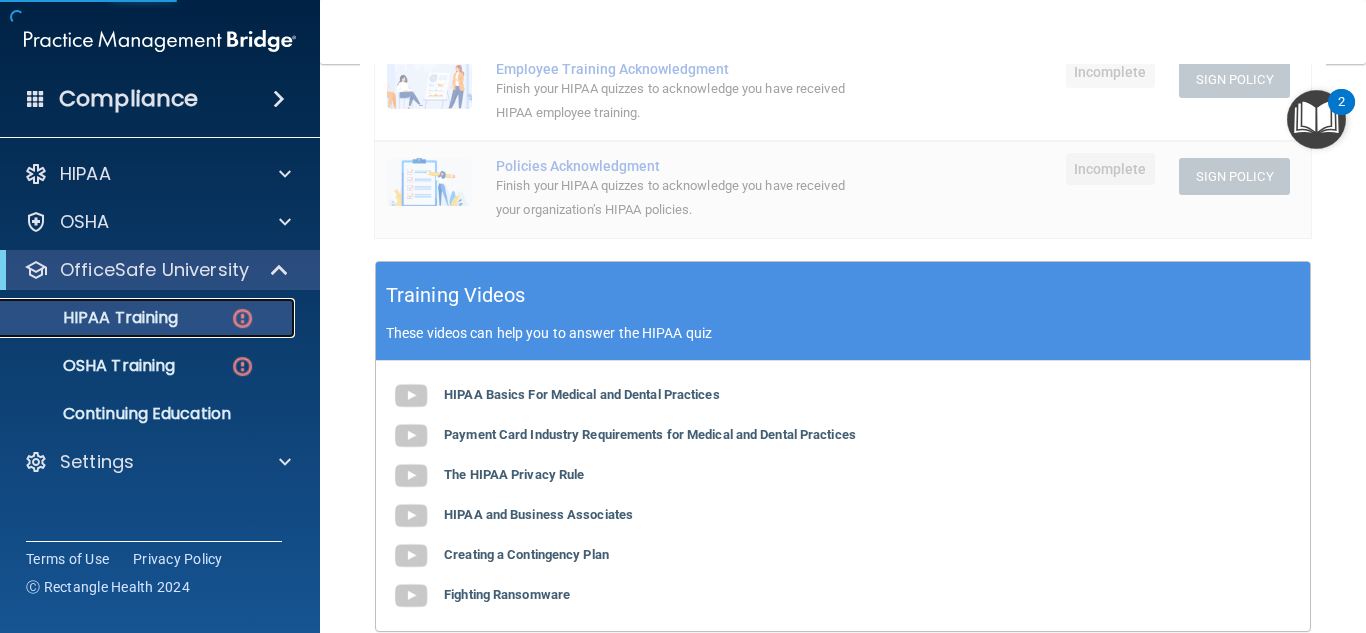 scroll, scrollTop: 847, scrollLeft: 0, axis: vertical 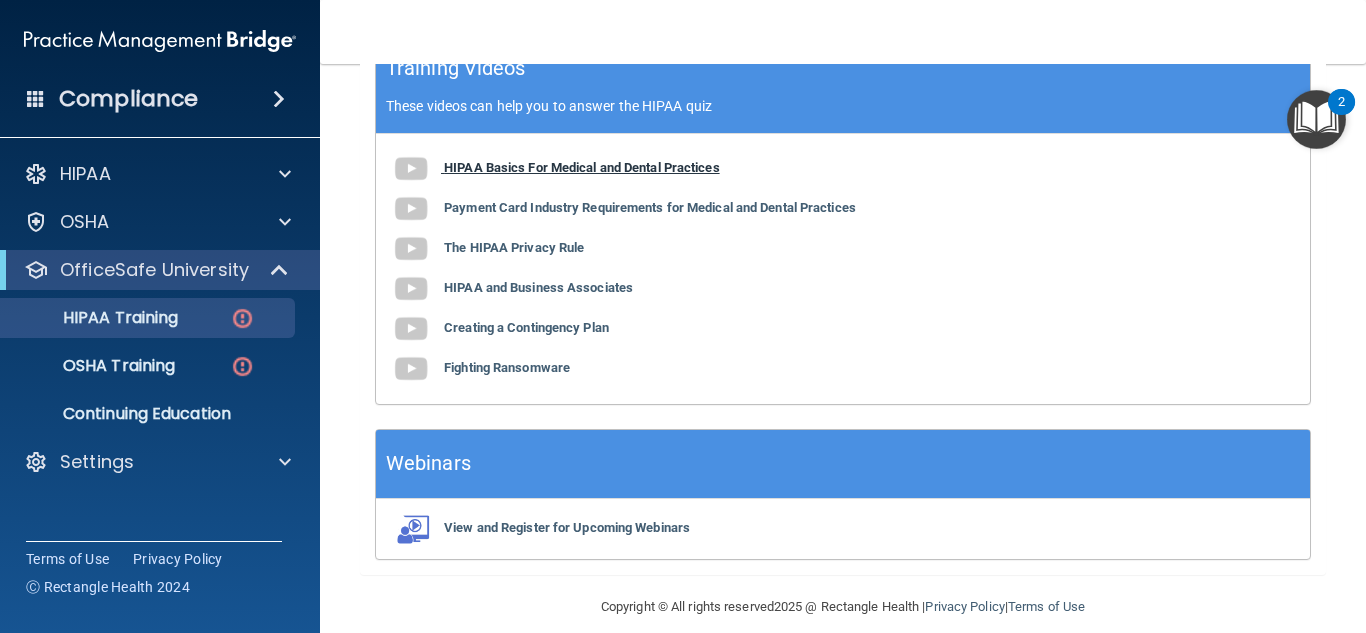 click on "HIPAA Basics For Medical and Dental Practices" at bounding box center [582, 167] 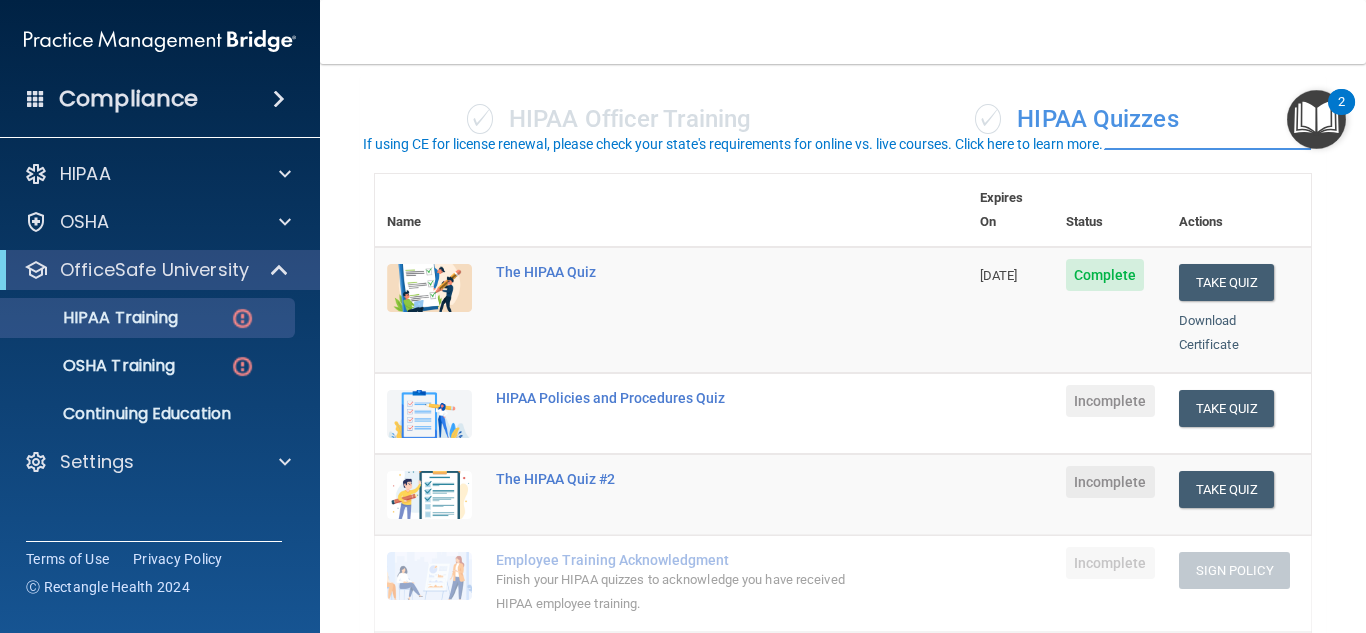 scroll, scrollTop: 47, scrollLeft: 0, axis: vertical 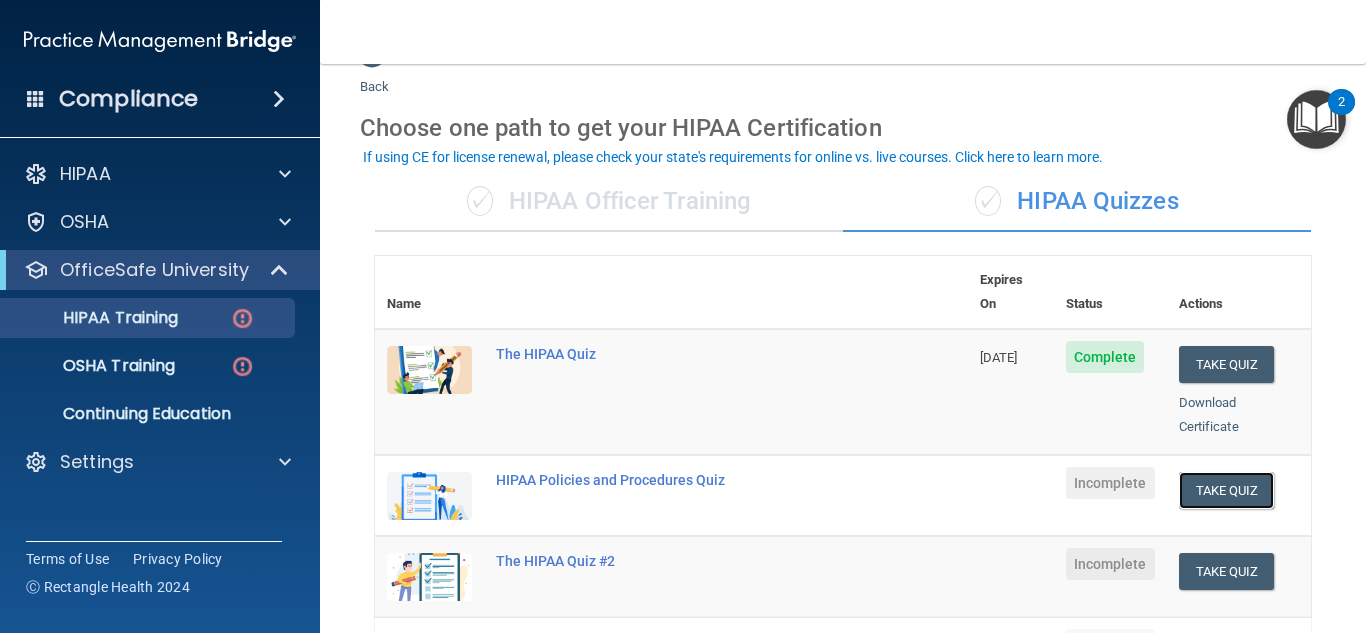drag, startPoint x: 1201, startPoint y: 456, endPoint x: 623, endPoint y: 395, distance: 581.20996 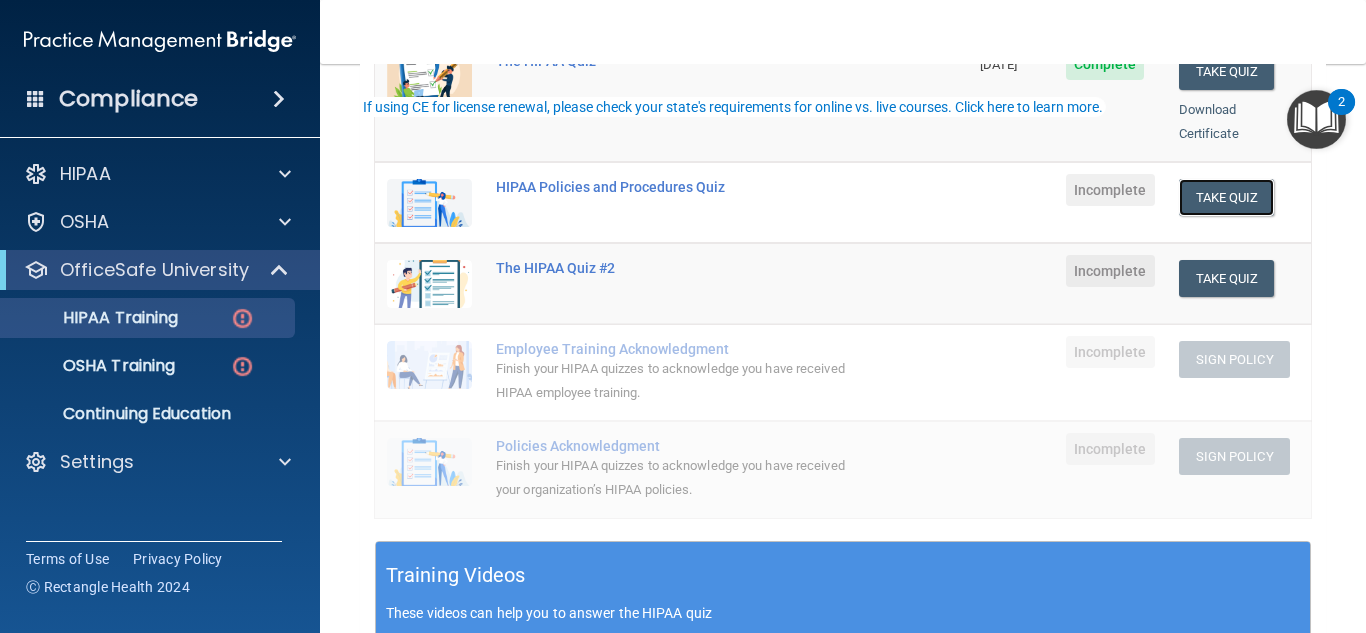 scroll, scrollTop: 347, scrollLeft: 0, axis: vertical 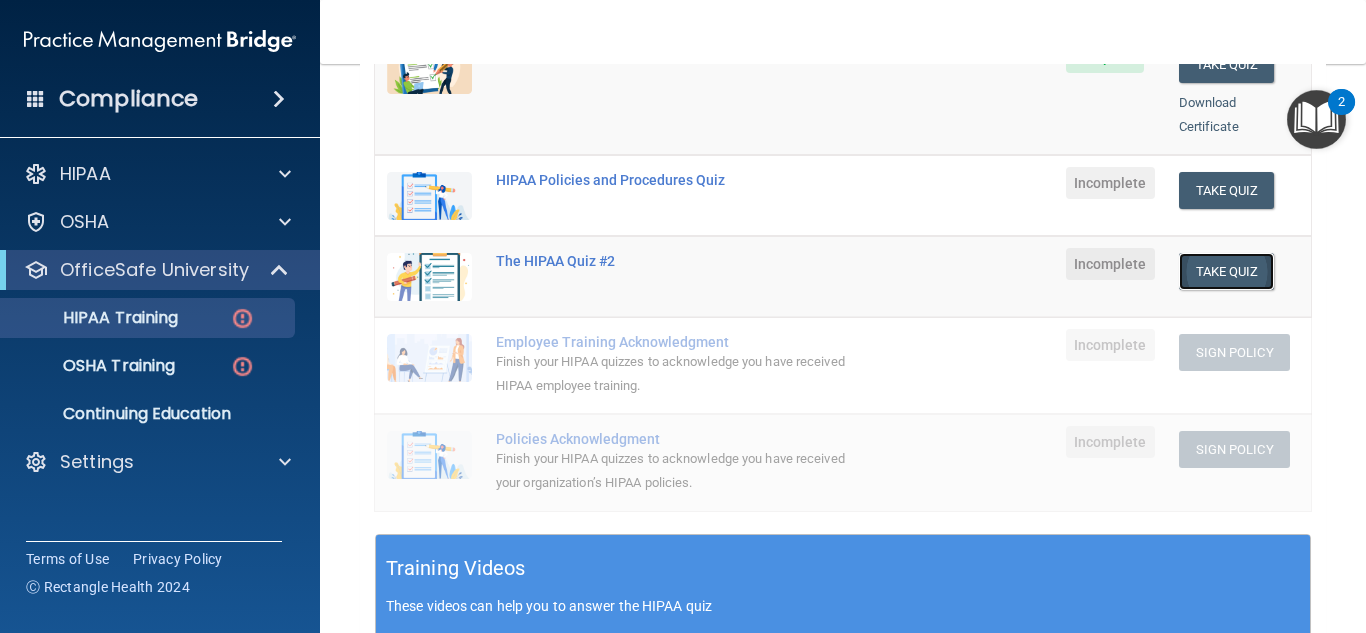 click on "Take Quiz" at bounding box center [1227, 271] 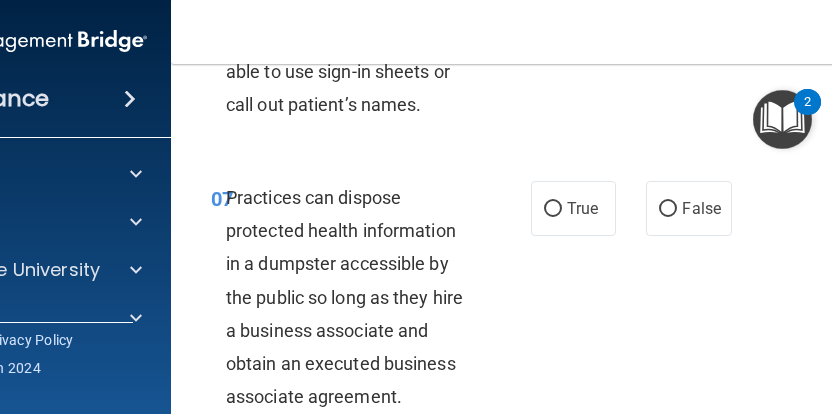 scroll, scrollTop: 2000, scrollLeft: 0, axis: vertical 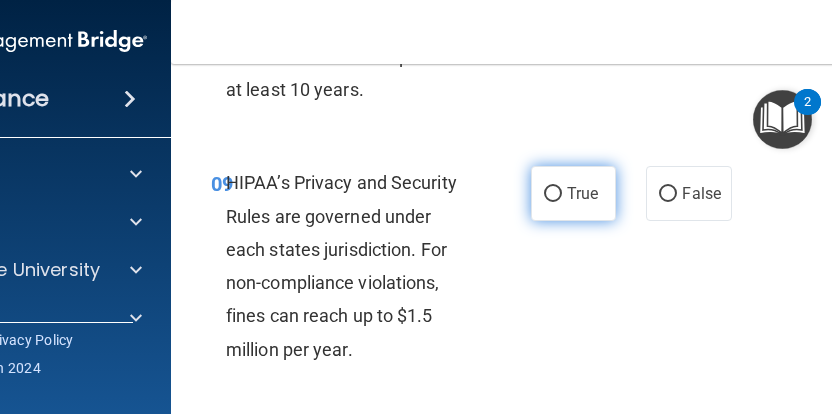 click on "True" at bounding box center [582, 193] 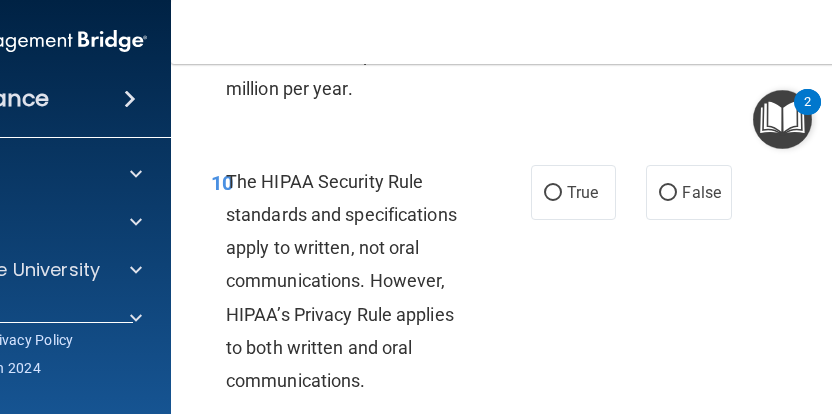 scroll, scrollTop: 2300, scrollLeft: 0, axis: vertical 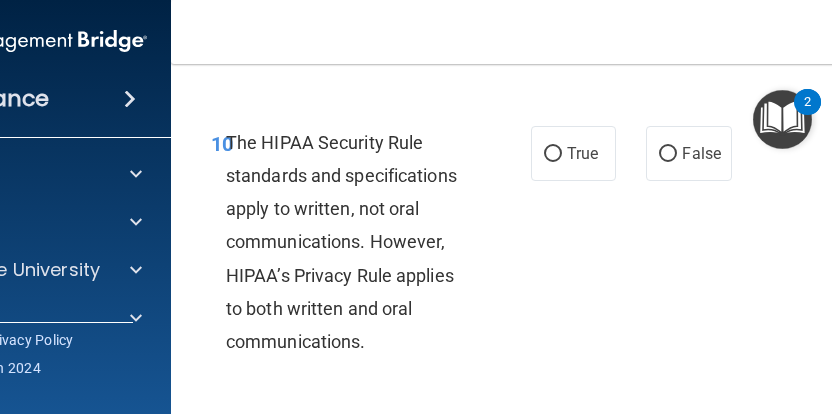 click on "The HIPAA Security Rule standards and specifications apply to written, not oral communications. However, HIPAA’s Privacy Rule applies to both written and oral communications." at bounding box center (357, 242) 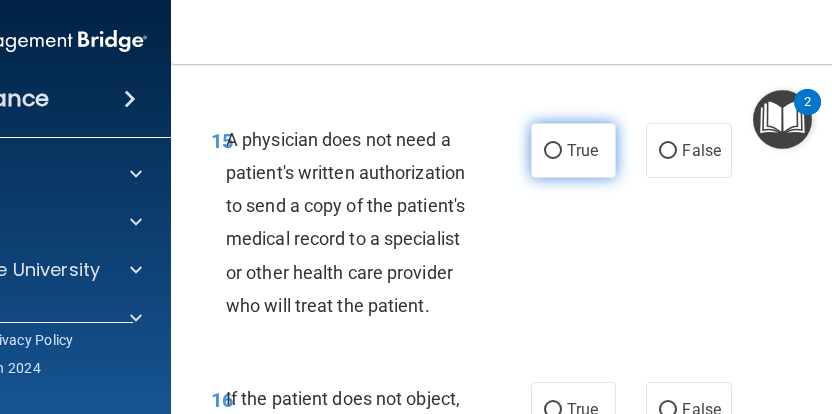 scroll, scrollTop: 3400, scrollLeft: 0, axis: vertical 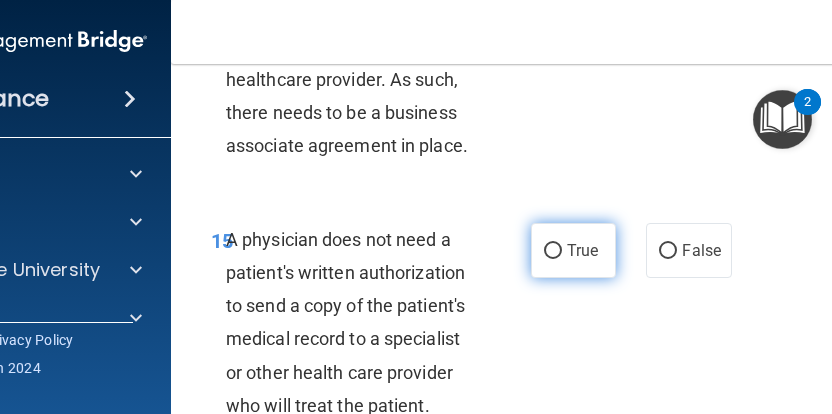 click on "True" at bounding box center [582, 250] 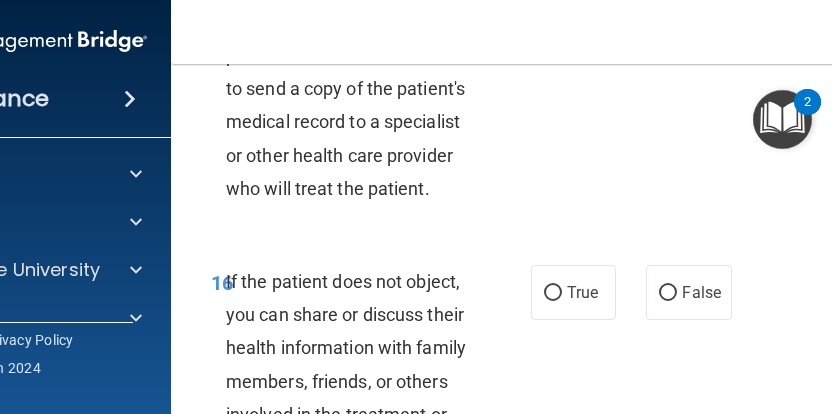 scroll, scrollTop: 3700, scrollLeft: 0, axis: vertical 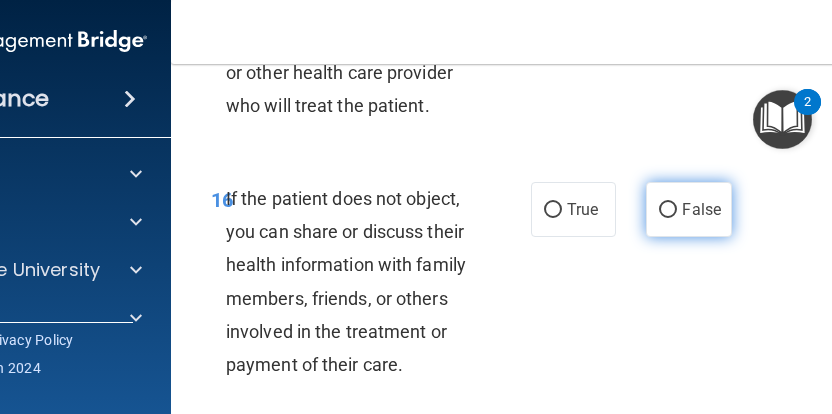 click on "False" at bounding box center [688, 209] 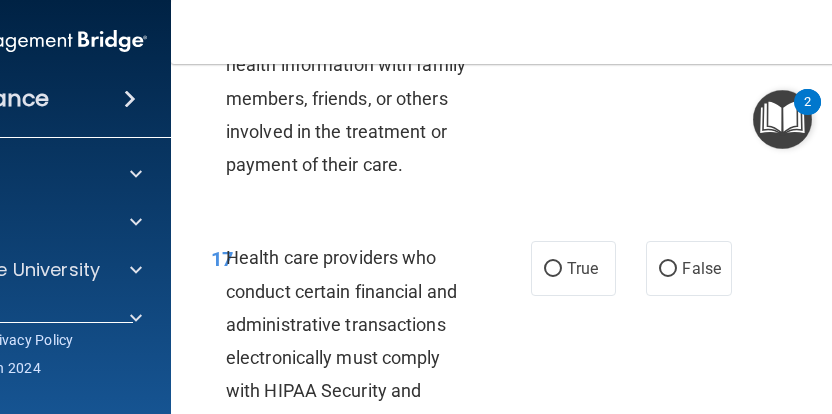 scroll, scrollTop: 4000, scrollLeft: 0, axis: vertical 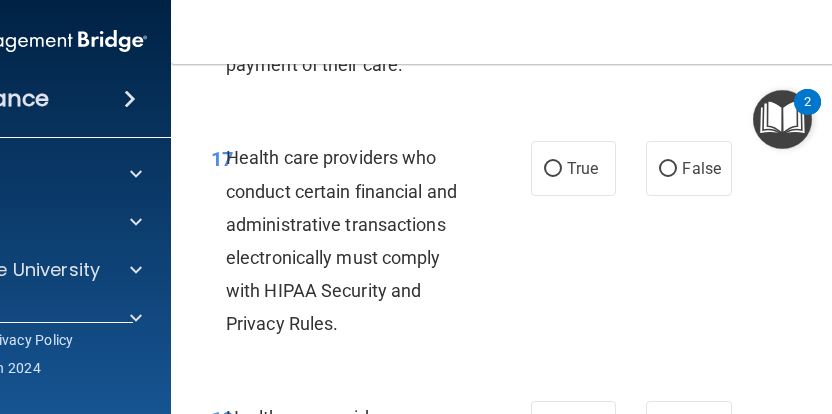 click on "Health care providers who conduct certain financial and administrative transactions electronically must comply with HIPAA Security and Privacy Rules." at bounding box center [341, 240] 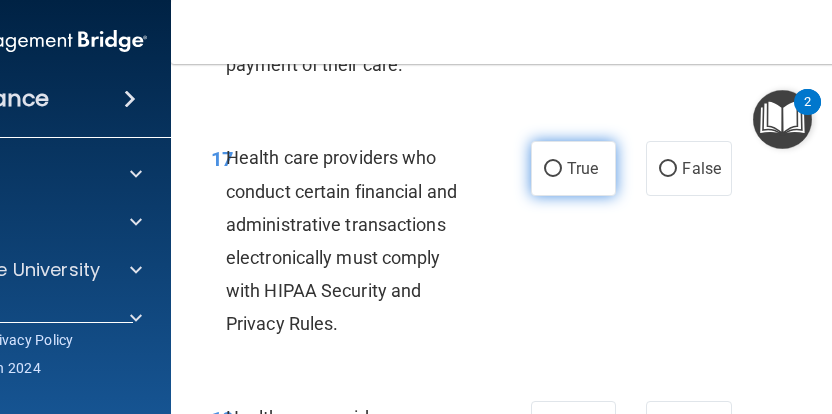 click on "True" at bounding box center (573, 168) 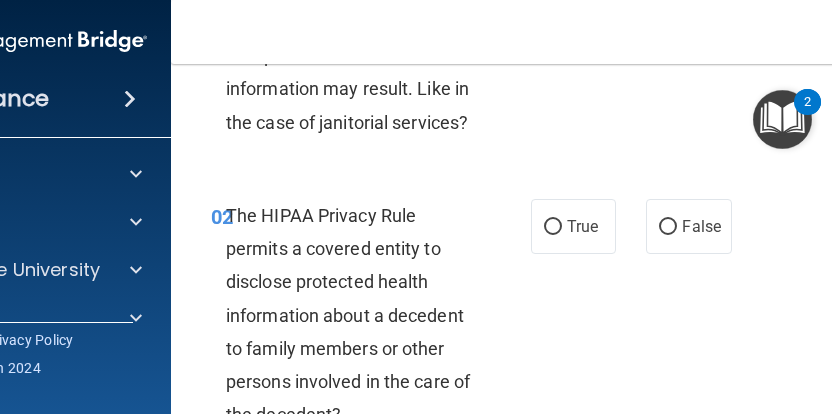 scroll, scrollTop: 300, scrollLeft: 0, axis: vertical 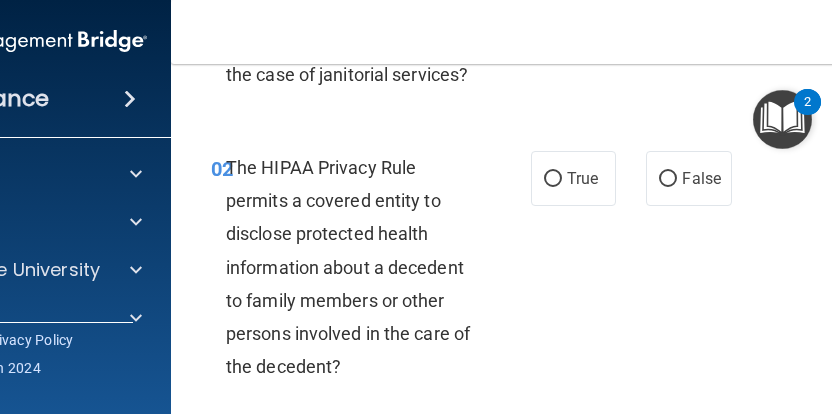 click on "The HIPAA Privacy Rule permits a covered entity to disclose protected health information about a decedent to family members or other persons involved in the care of the decedent?" at bounding box center [348, 267] 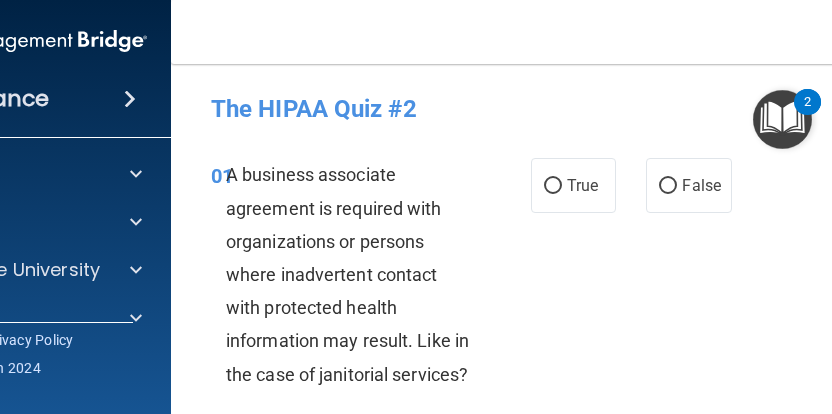 scroll, scrollTop: 100, scrollLeft: 0, axis: vertical 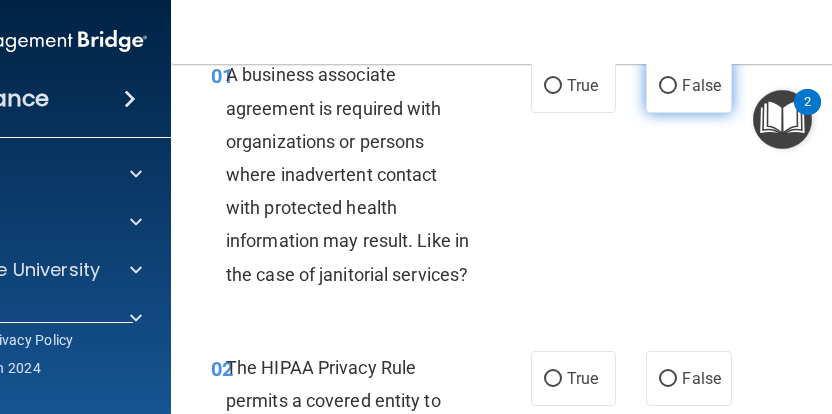 click on "False" at bounding box center (688, 85) 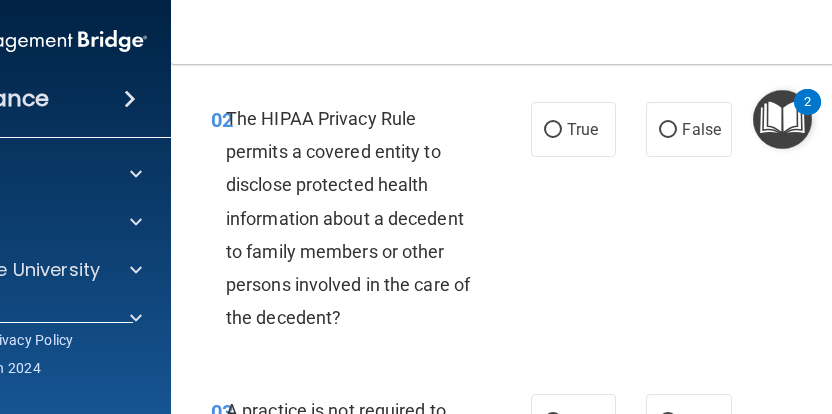 scroll, scrollTop: 300, scrollLeft: 0, axis: vertical 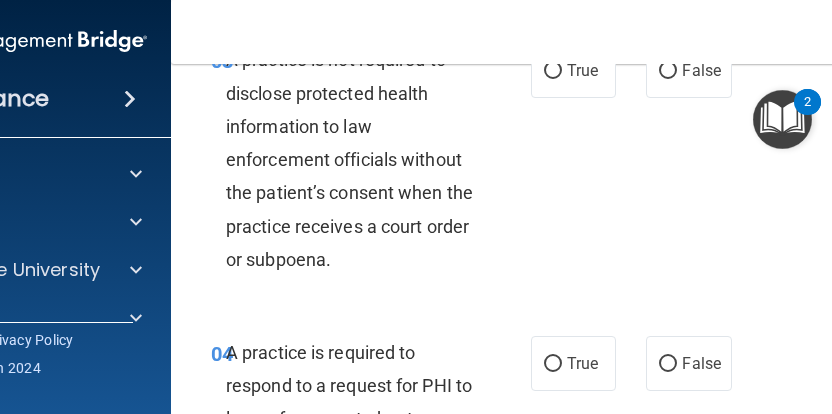 click on "A practice is not required to disclose protected health information to law enforcement officials without the patient’s consent when the practice receives  a court order or subpoena." at bounding box center [349, 159] 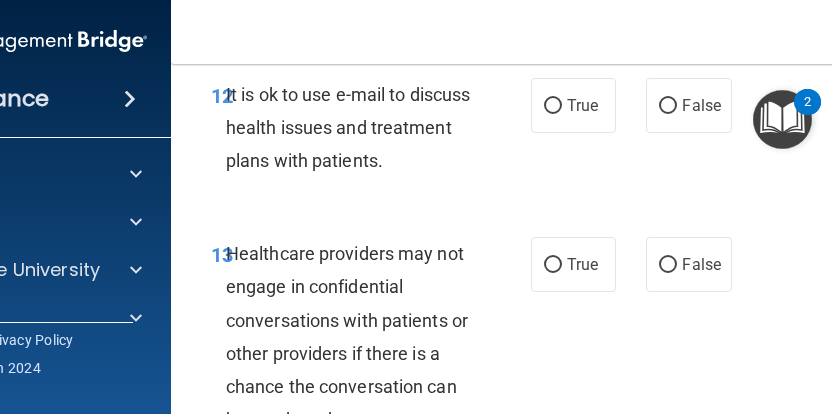 scroll, scrollTop: 2800, scrollLeft: 0, axis: vertical 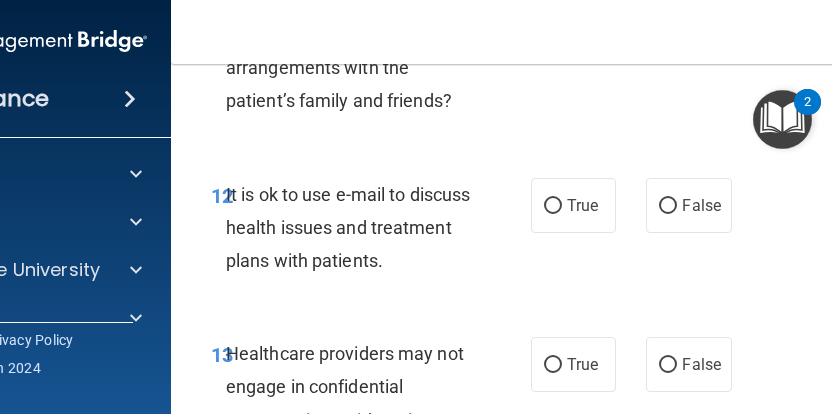 click on "It is ok to use e-mail to discuss health issues and treatment plans with patients." at bounding box center [348, 227] 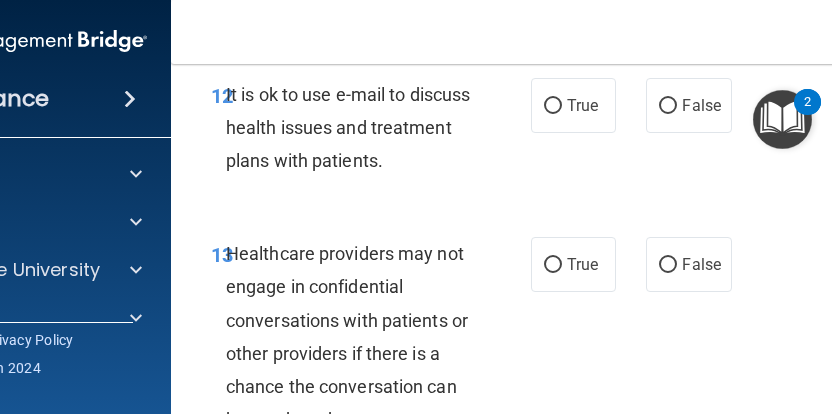 scroll, scrollTop: 3000, scrollLeft: 0, axis: vertical 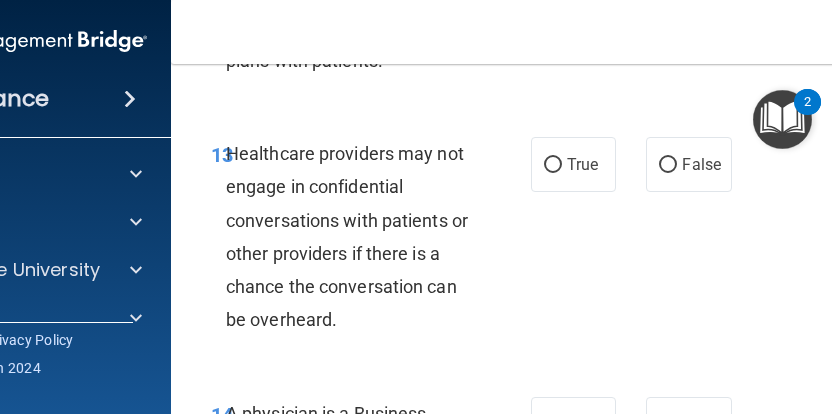 click on "True           False" at bounding box center (633, 164) 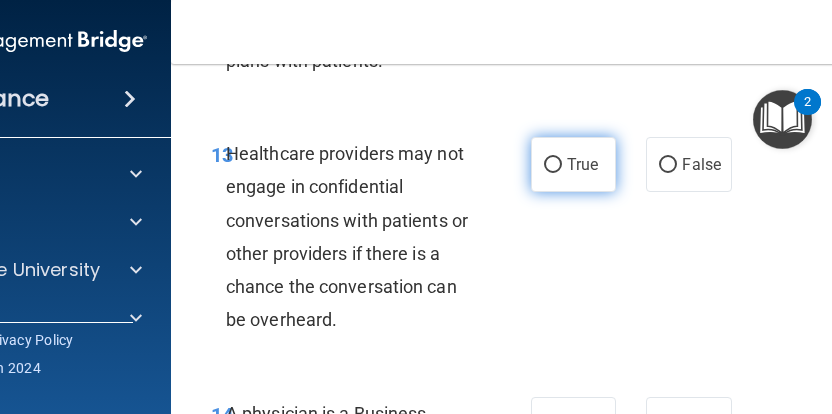 click on "True" at bounding box center (573, 164) 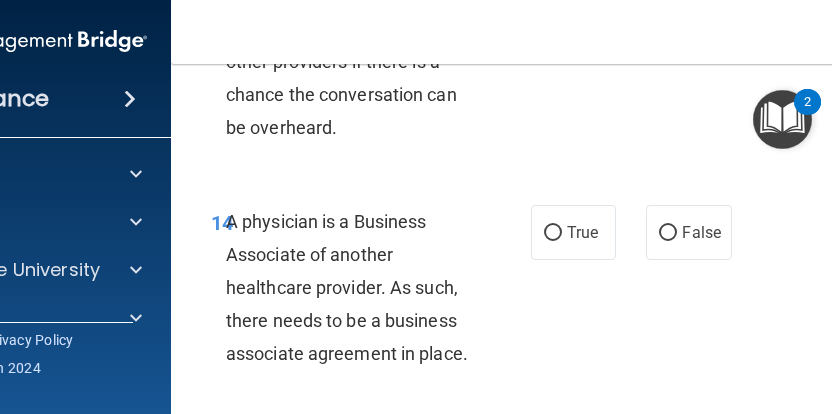 scroll, scrollTop: 3200, scrollLeft: 0, axis: vertical 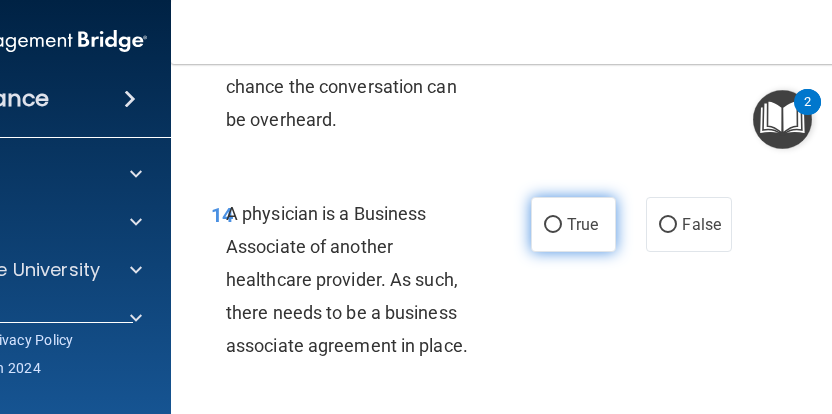 click on "True" at bounding box center [573, 224] 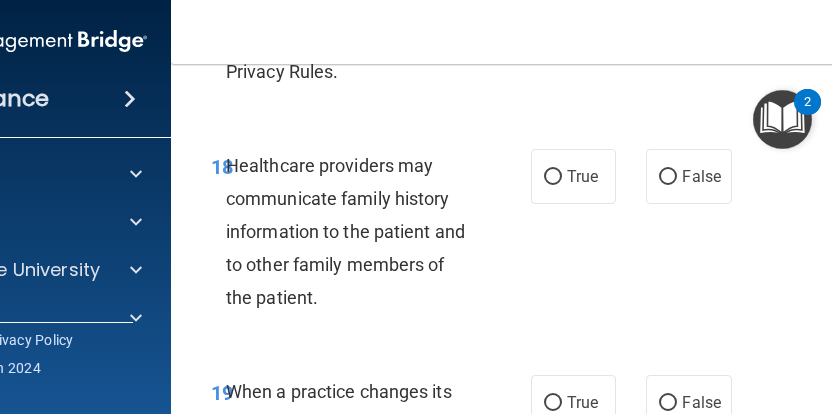 scroll, scrollTop: 4300, scrollLeft: 0, axis: vertical 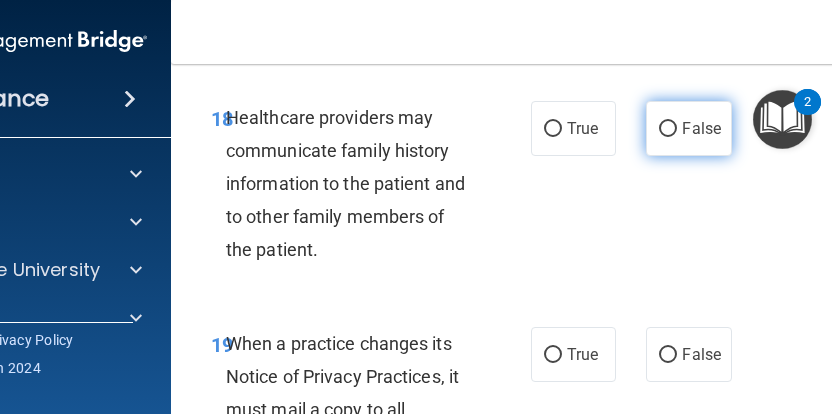 click on "False" at bounding box center (688, 128) 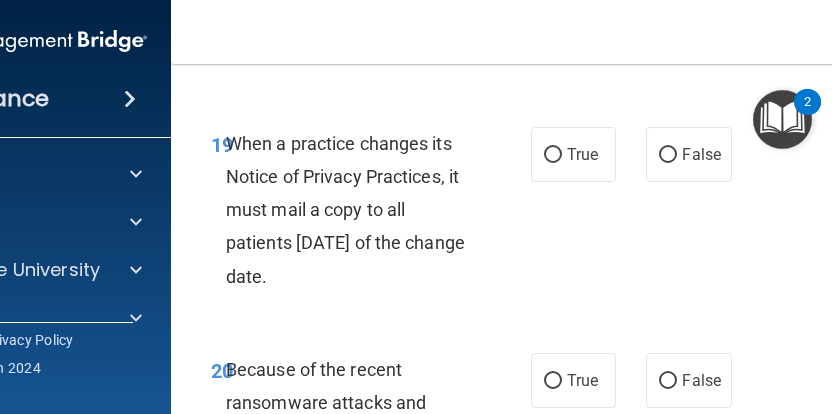 scroll, scrollTop: 4400, scrollLeft: 0, axis: vertical 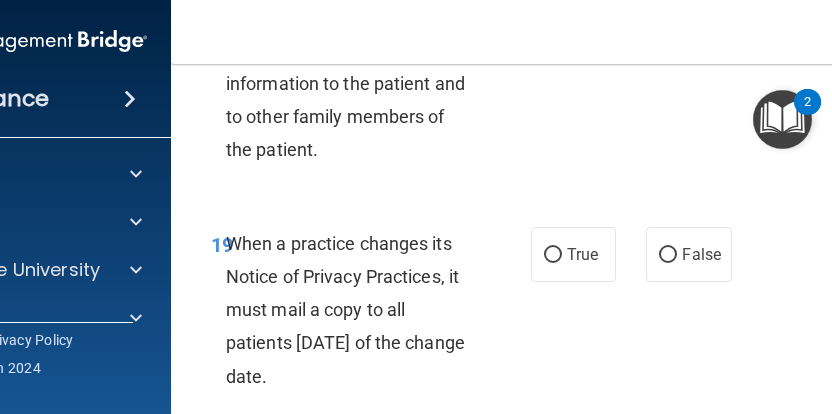 click on "When a practice changes its Notice of Privacy Practices, it must mail a copy to all patients [DATE] of the change date." at bounding box center (357, 310) 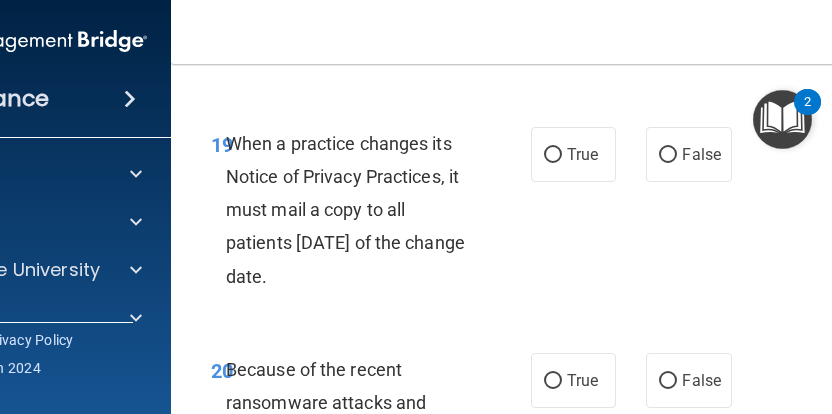 click on "When a practice changes its Notice of Privacy Practices, it must mail a copy to all patients [DATE] of the change date." at bounding box center [345, 210] 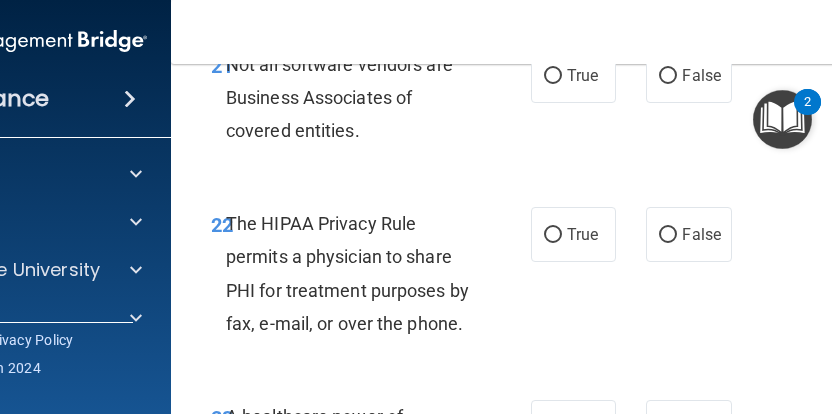 scroll, scrollTop: 5098, scrollLeft: 0, axis: vertical 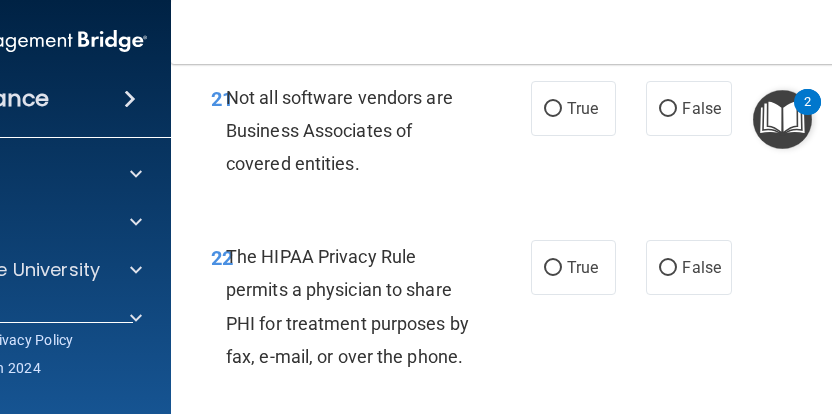 click at bounding box center (631, 81) 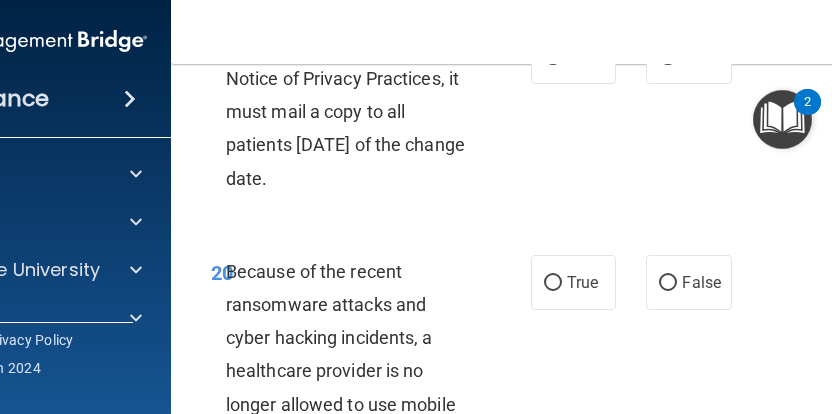 scroll, scrollTop: 4498, scrollLeft: 0, axis: vertical 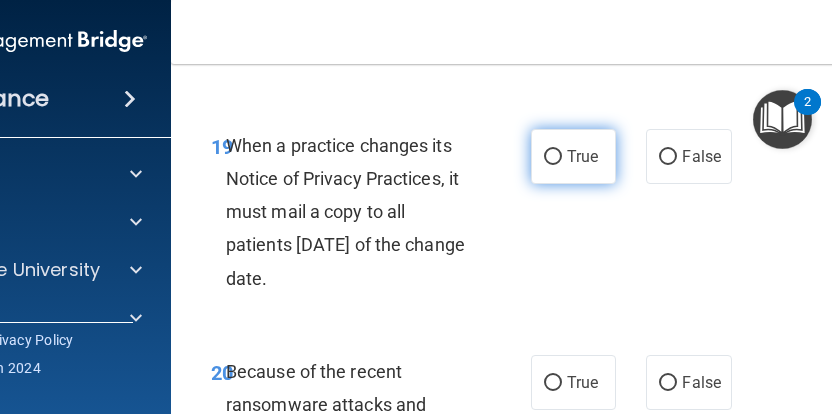 click on "True" at bounding box center [582, 156] 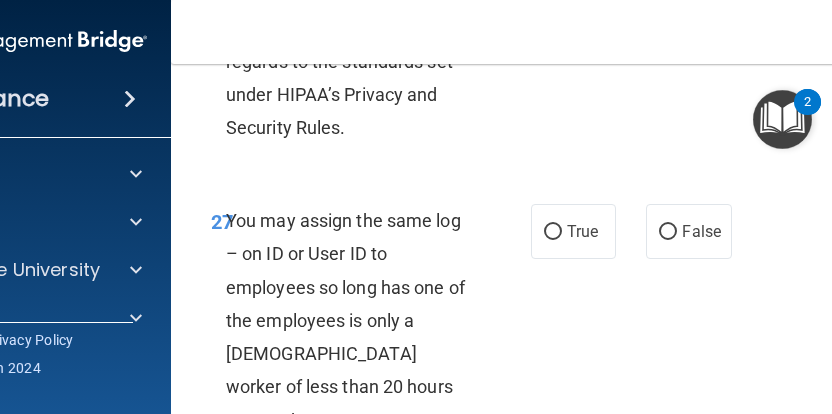 scroll, scrollTop: 6298, scrollLeft: 0, axis: vertical 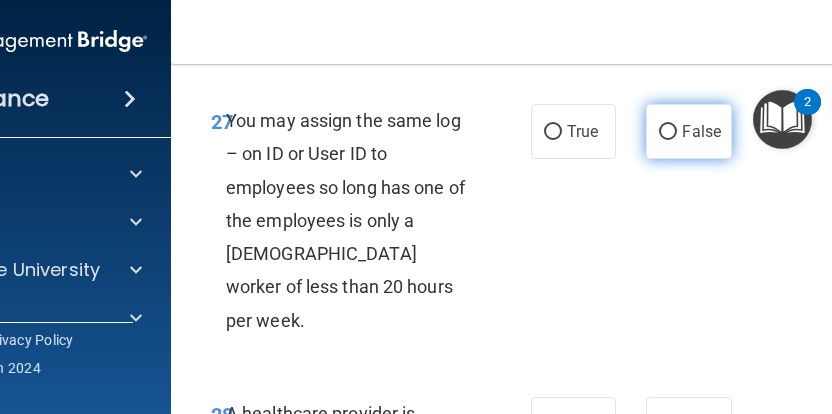 click on "False" at bounding box center [688, 131] 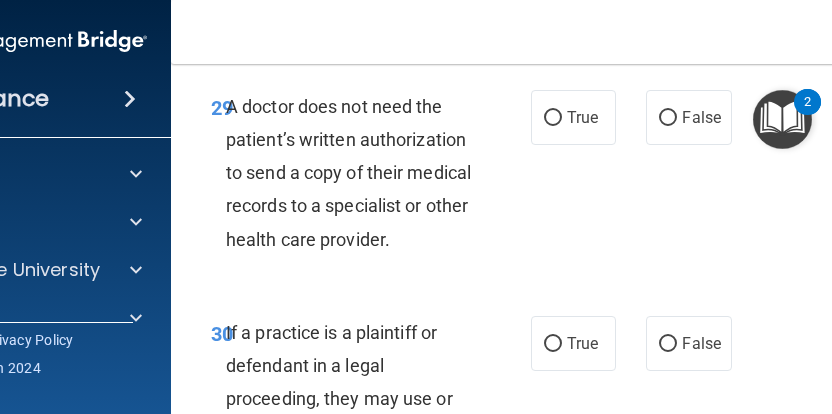 scroll, scrollTop: 6698, scrollLeft: 0, axis: vertical 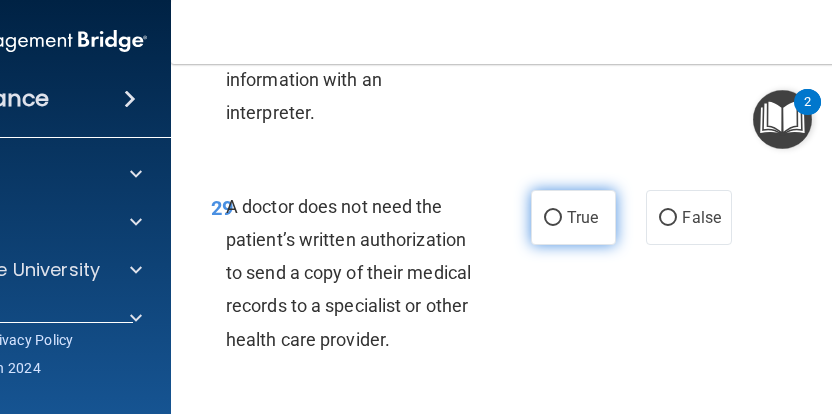 click on "True" at bounding box center (573, 217) 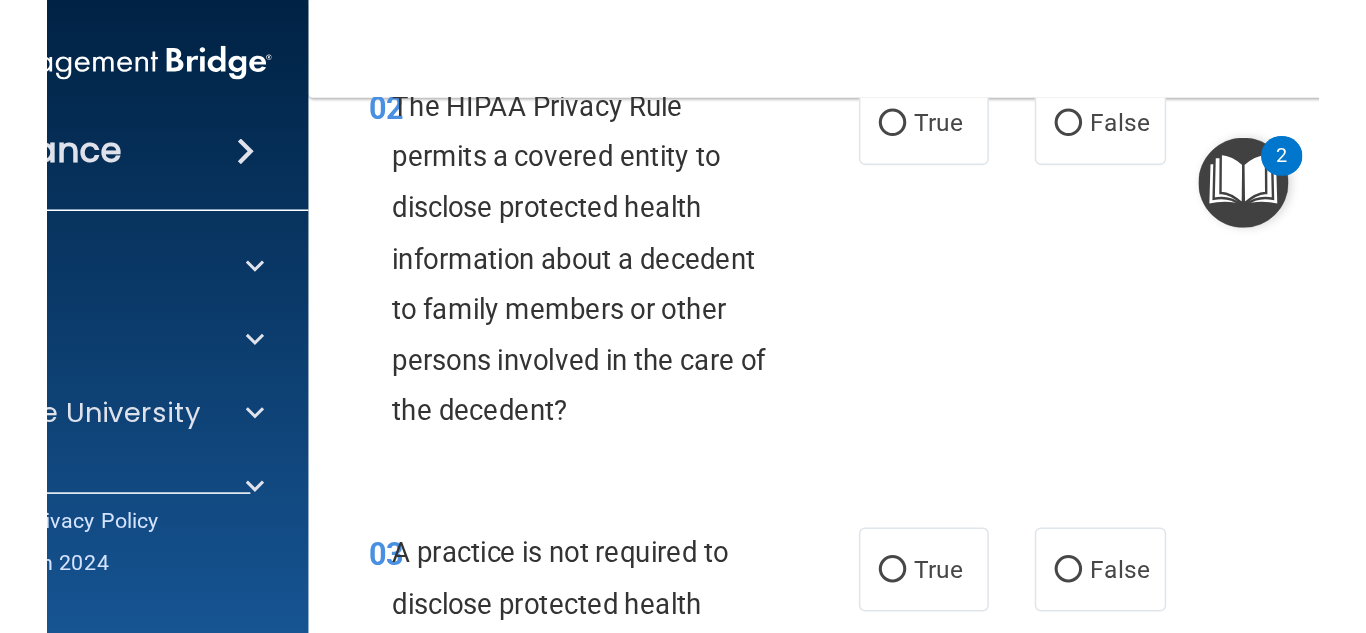 scroll, scrollTop: 0, scrollLeft: 0, axis: both 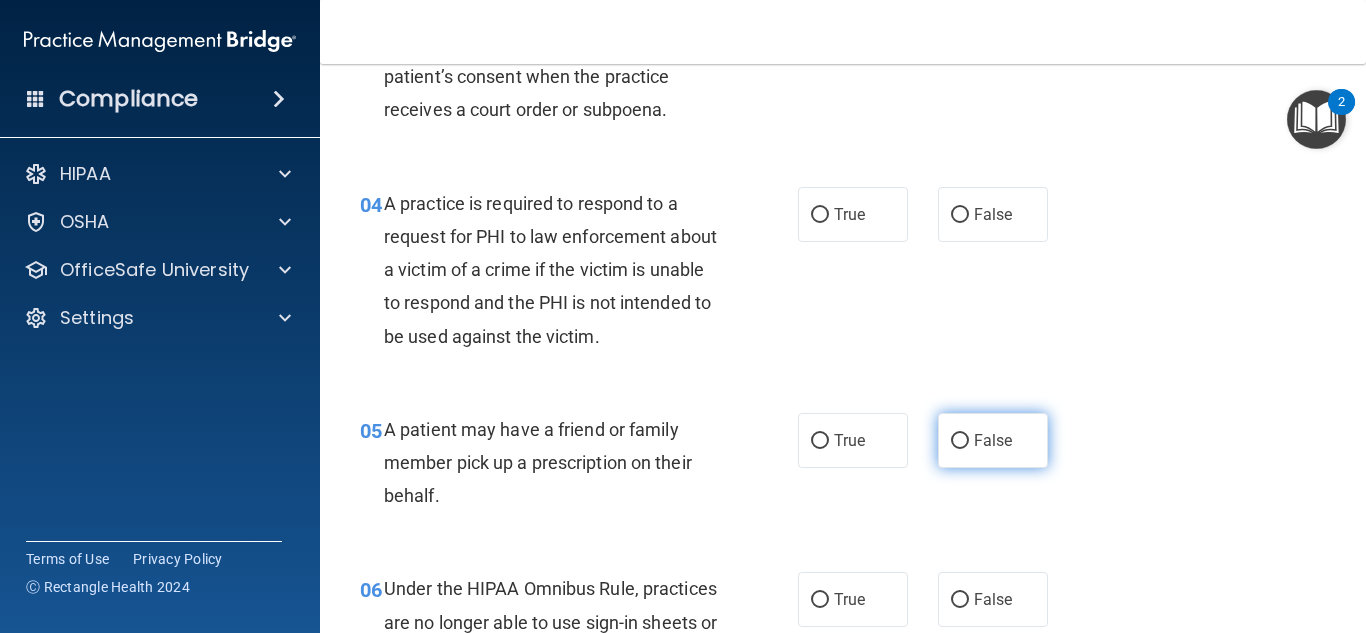click on "False" at bounding box center (993, 440) 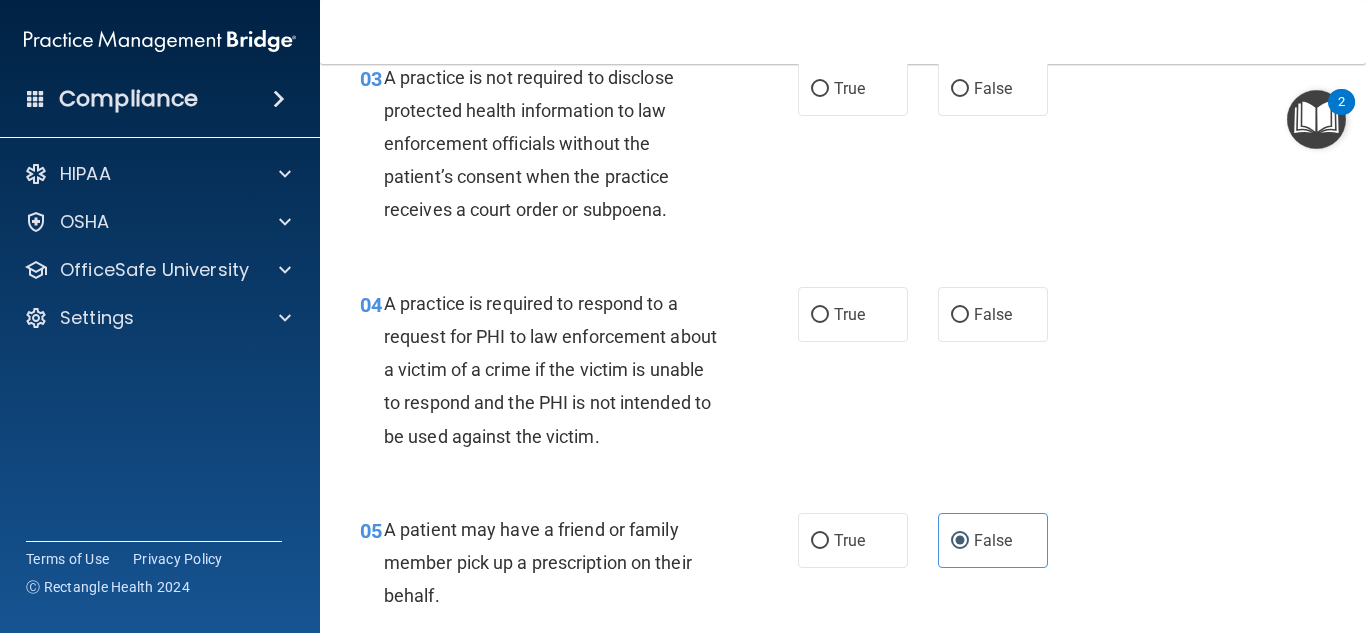scroll, scrollTop: 450, scrollLeft: 0, axis: vertical 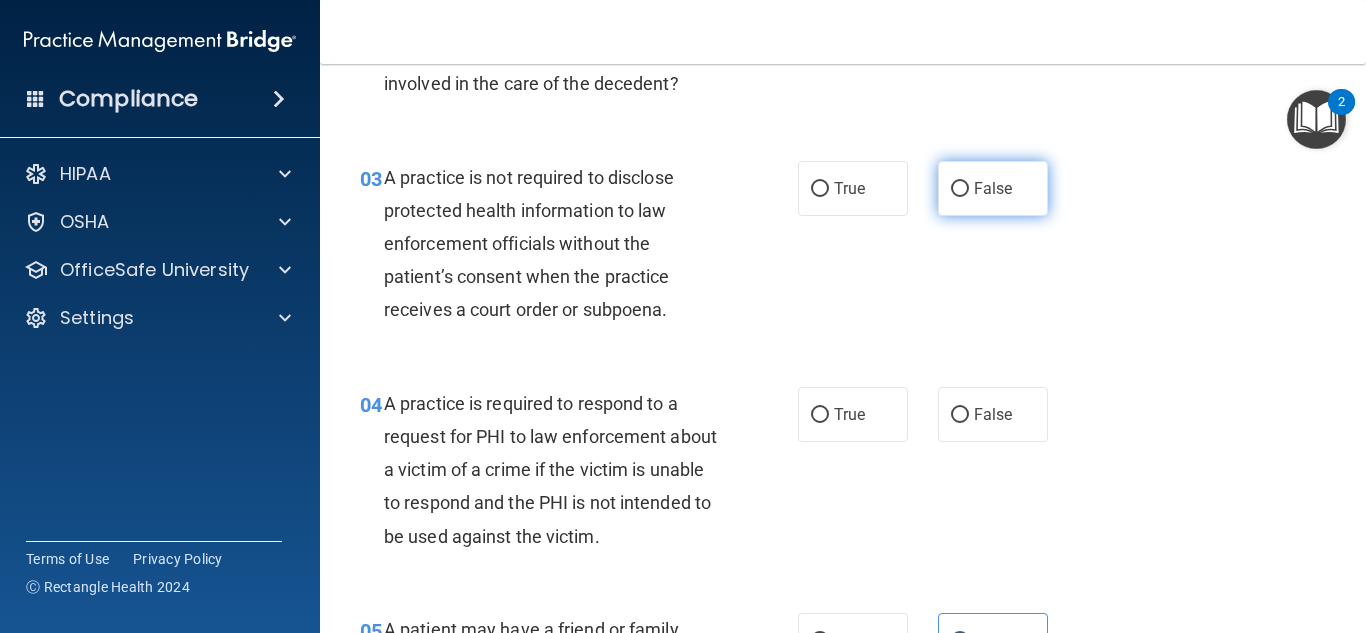 click on "False" at bounding box center [993, 188] 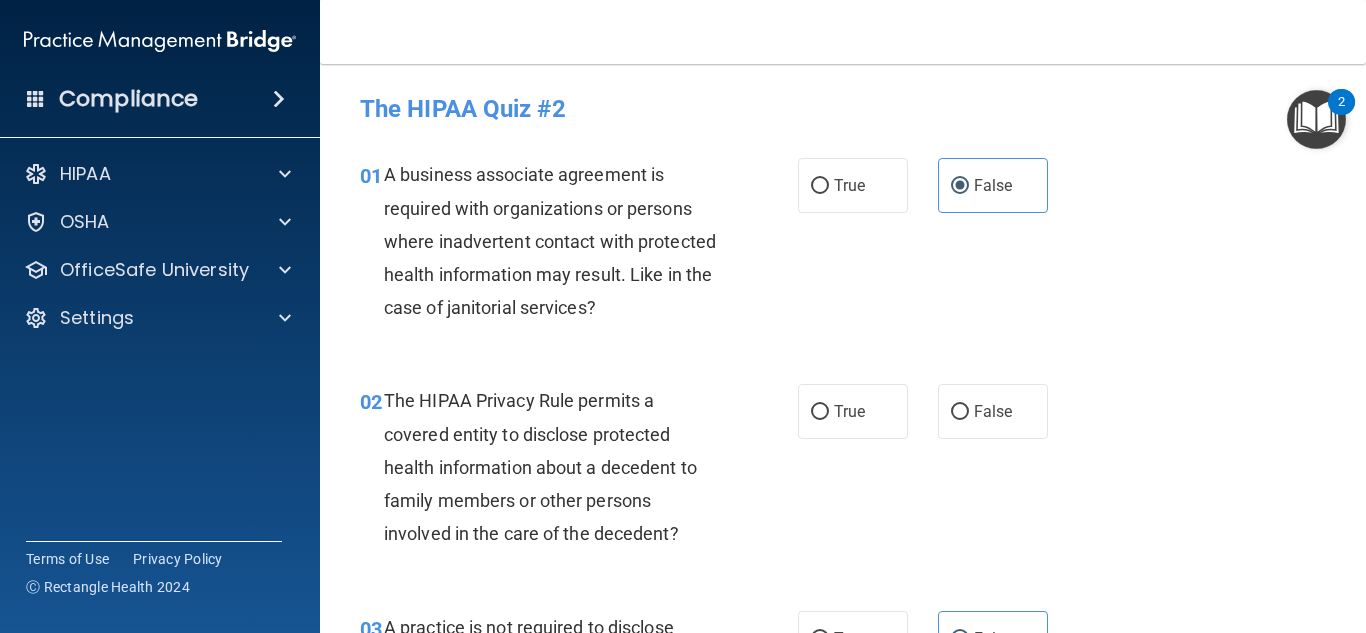 scroll, scrollTop: 100, scrollLeft: 0, axis: vertical 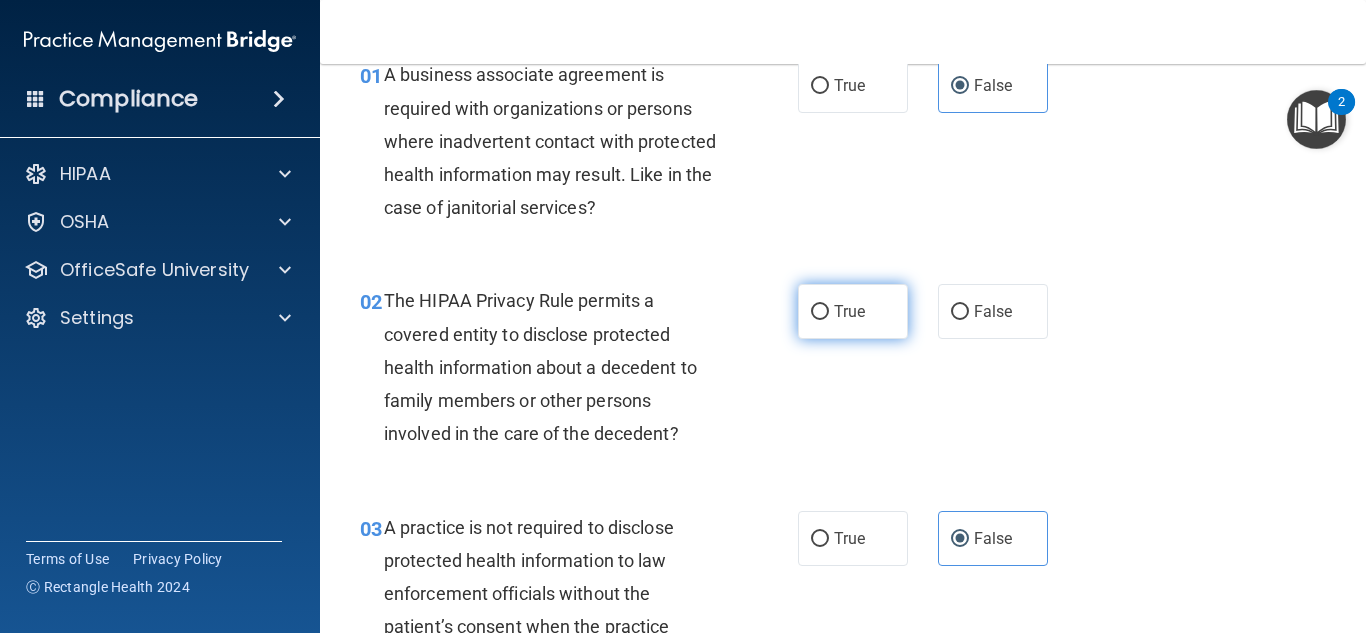 click on "True" at bounding box center (853, 311) 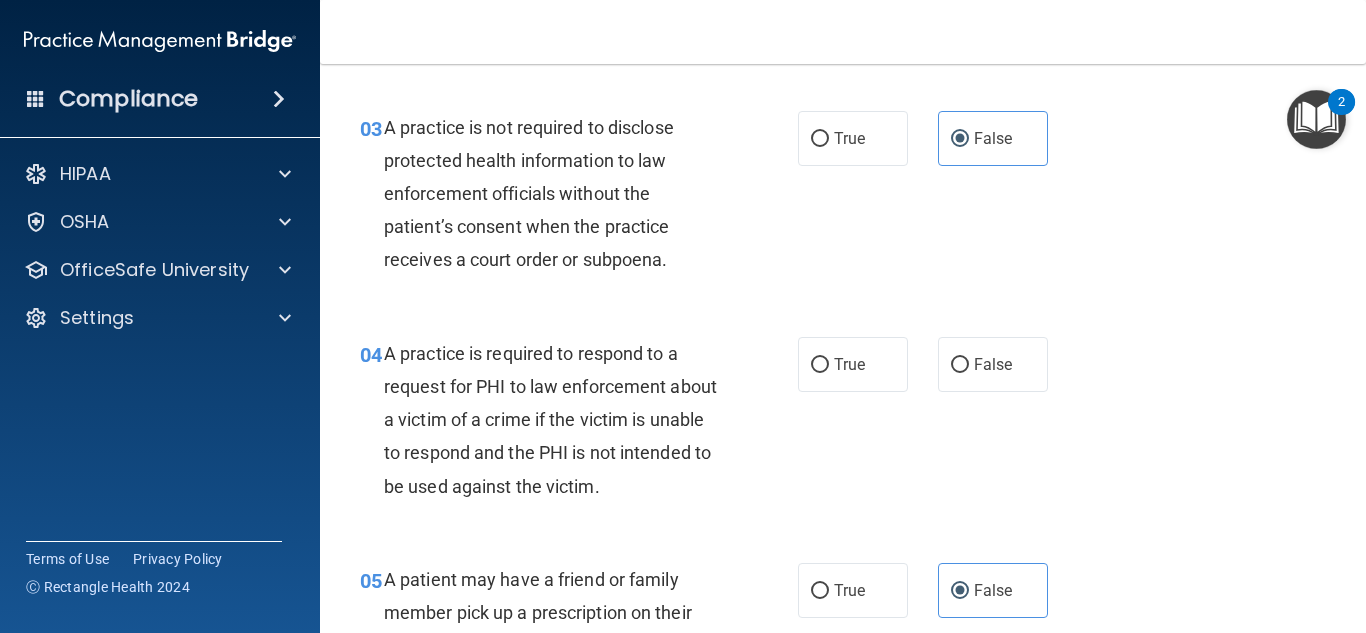 scroll, scrollTop: 600, scrollLeft: 0, axis: vertical 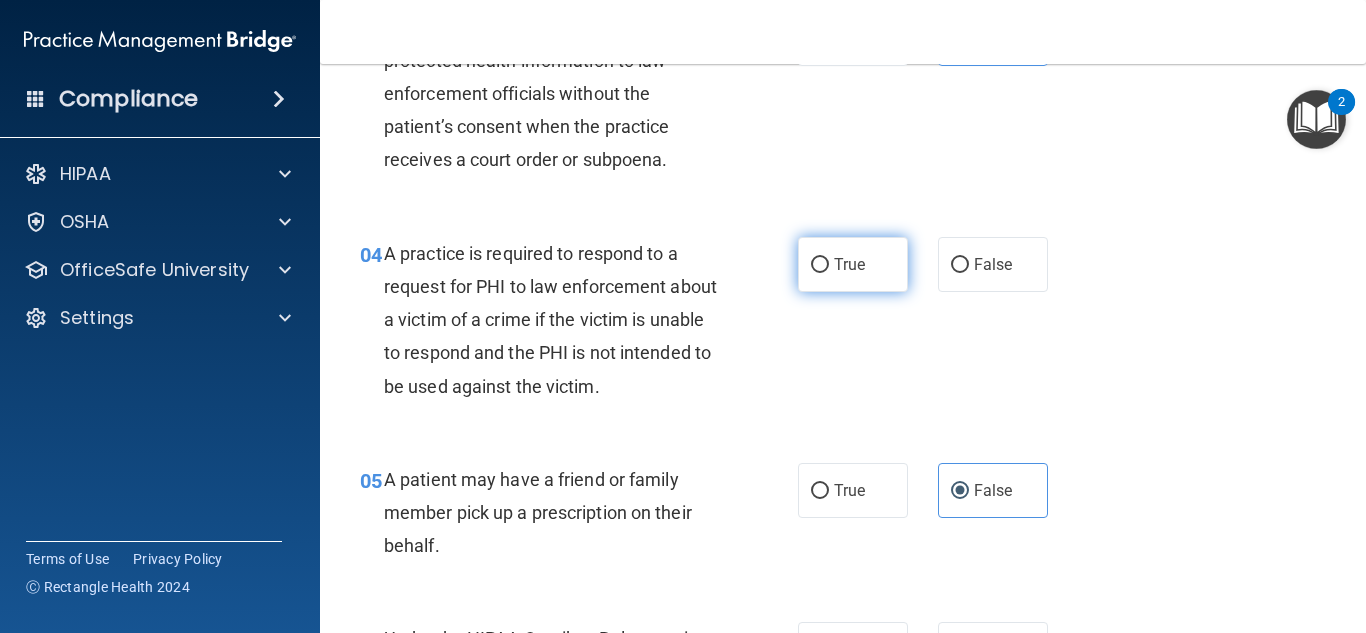 click on "True" at bounding box center (853, 264) 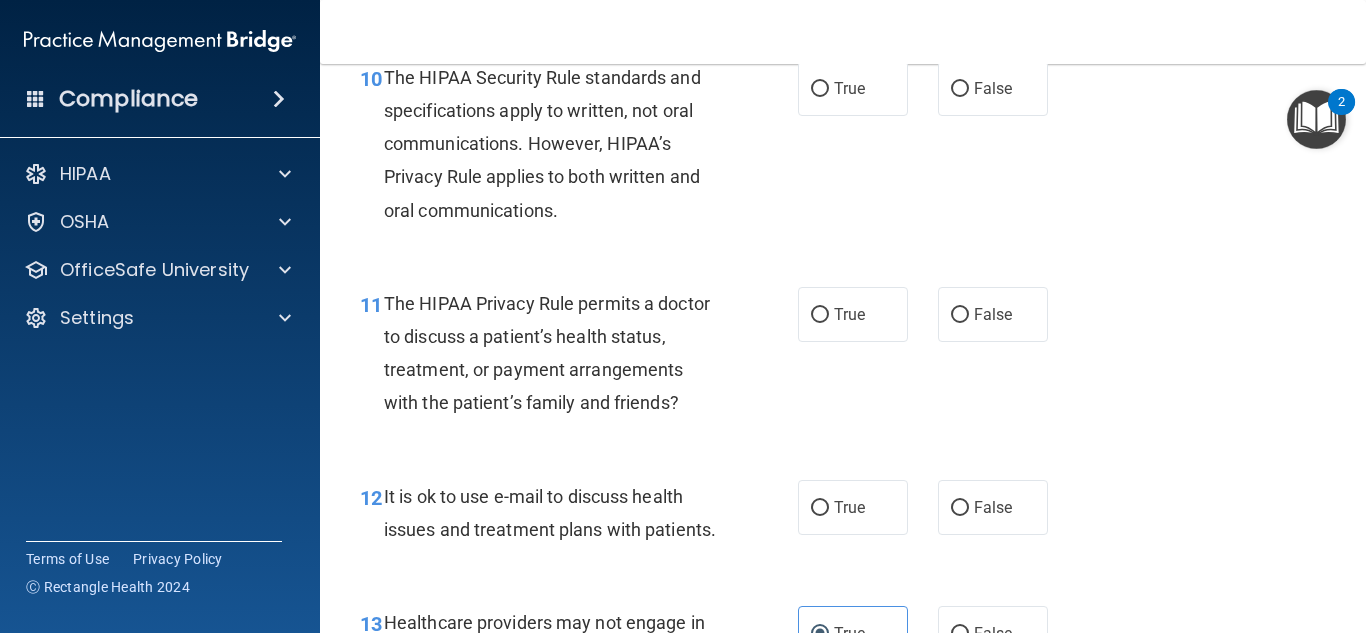 scroll, scrollTop: 2000, scrollLeft: 0, axis: vertical 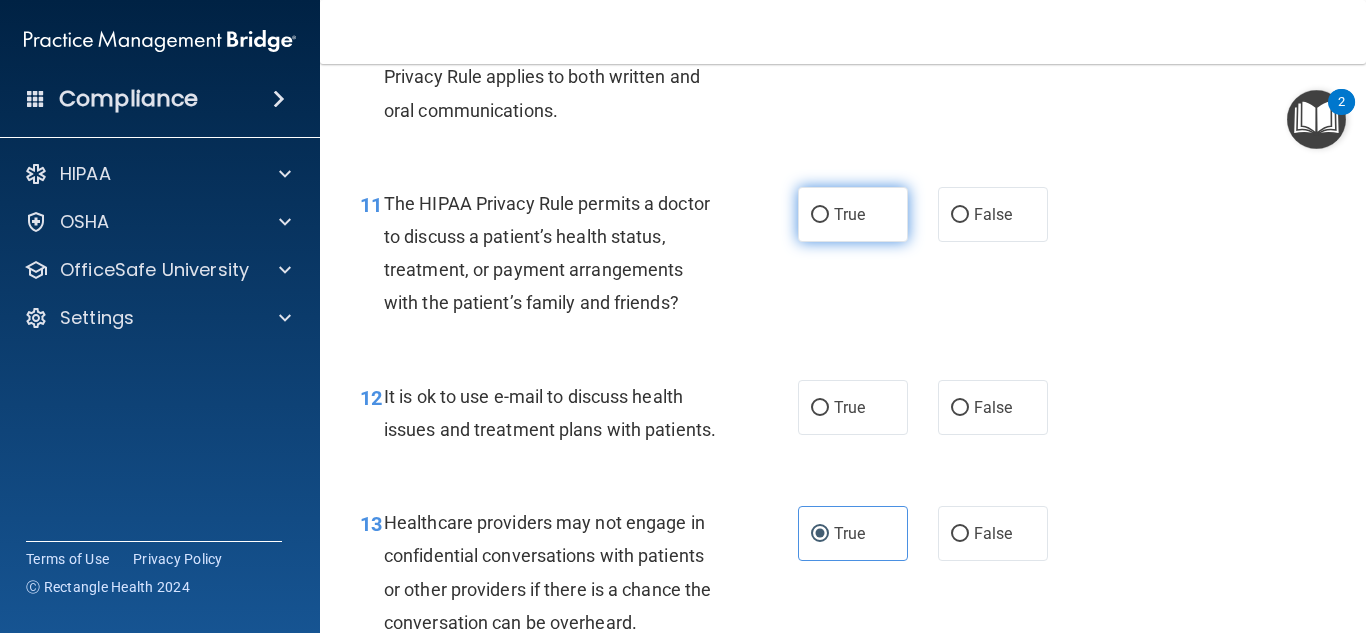 click on "True" at bounding box center [849, 214] 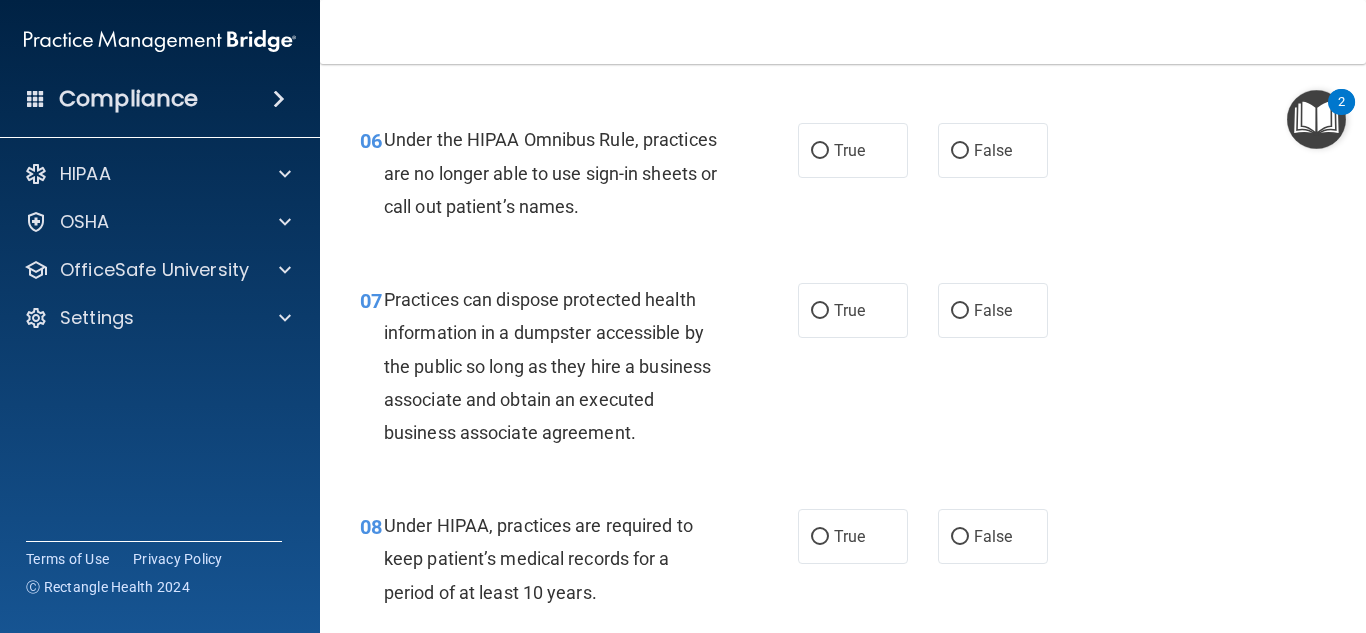 scroll, scrollTop: 1100, scrollLeft: 0, axis: vertical 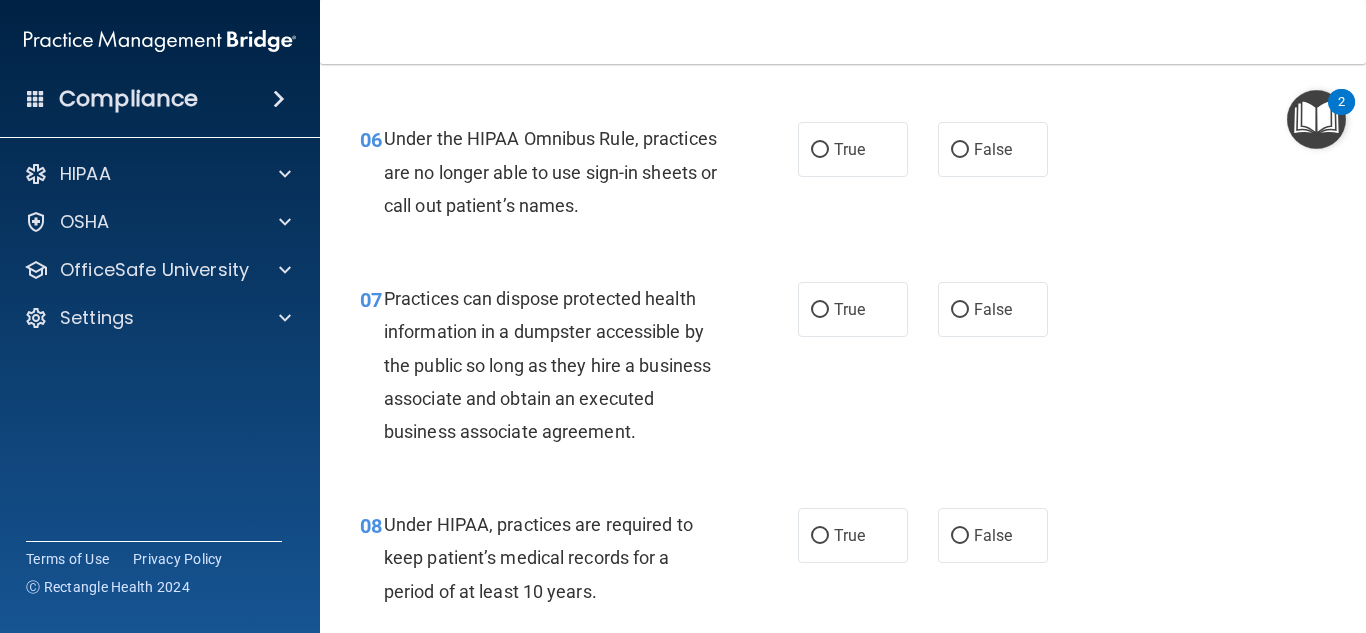 click on "06       Under the HIPAA Omnibus Rule, practices are no longer able to use sign-in sheets or call out patient’s names.                 True           False" at bounding box center [843, 177] 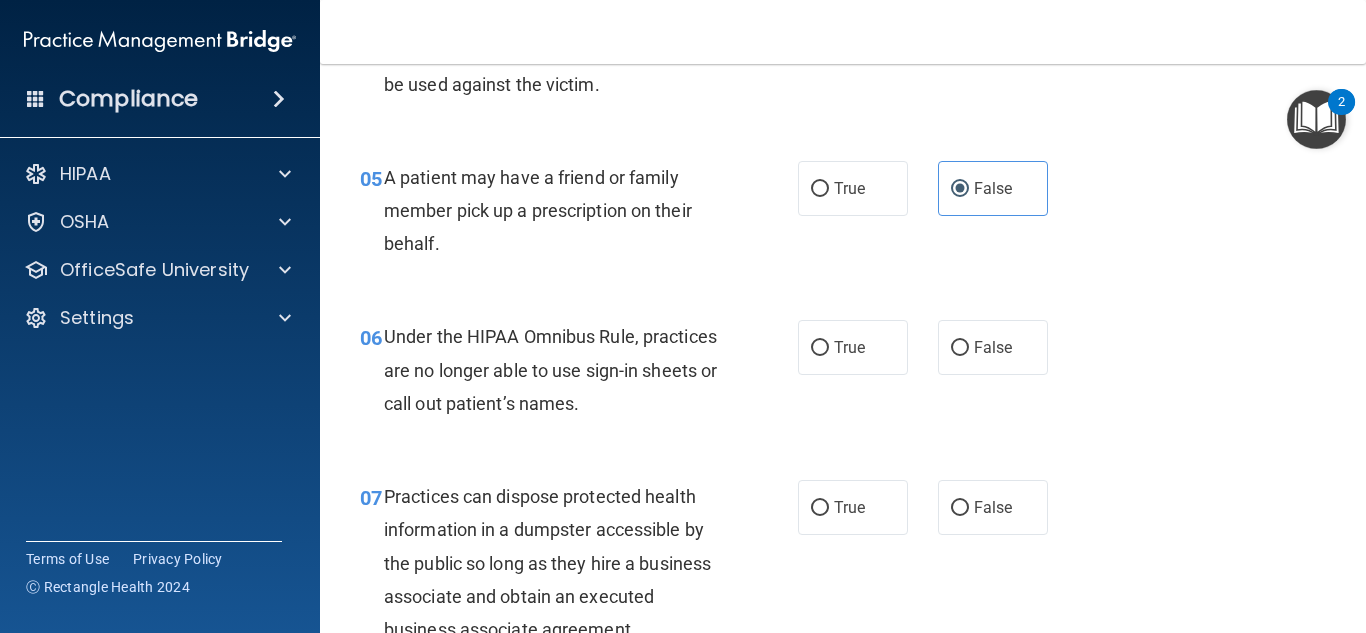 scroll, scrollTop: 1000, scrollLeft: 0, axis: vertical 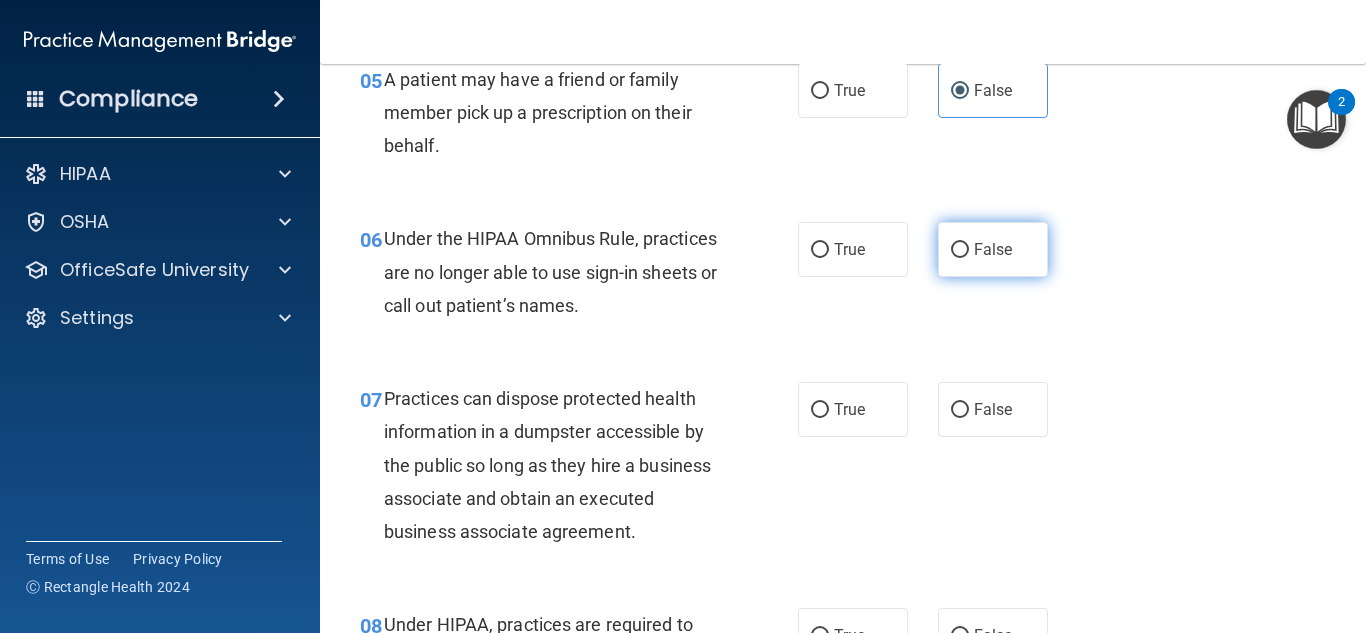 click on "False" at bounding box center [993, 249] 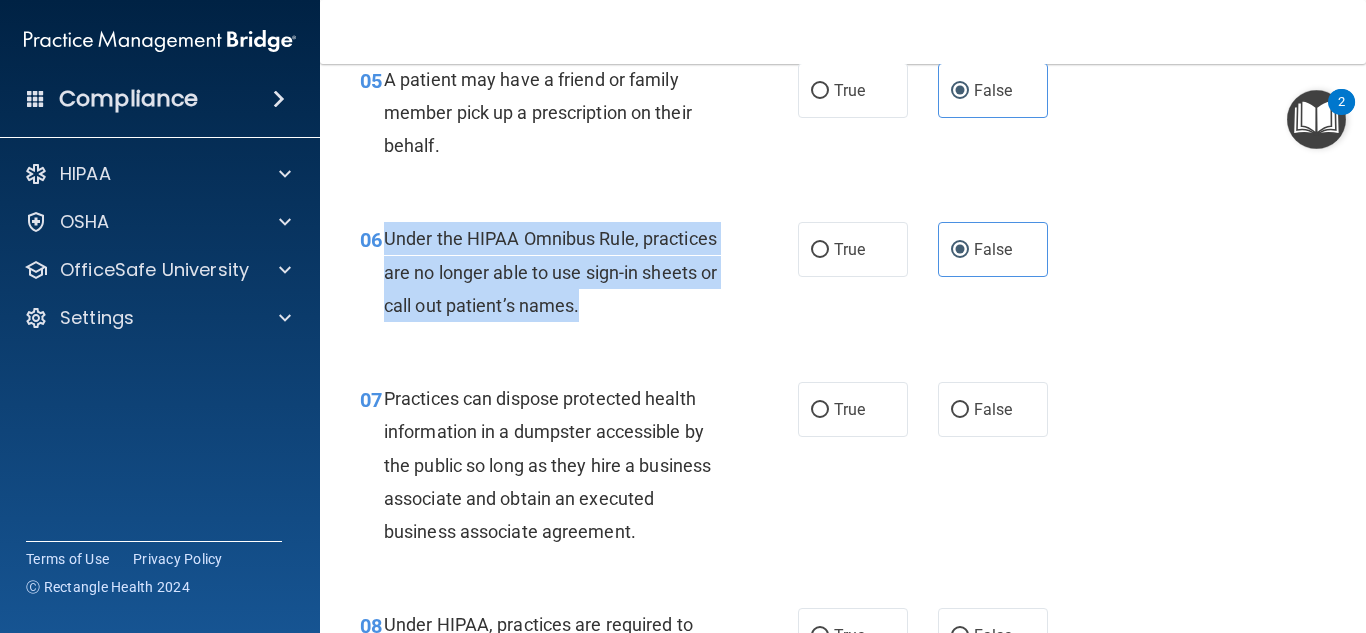 drag, startPoint x: 681, startPoint y: 309, endPoint x: 382, endPoint y: 239, distance: 307.0847 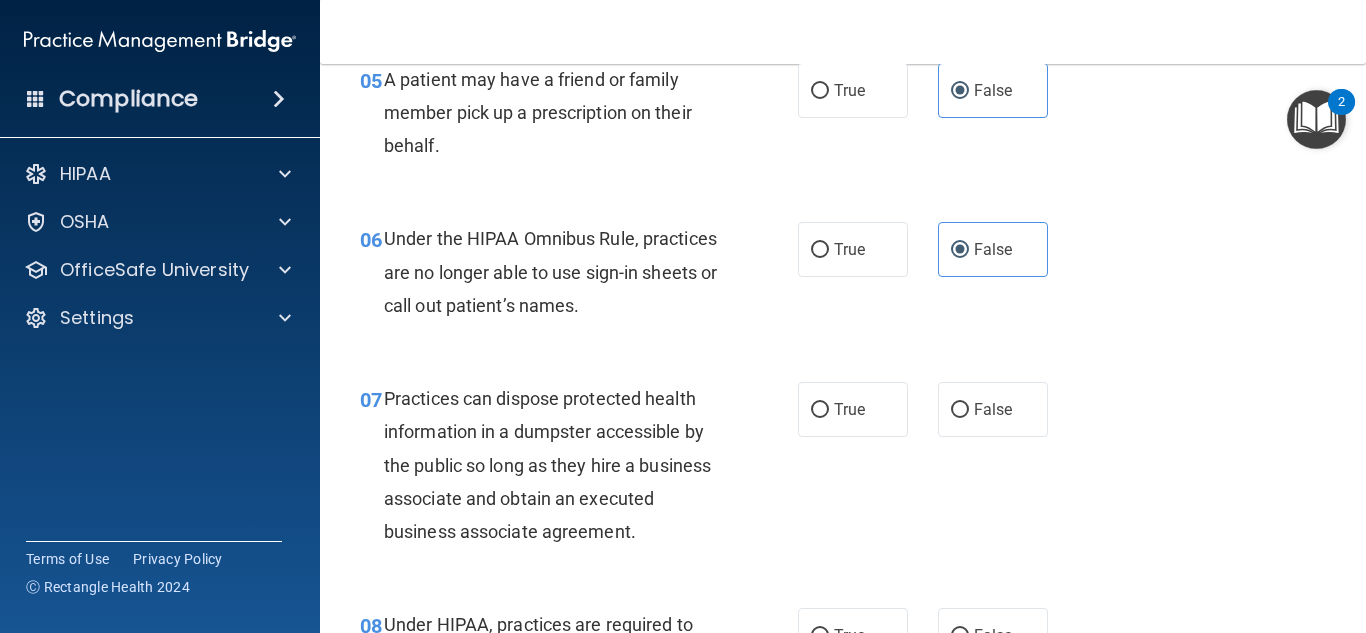 click on "06       Under the HIPAA Omnibus Rule, practices are no longer able to use sign-in sheets or call out patient’s names.                 True           False" at bounding box center [843, 277] 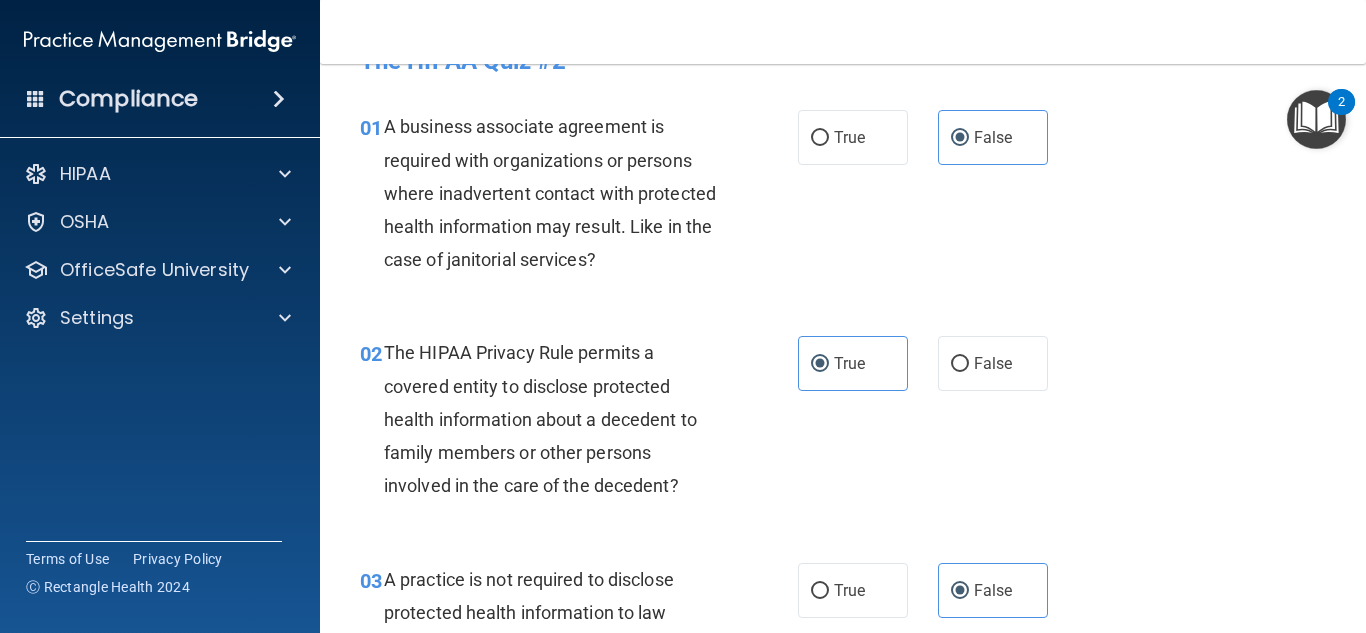 scroll, scrollTop: 0, scrollLeft: 0, axis: both 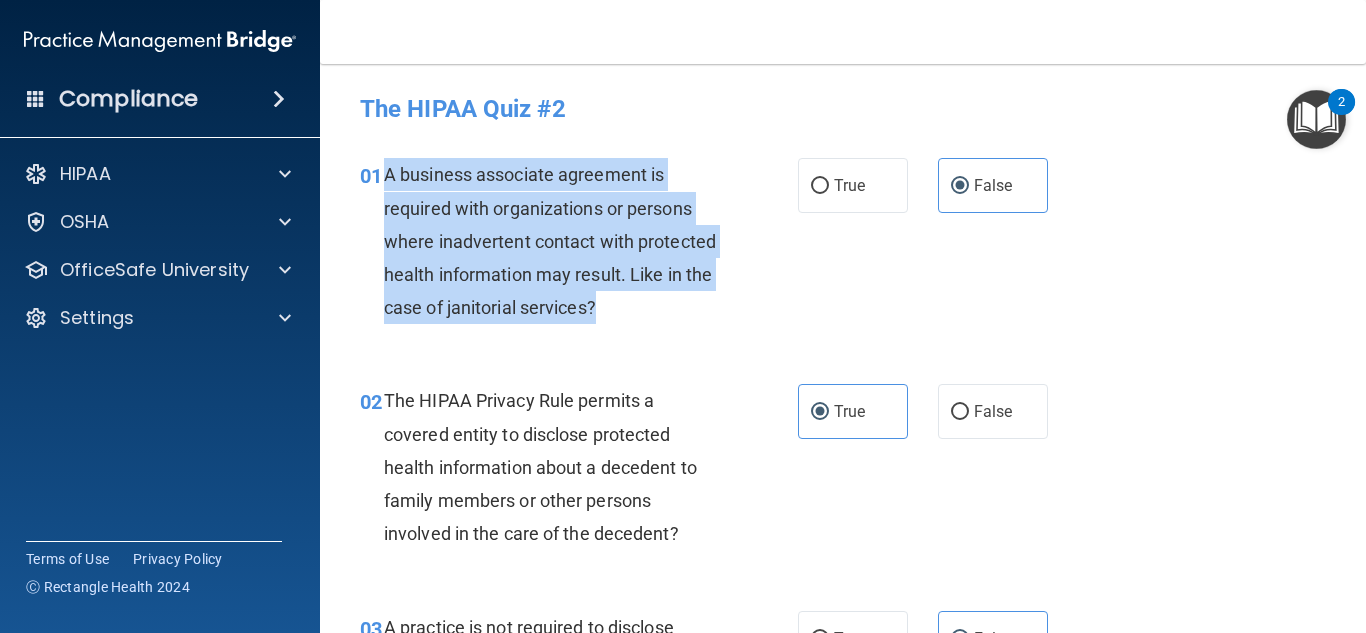 drag, startPoint x: 700, startPoint y: 304, endPoint x: 380, endPoint y: 172, distance: 346.15604 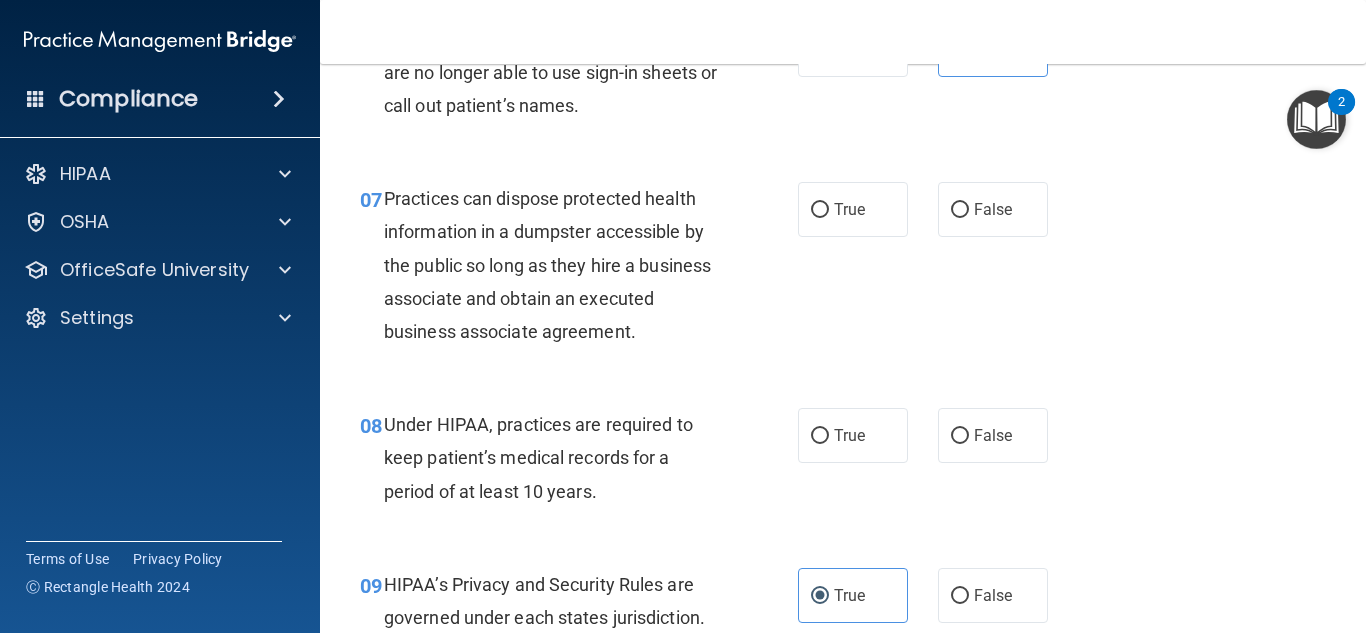 scroll, scrollTop: 1100, scrollLeft: 0, axis: vertical 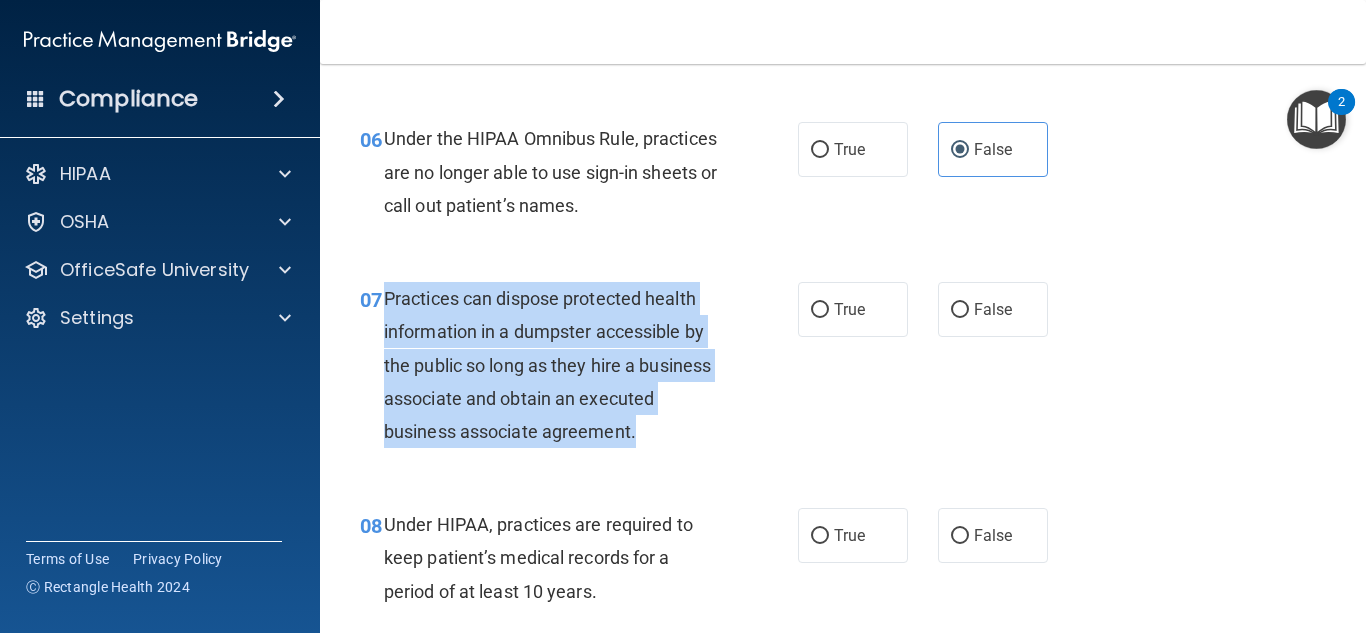 drag, startPoint x: 733, startPoint y: 432, endPoint x: 422, endPoint y: 291, distance: 341.47034 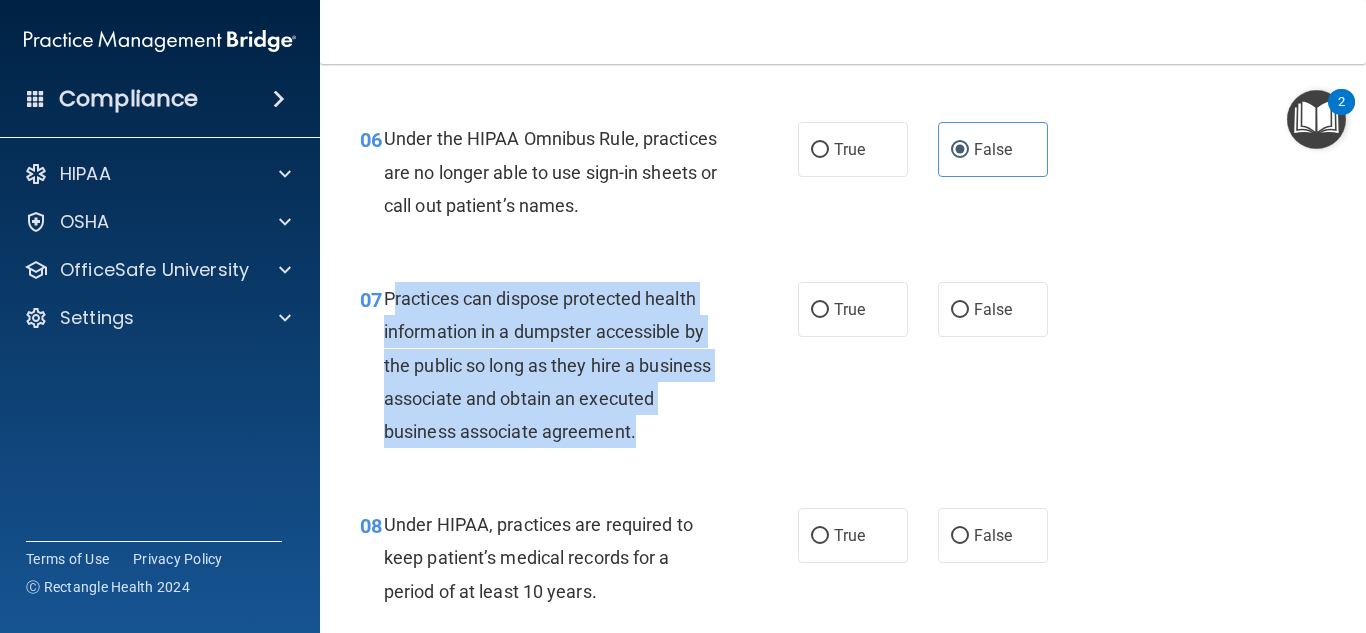 drag, startPoint x: 425, startPoint y: 291, endPoint x: 404, endPoint y: 311, distance: 29 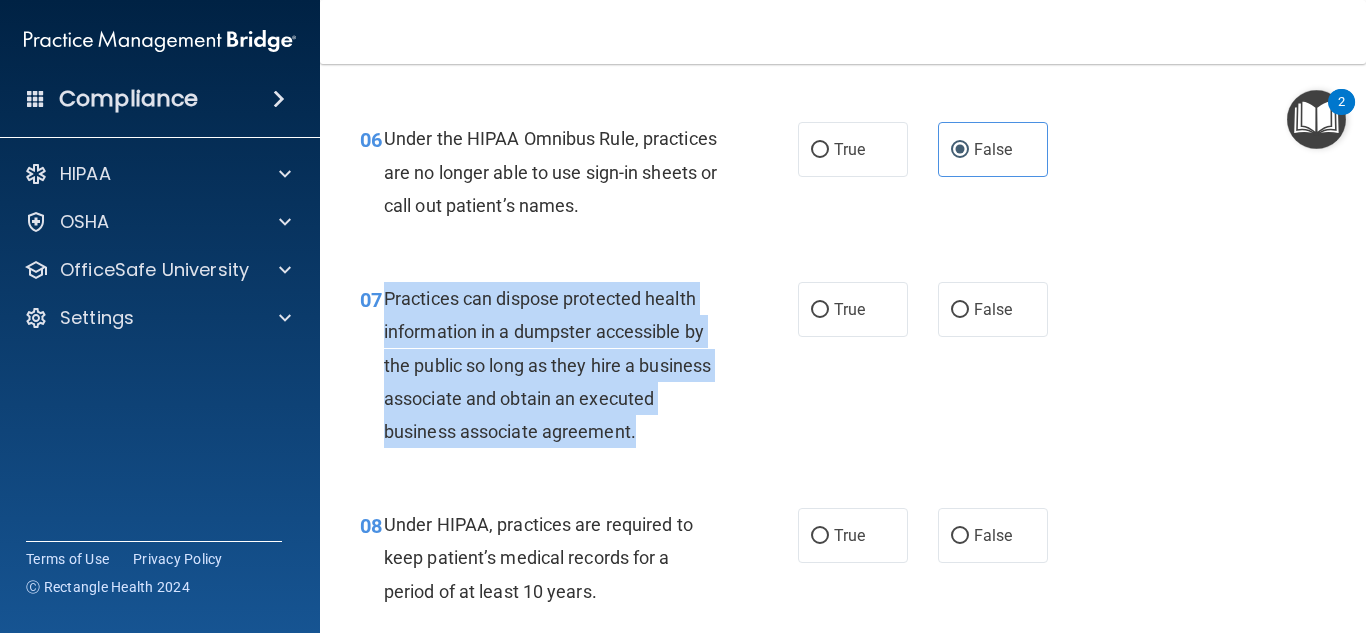 drag, startPoint x: 382, startPoint y: 295, endPoint x: 761, endPoint y: 432, distance: 403.00125 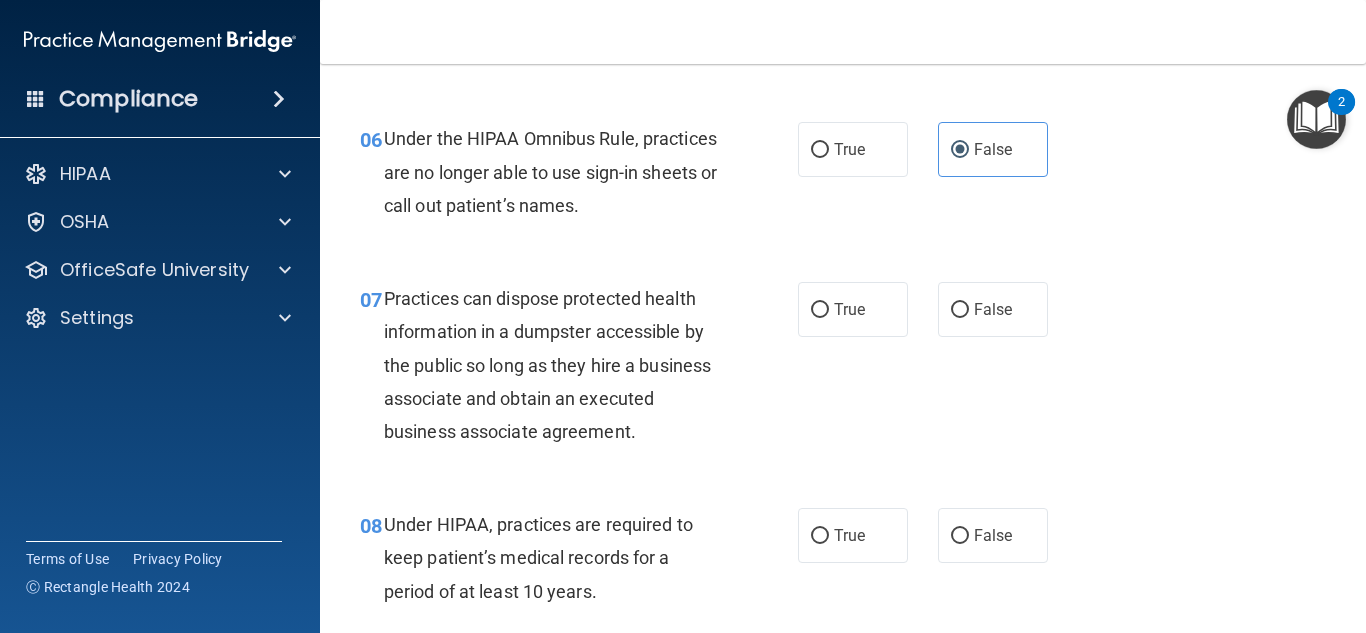 click on "07       Practices can dispose protected health information in a dumpster accessible by the public so long as they hire a business associate and obtain an executed business associate agreement.                 True           False" at bounding box center (843, 370) 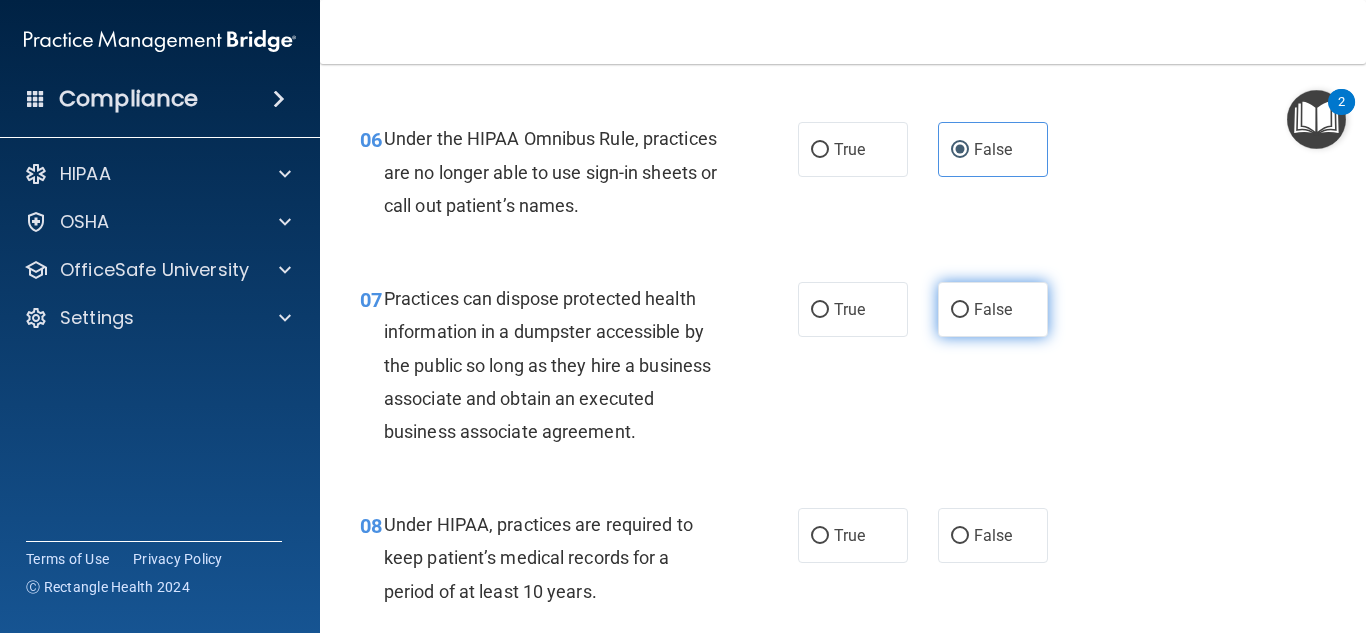 click on "False" at bounding box center [960, 310] 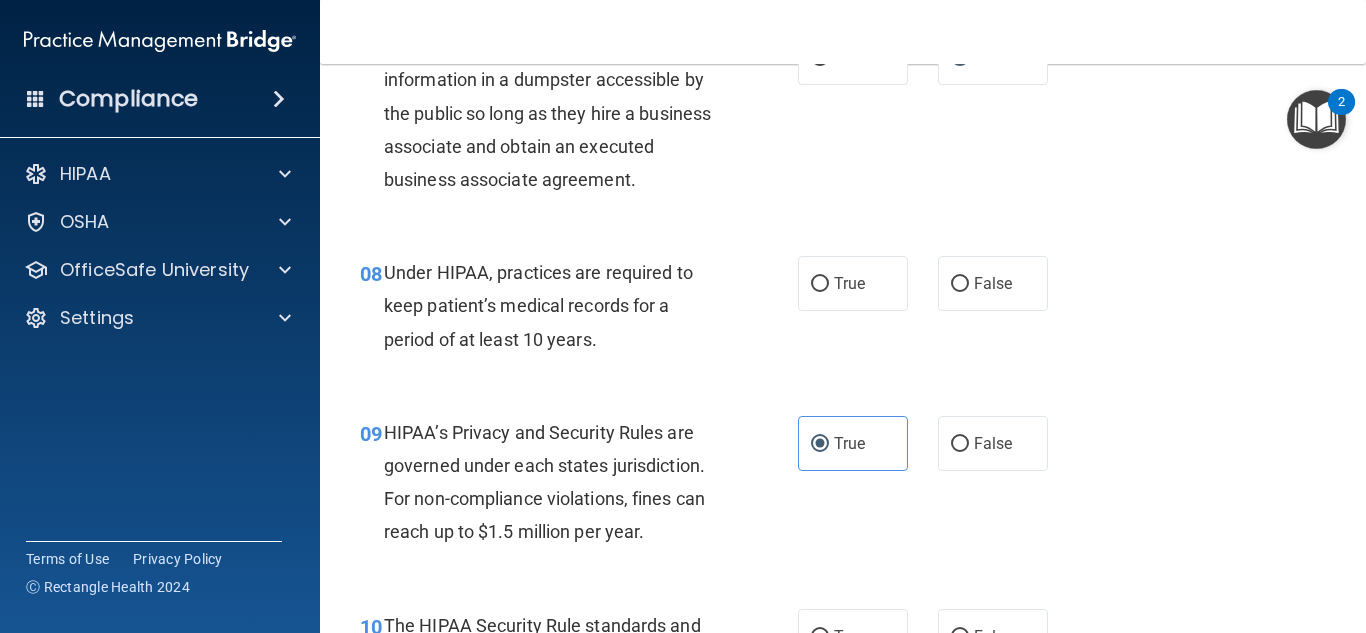 scroll, scrollTop: 1400, scrollLeft: 0, axis: vertical 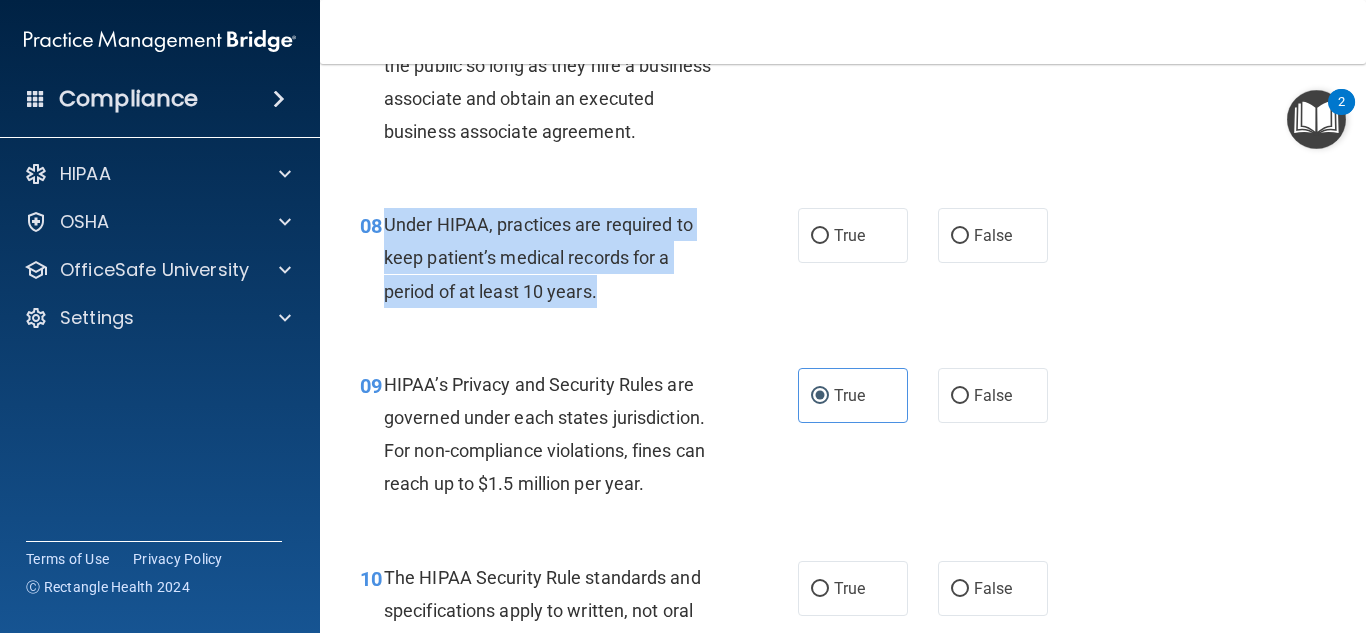 drag, startPoint x: 613, startPoint y: 303, endPoint x: 385, endPoint y: 225, distance: 240.97302 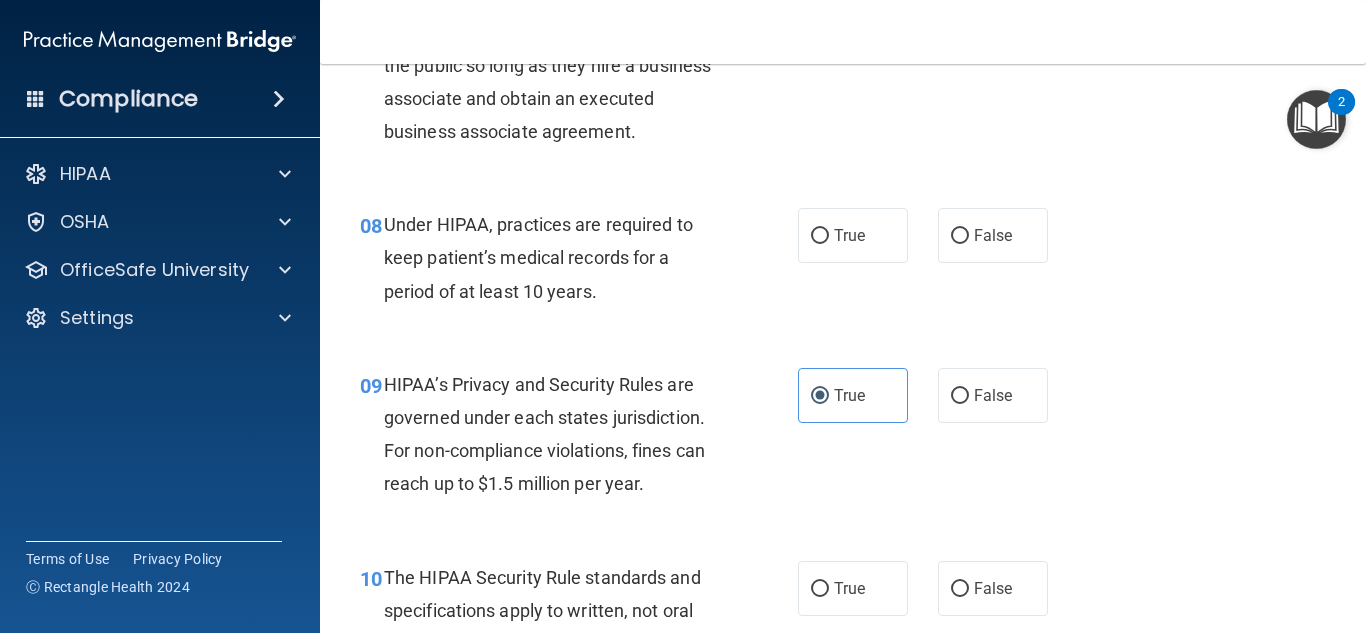 click on "07       Practices can dispose protected health information in a dumpster accessible by the public so long as they hire a business associate and obtain an executed business associate agreement." at bounding box center (579, 70) 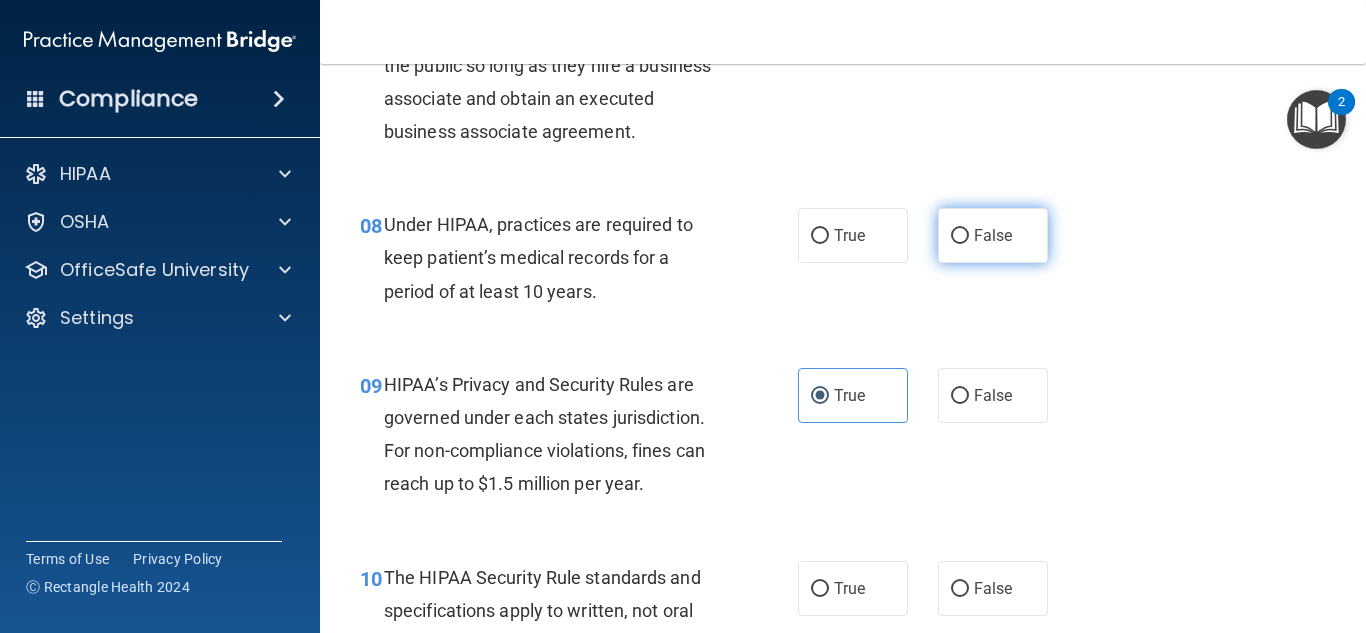 click on "False" at bounding box center [993, 235] 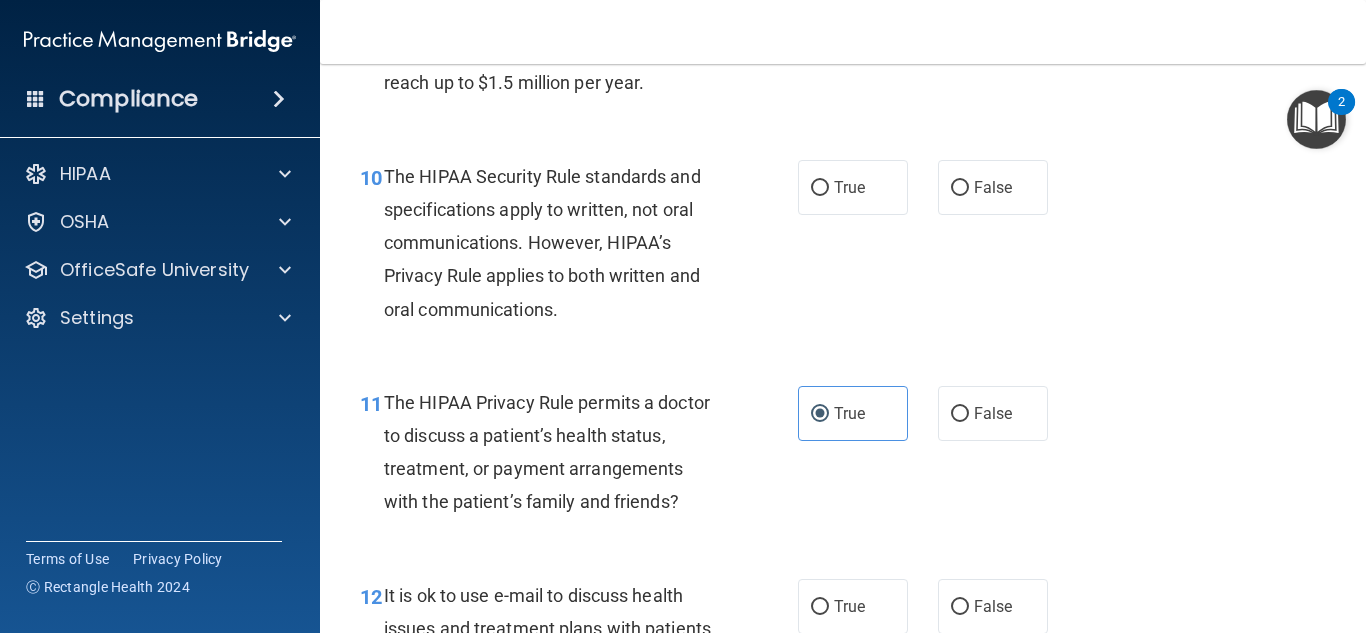 scroll, scrollTop: 1800, scrollLeft: 0, axis: vertical 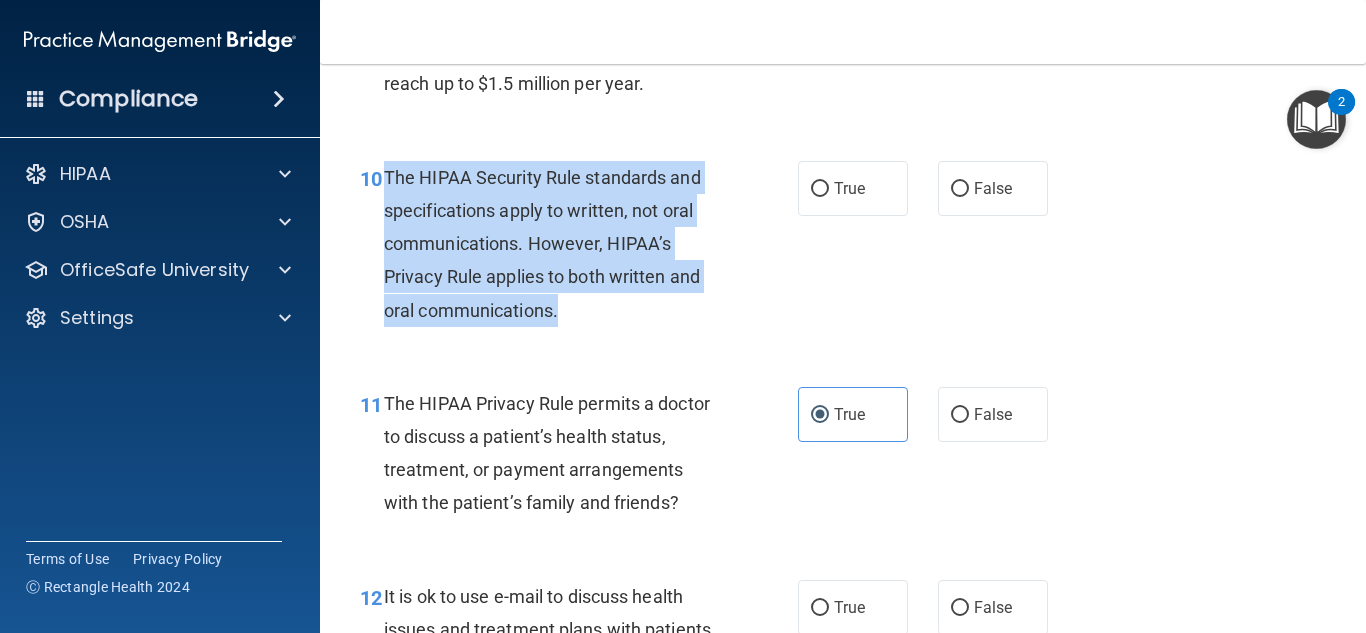 drag, startPoint x: 564, startPoint y: 310, endPoint x: 387, endPoint y: 173, distance: 223.82582 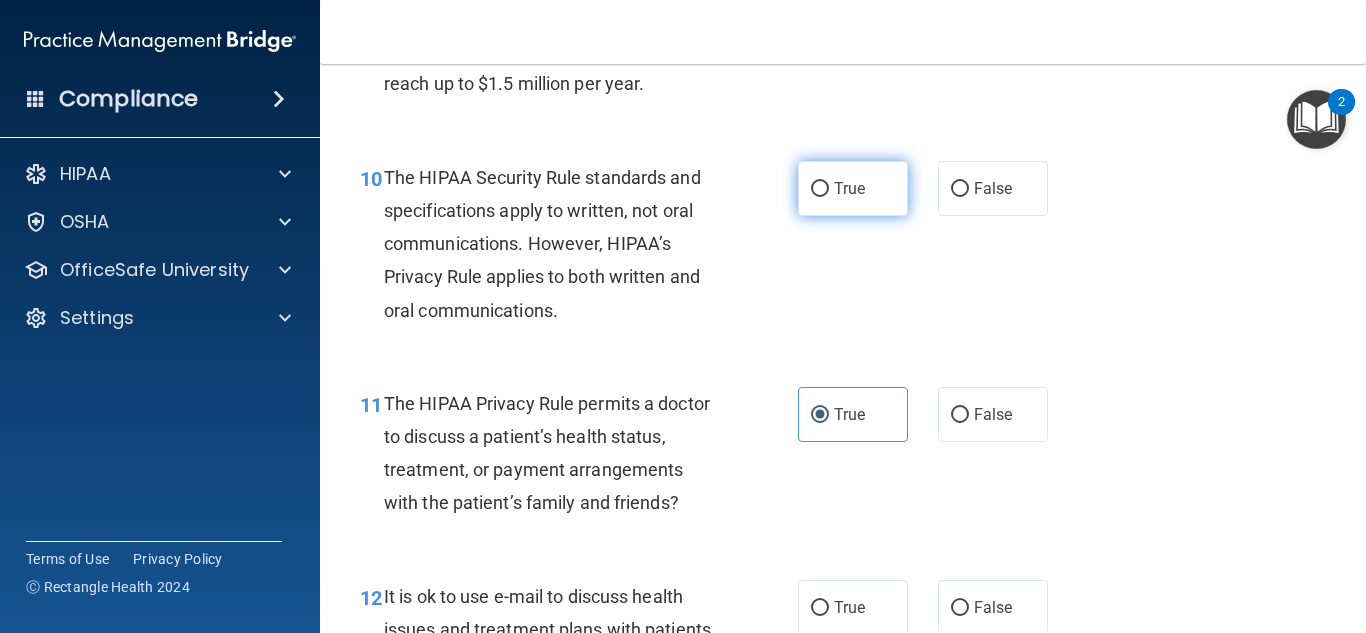 click on "True" at bounding box center (849, 188) 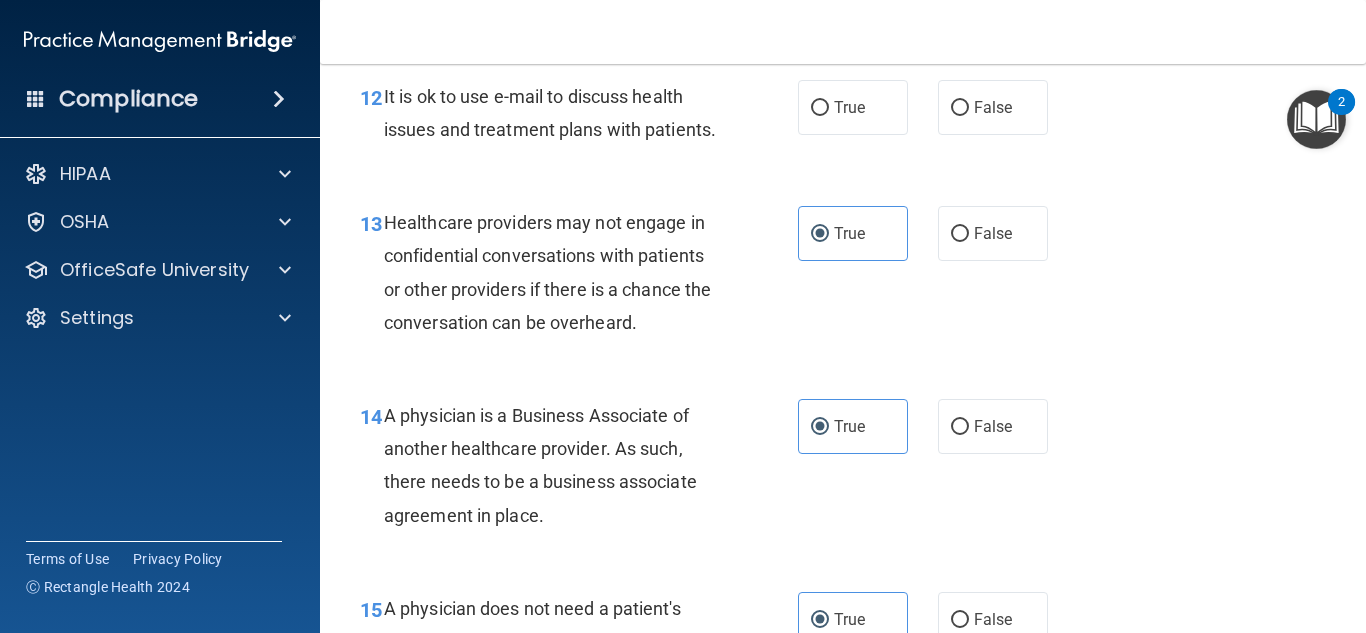 scroll, scrollTop: 2200, scrollLeft: 0, axis: vertical 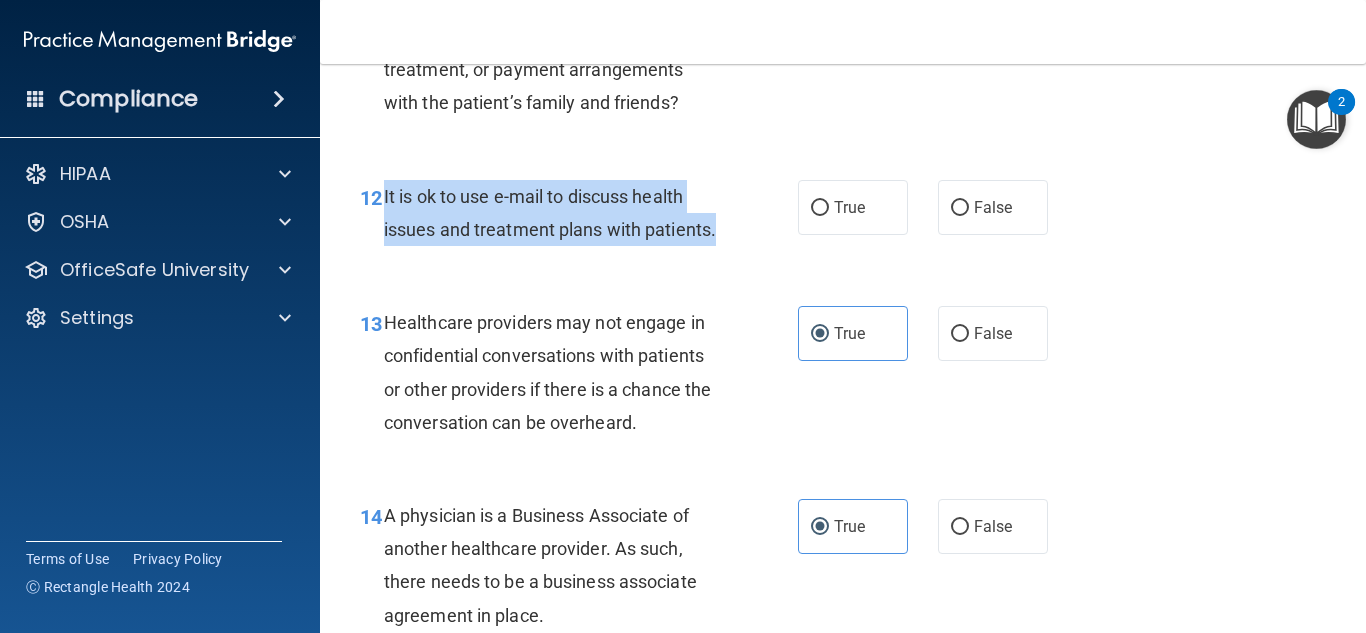 drag, startPoint x: 473, startPoint y: 273, endPoint x: 384, endPoint y: 191, distance: 121.016525 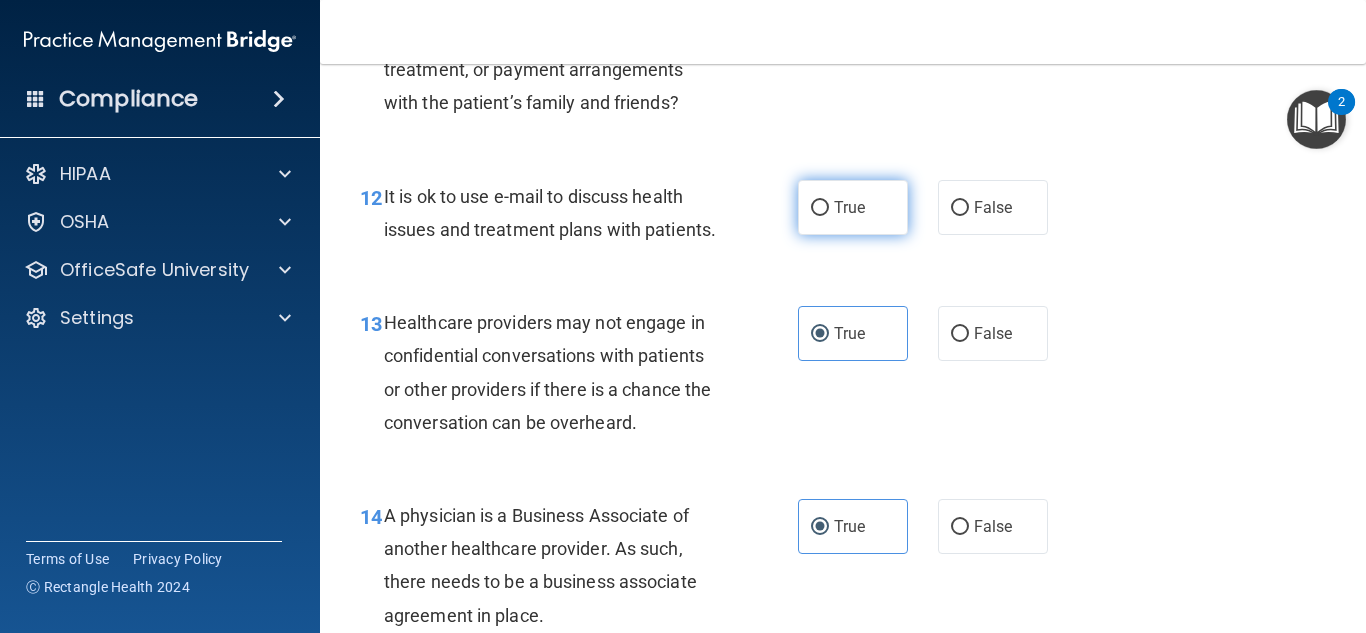click on "True" at bounding box center [853, 207] 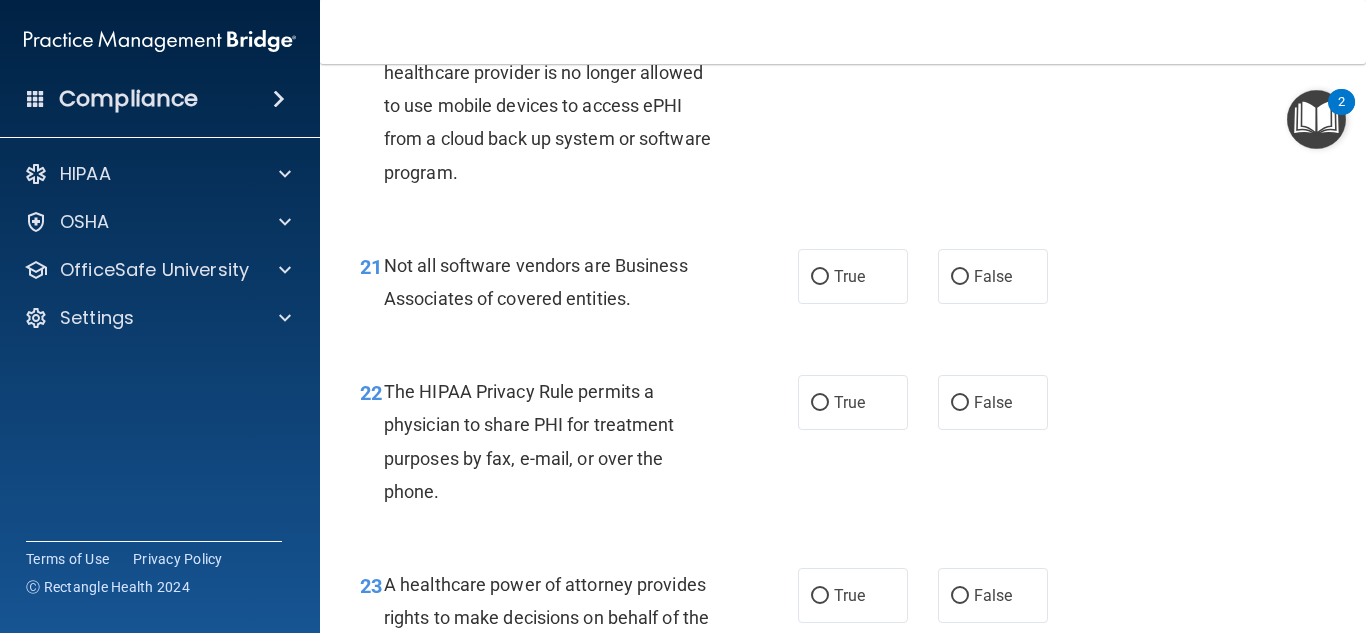 scroll, scrollTop: 3800, scrollLeft: 0, axis: vertical 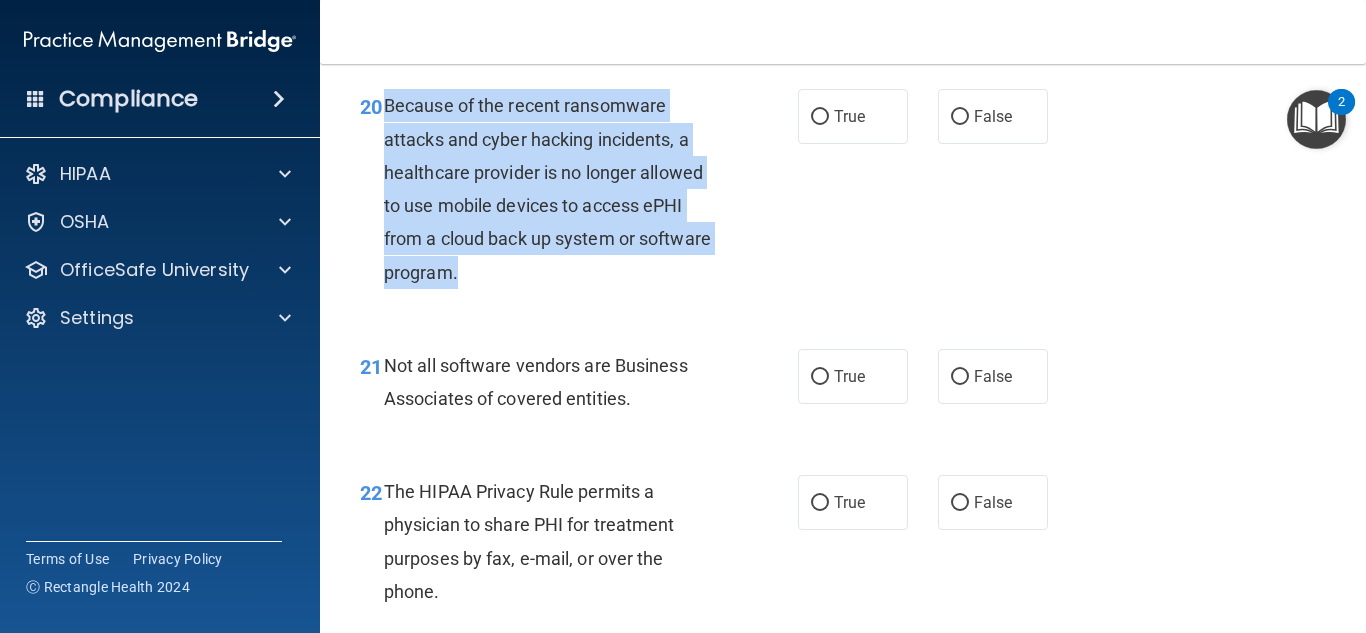 drag, startPoint x: 545, startPoint y: 338, endPoint x: 386, endPoint y: 176, distance: 226.9912 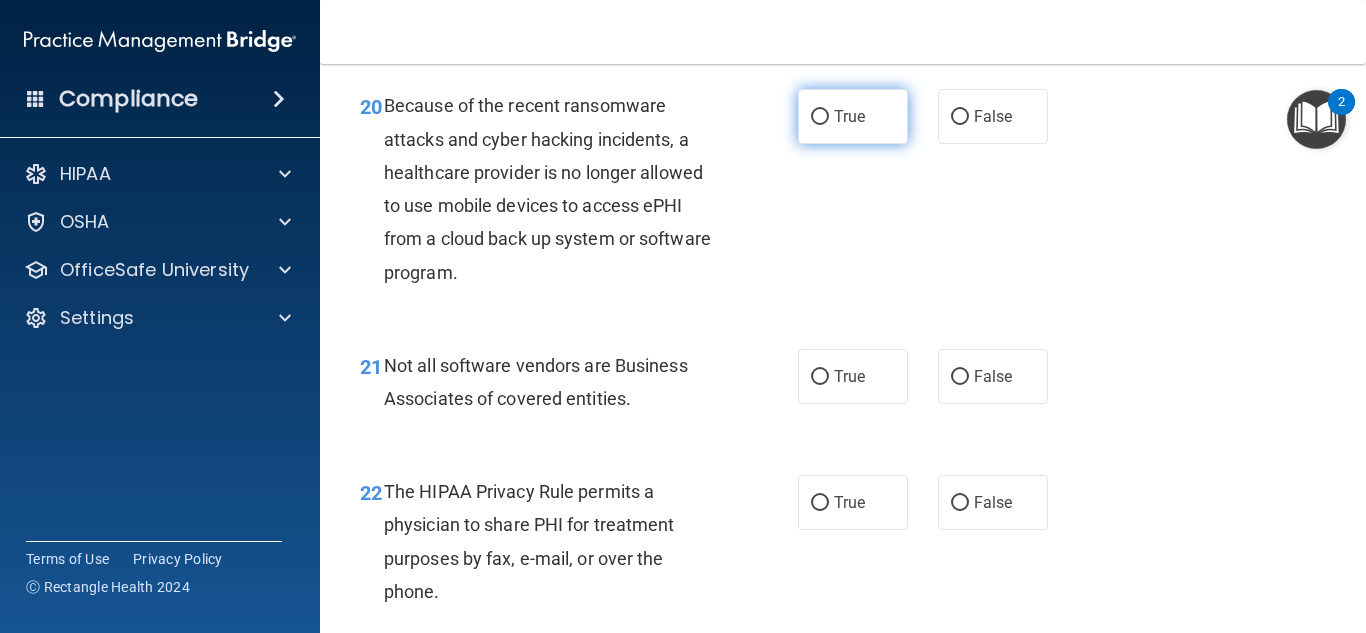 click on "True" at bounding box center [853, 116] 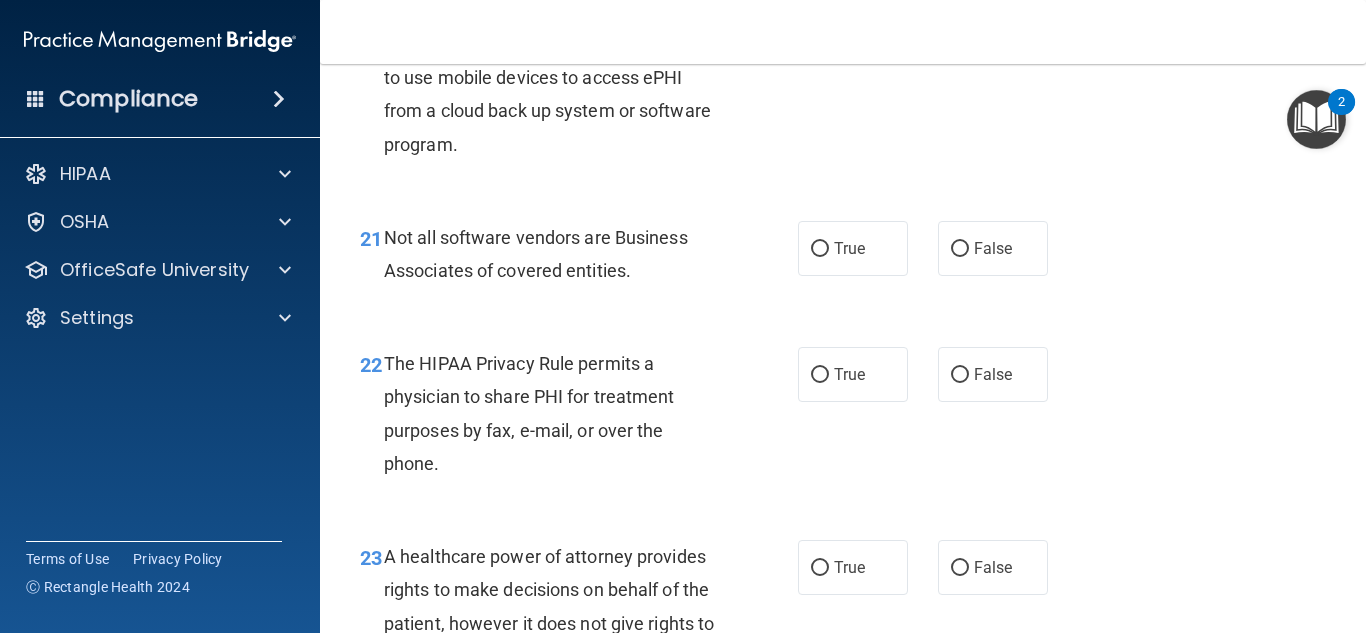 scroll, scrollTop: 4100, scrollLeft: 0, axis: vertical 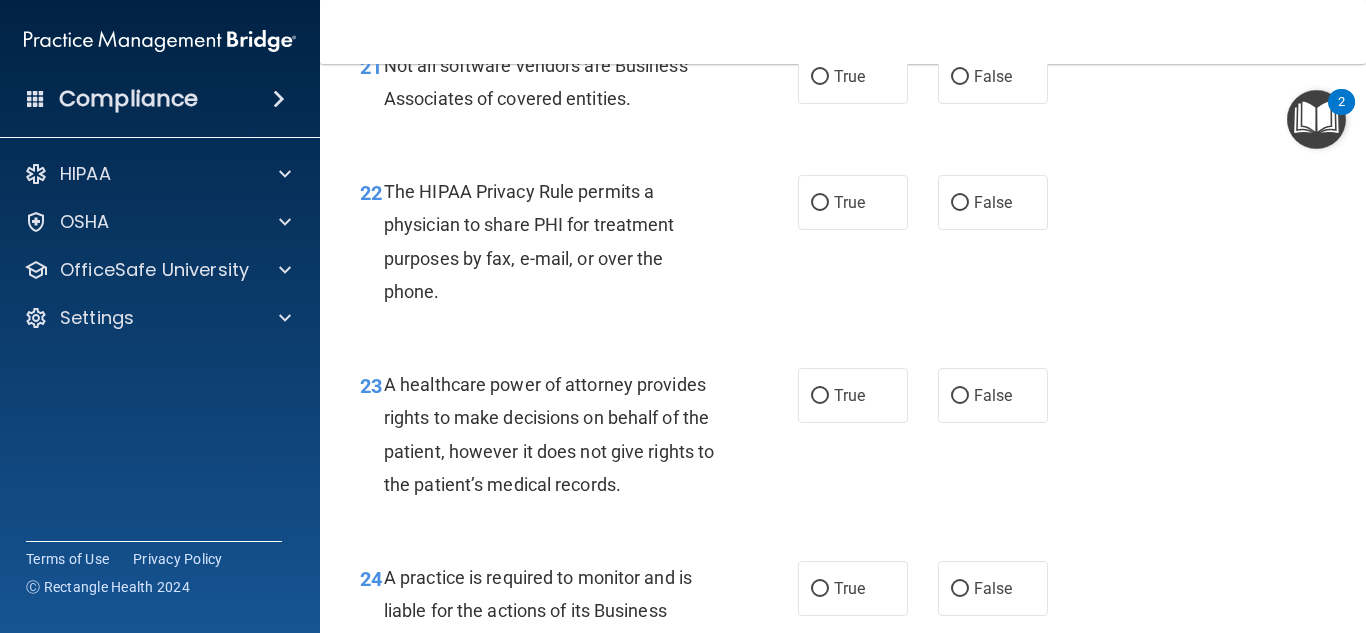 click on "21       Not all software vendors are Business Associates of covered entities." at bounding box center [579, 87] 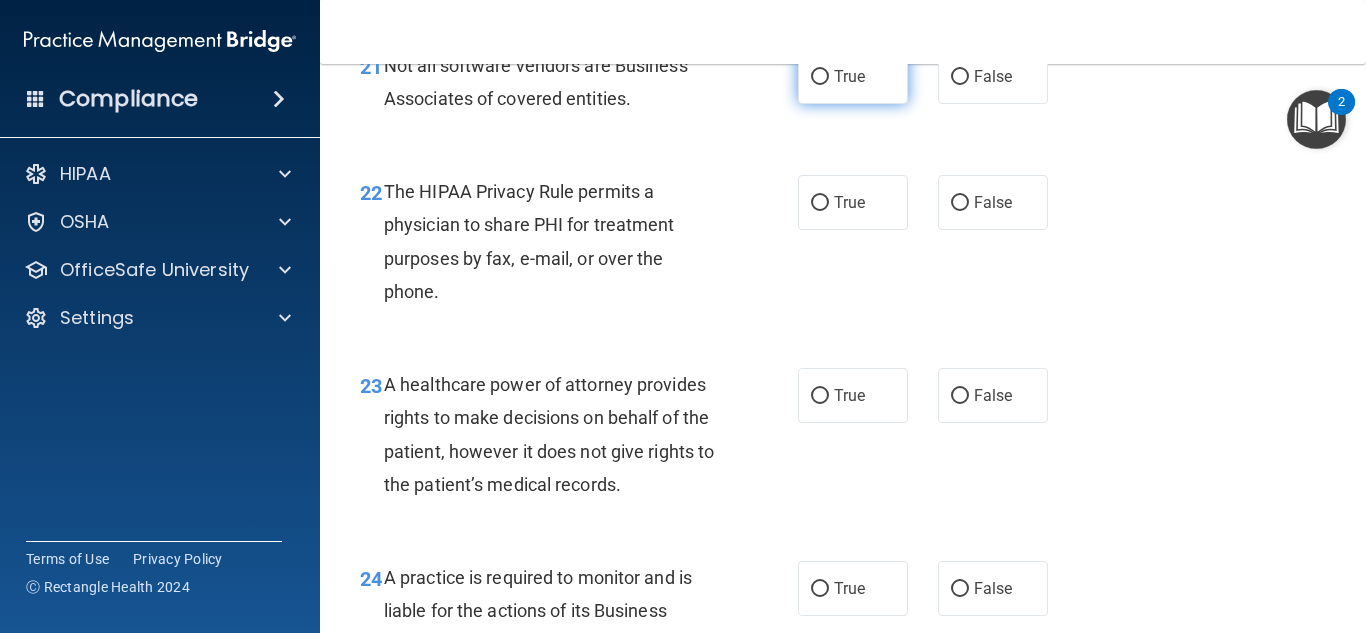 click on "True" at bounding box center [820, 77] 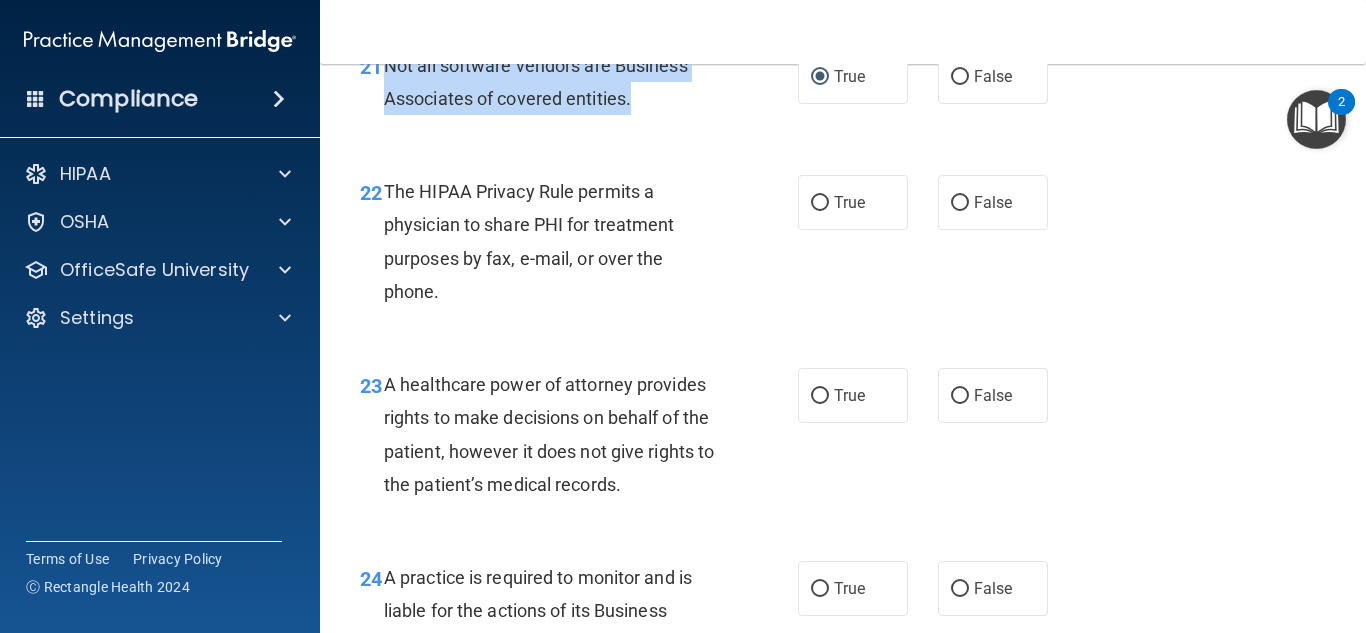 drag, startPoint x: 665, startPoint y: 169, endPoint x: 381, endPoint y: 126, distance: 287.23685 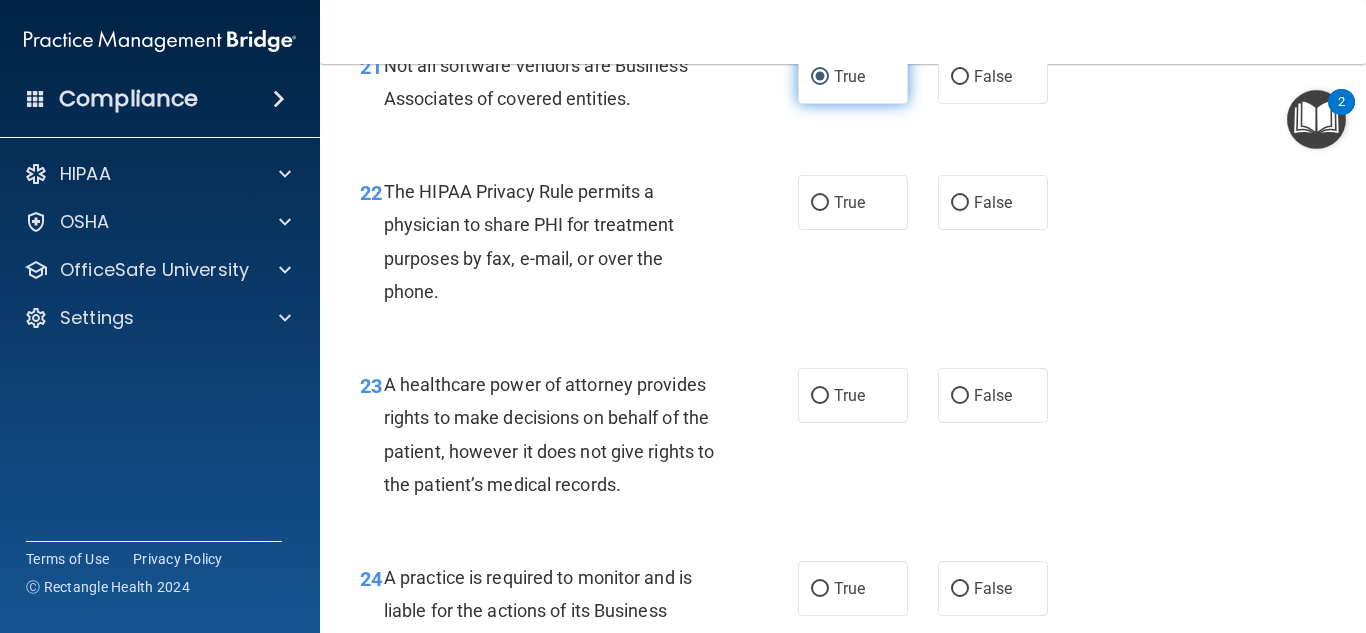click on "True" at bounding box center [849, 76] 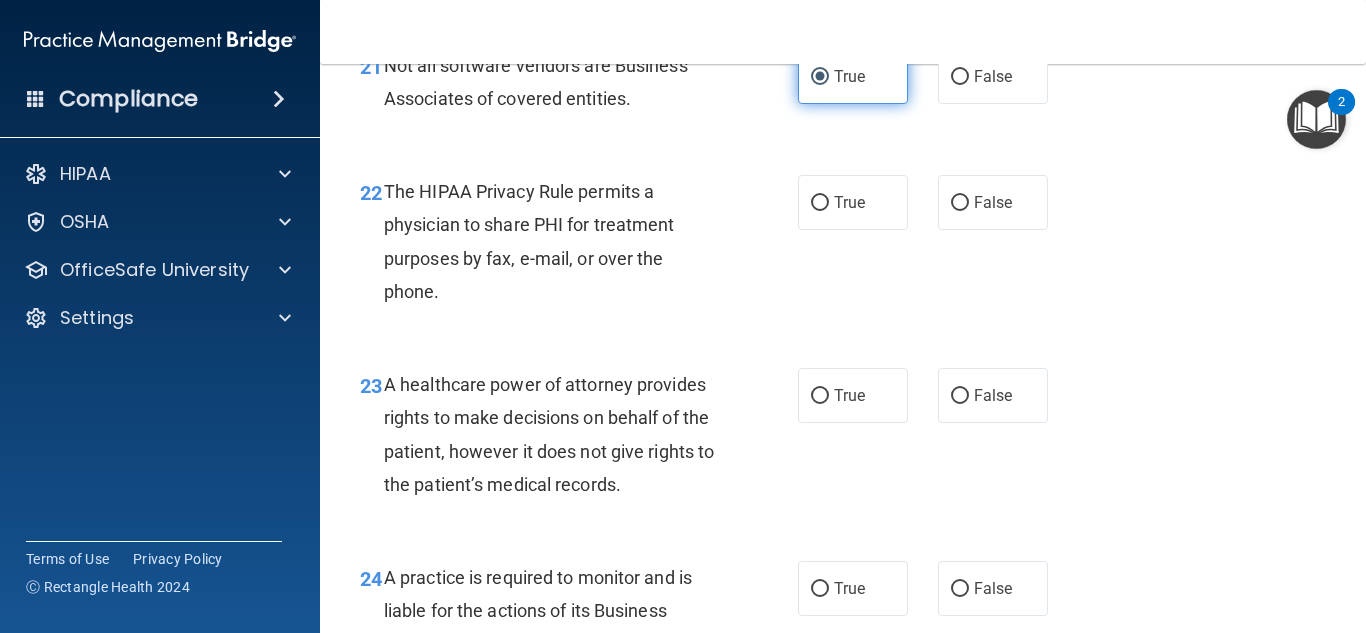 click on "True" at bounding box center [849, 76] 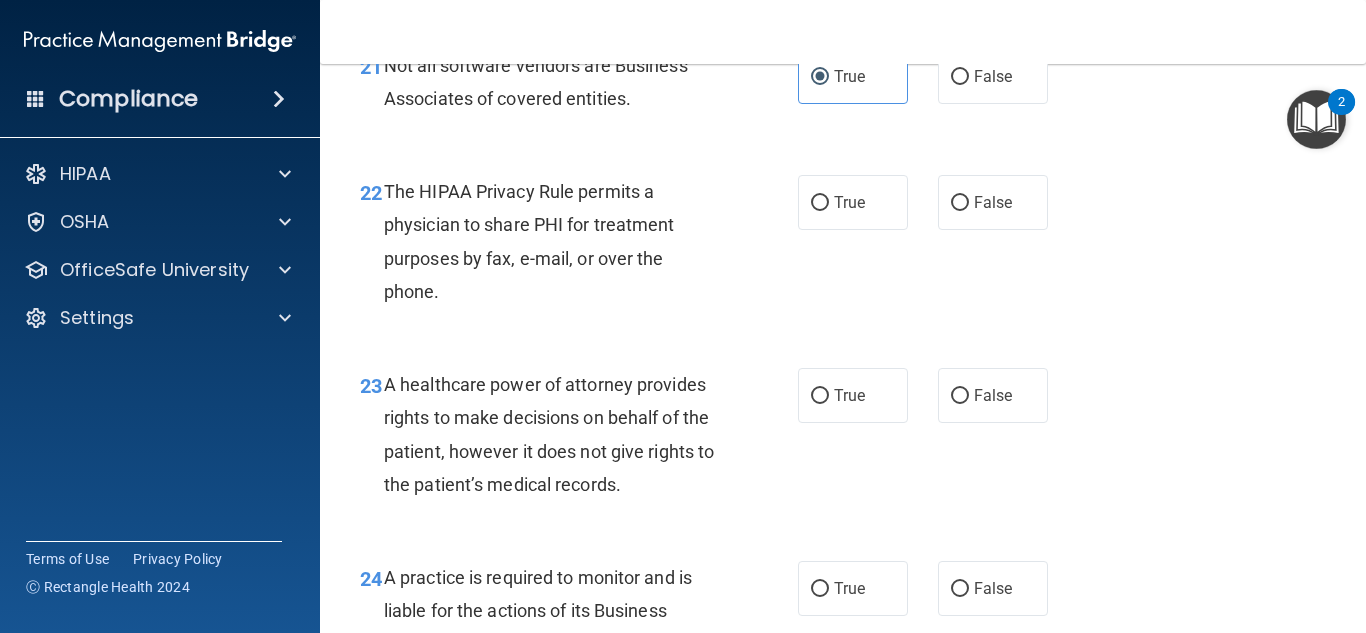 click on "21       Not all software vendors are Business Associates of covered entities.                 True           False" at bounding box center [843, 87] 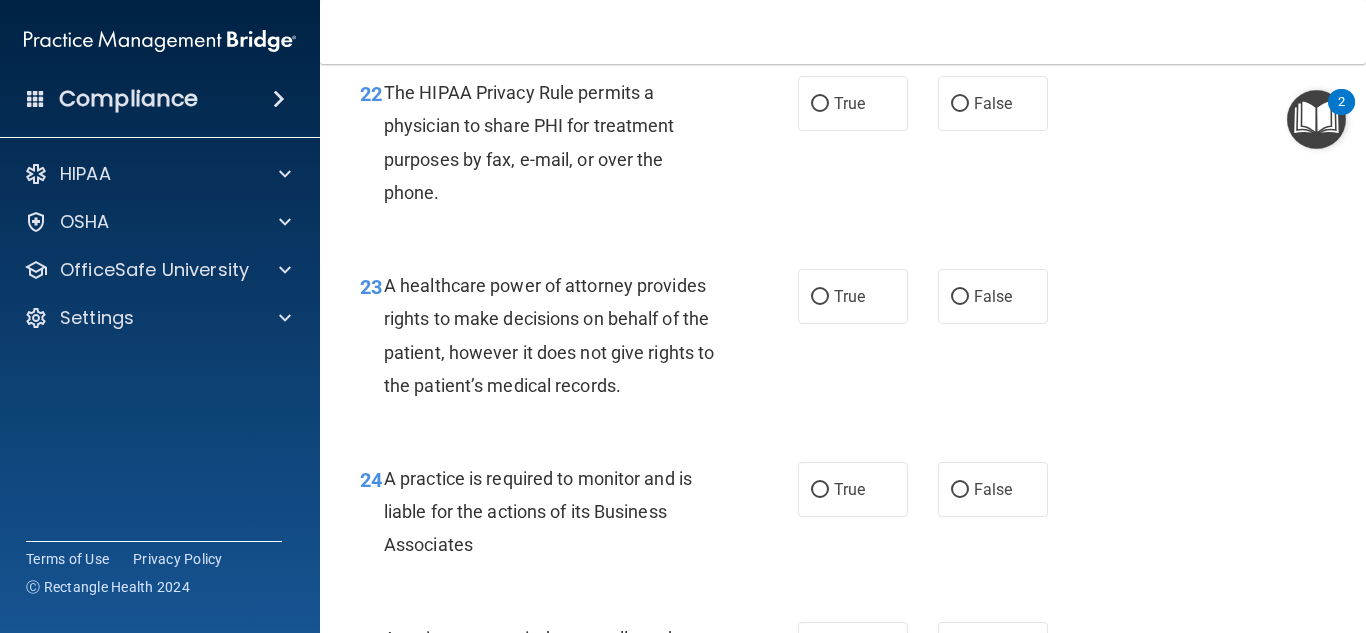 scroll, scrollTop: 4200, scrollLeft: 0, axis: vertical 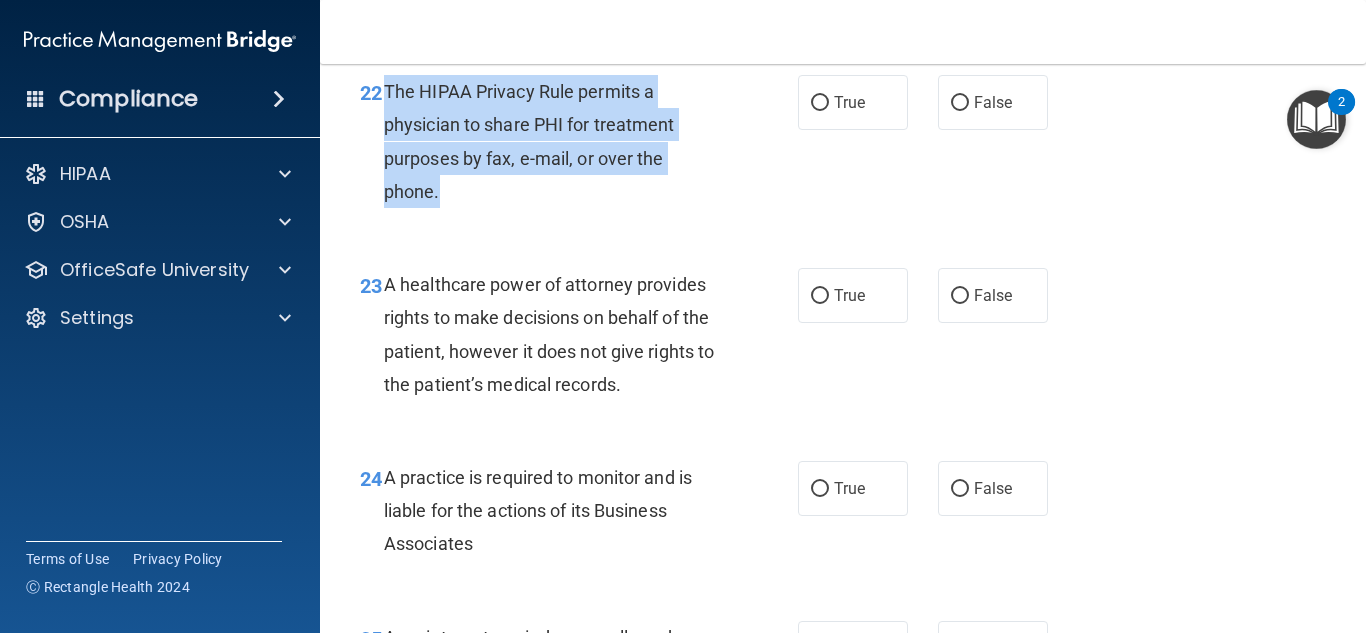 drag, startPoint x: 439, startPoint y: 268, endPoint x: 380, endPoint y: 172, distance: 112.68097 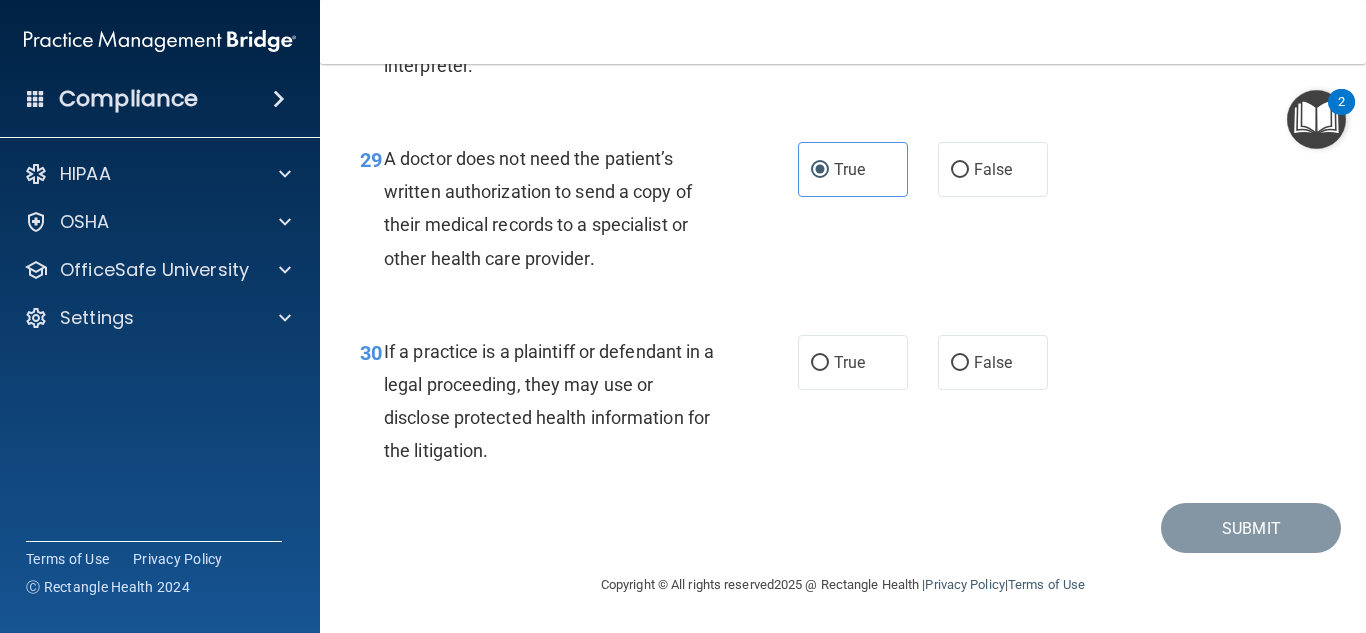 scroll, scrollTop: 5450, scrollLeft: 0, axis: vertical 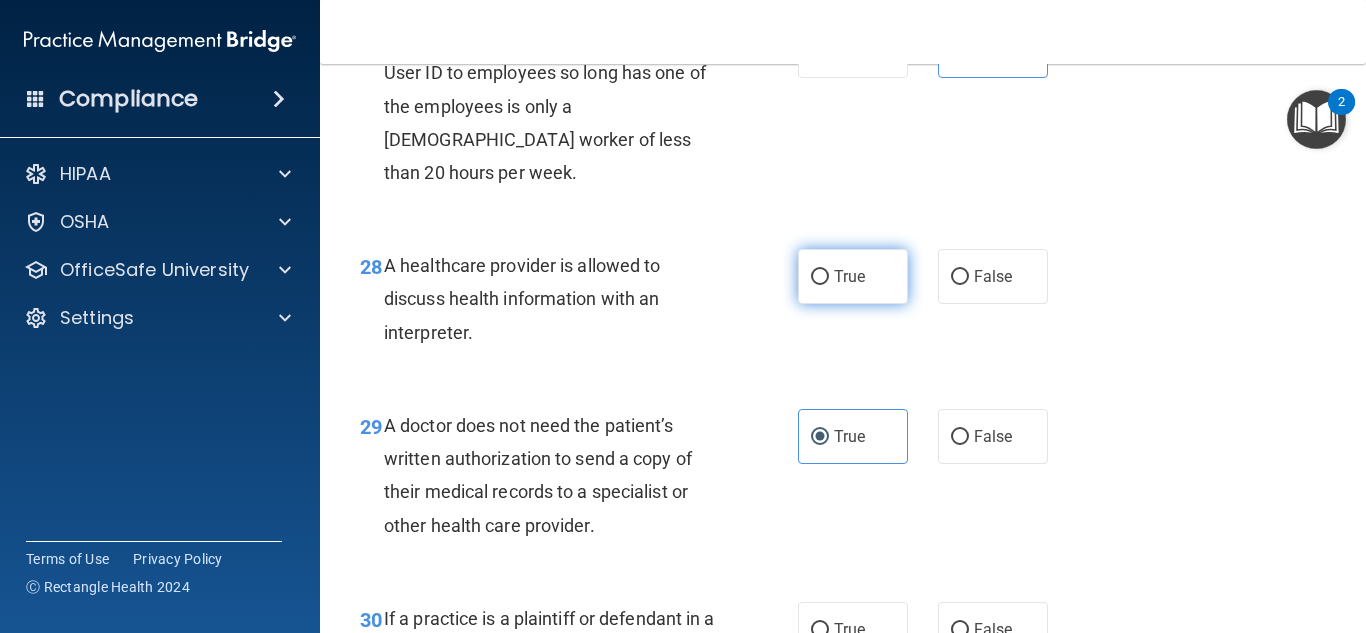 click on "True" at bounding box center [853, 276] 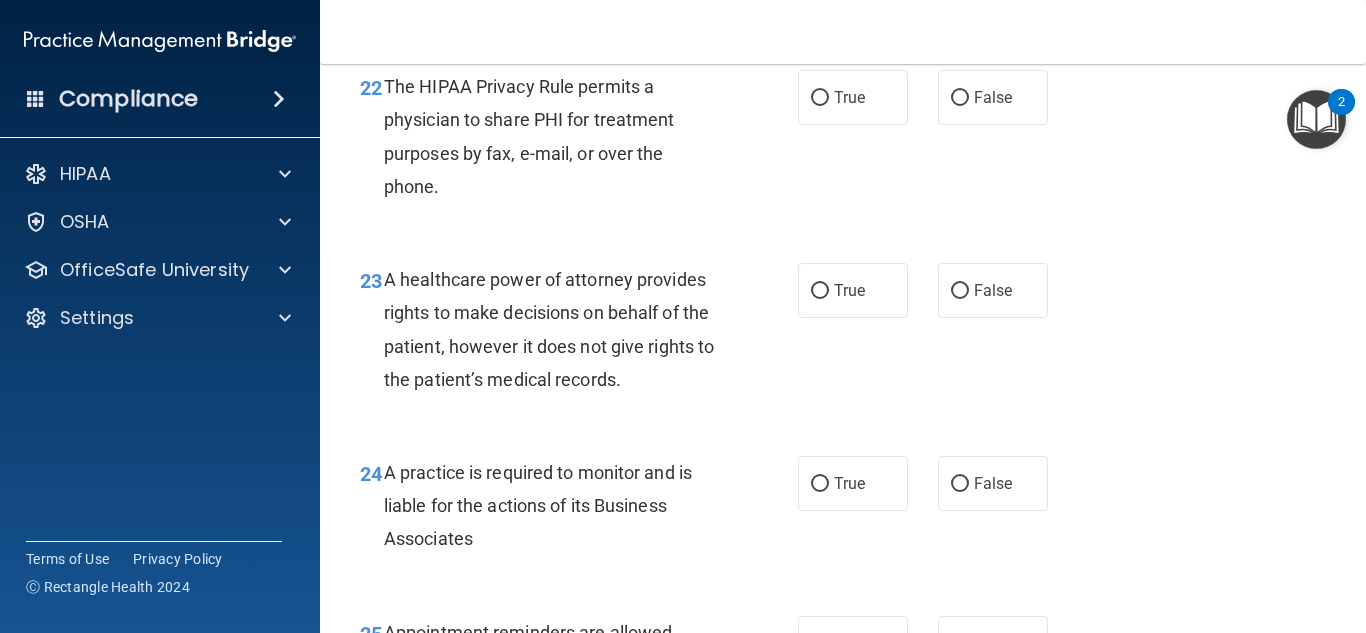 scroll, scrollTop: 4250, scrollLeft: 0, axis: vertical 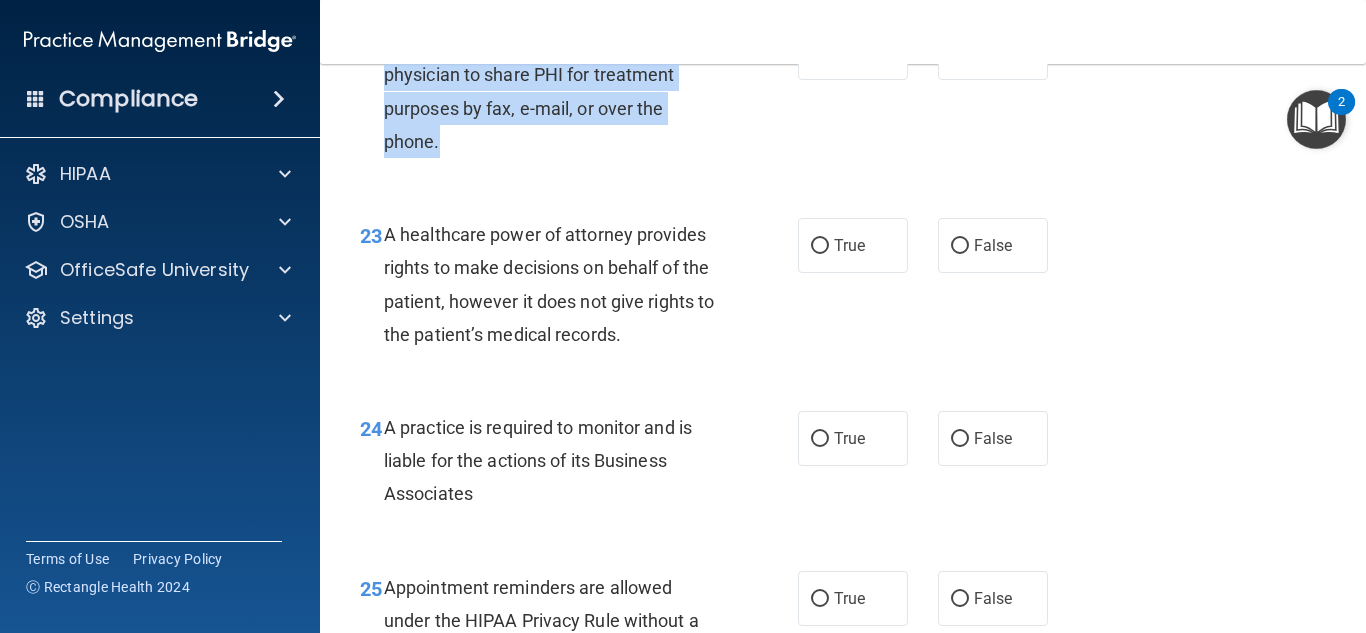 drag, startPoint x: 437, startPoint y: 208, endPoint x: 384, endPoint y: 114, distance: 107.912 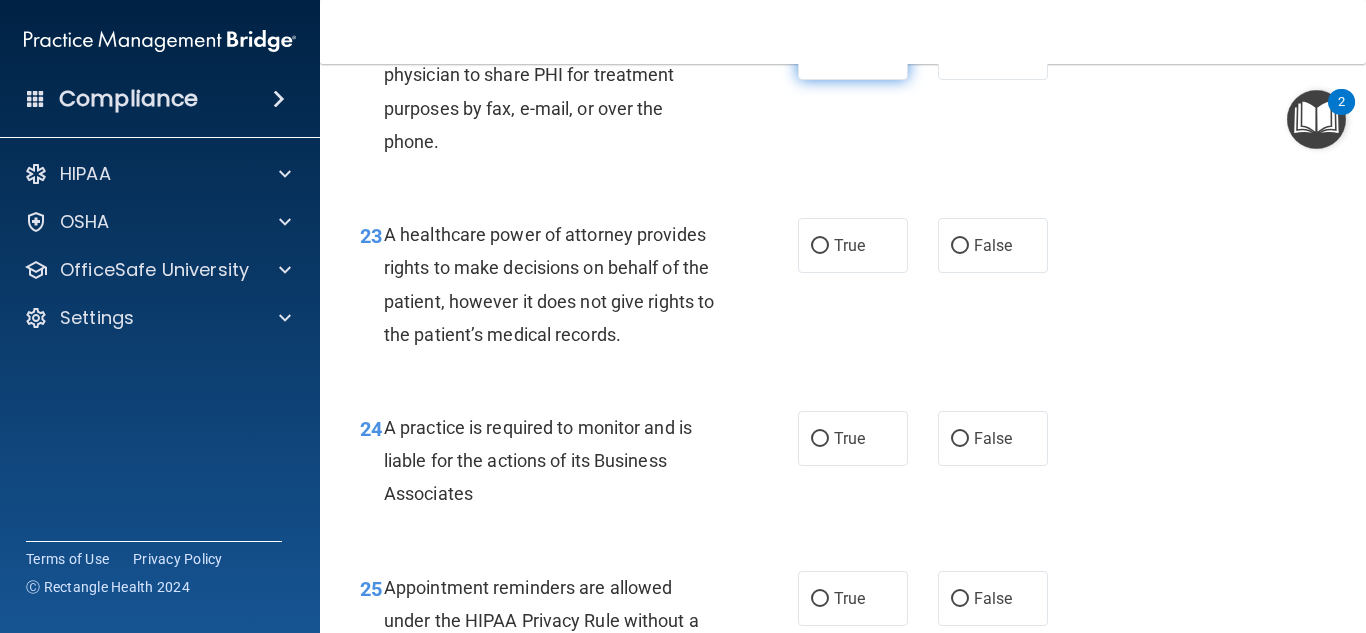 click on "True" at bounding box center (853, 52) 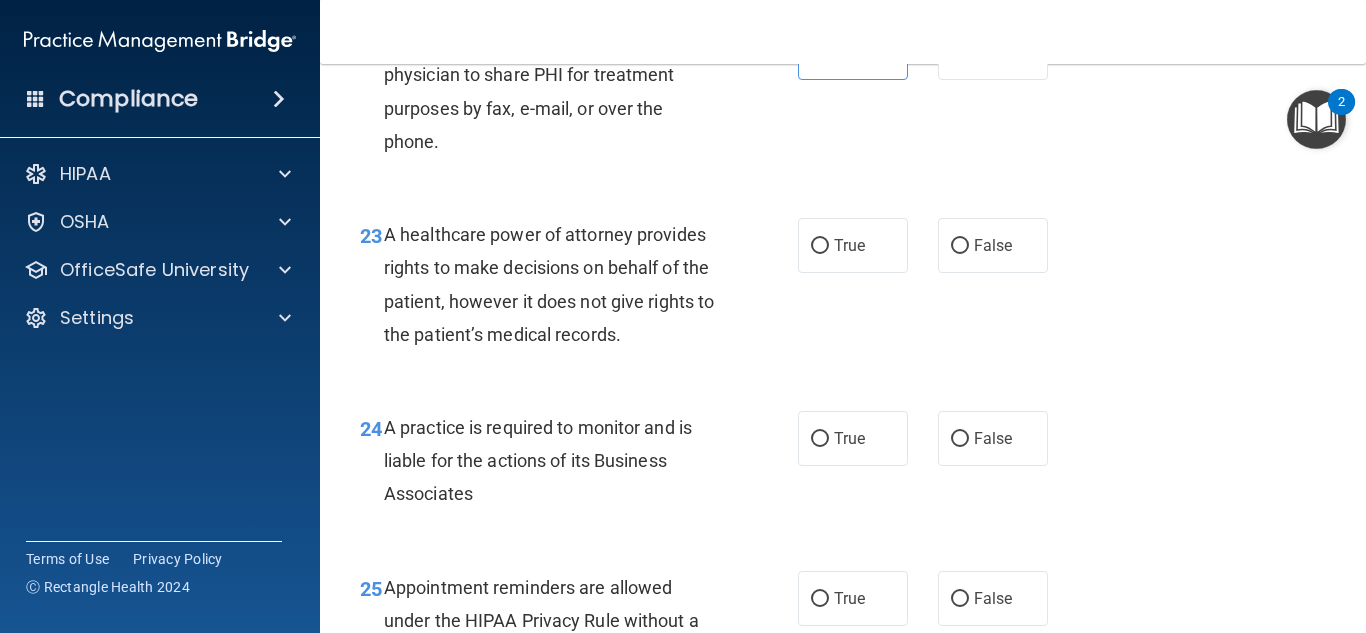 scroll, scrollTop: 4450, scrollLeft: 0, axis: vertical 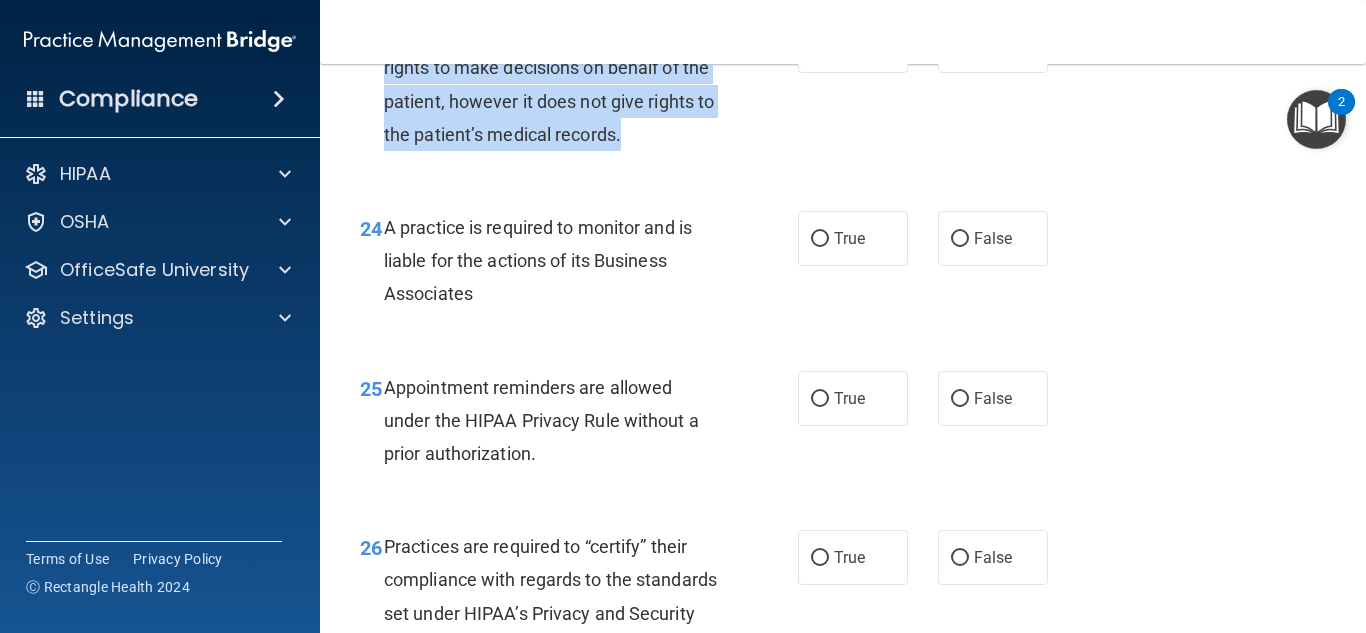 drag, startPoint x: 641, startPoint y: 201, endPoint x: 388, endPoint y: 105, distance: 270.6012 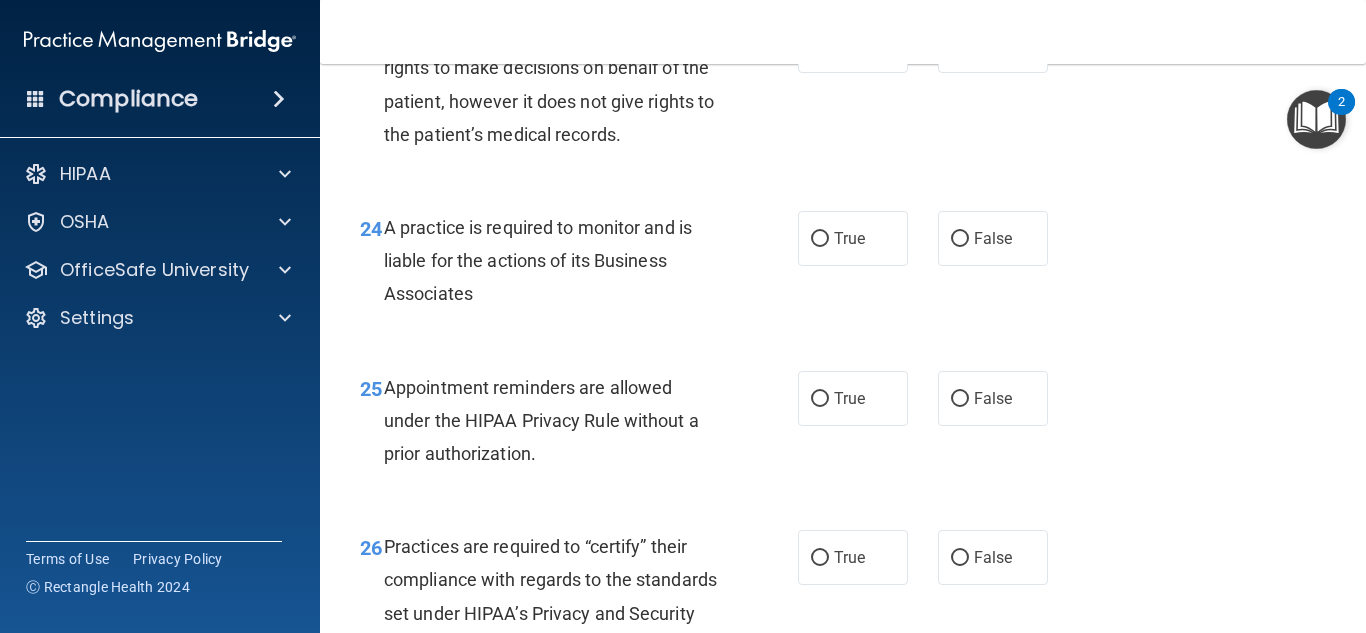 click on "23       A healthcare power of attorney provides rights to make decisions on behalf of the patient, however it does not give rights to the patient’s medical records.                  True           False" at bounding box center [843, 89] 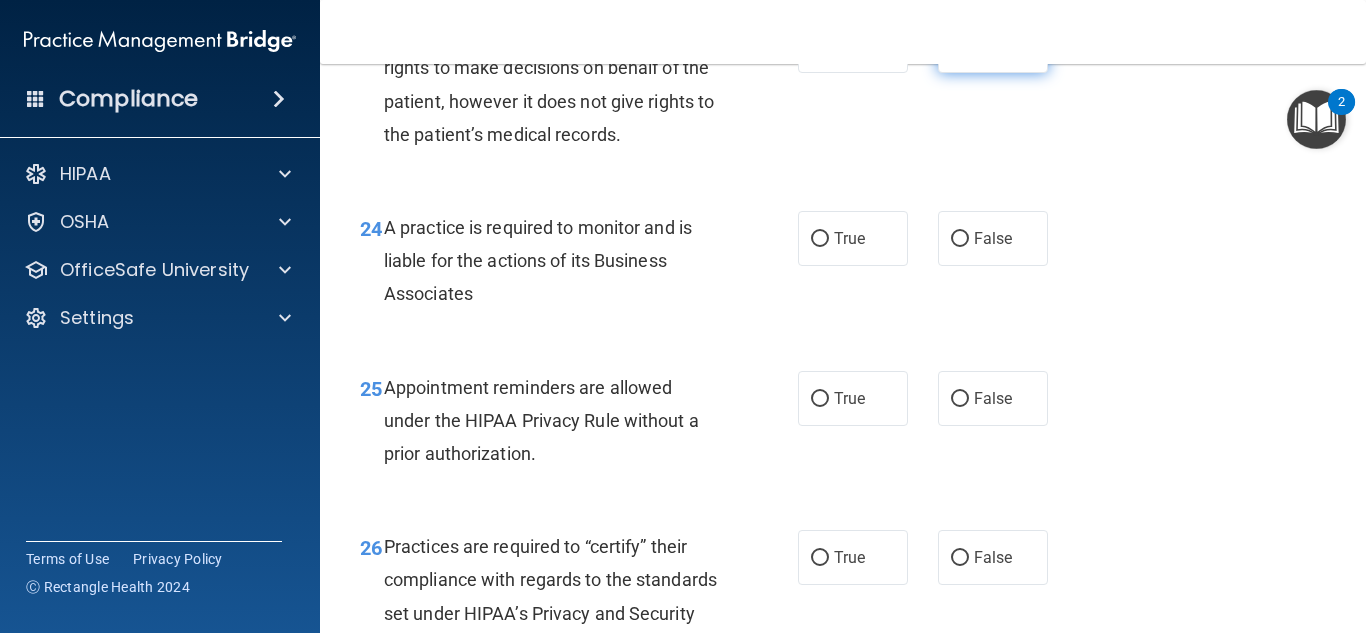 click on "False" at bounding box center [993, 45] 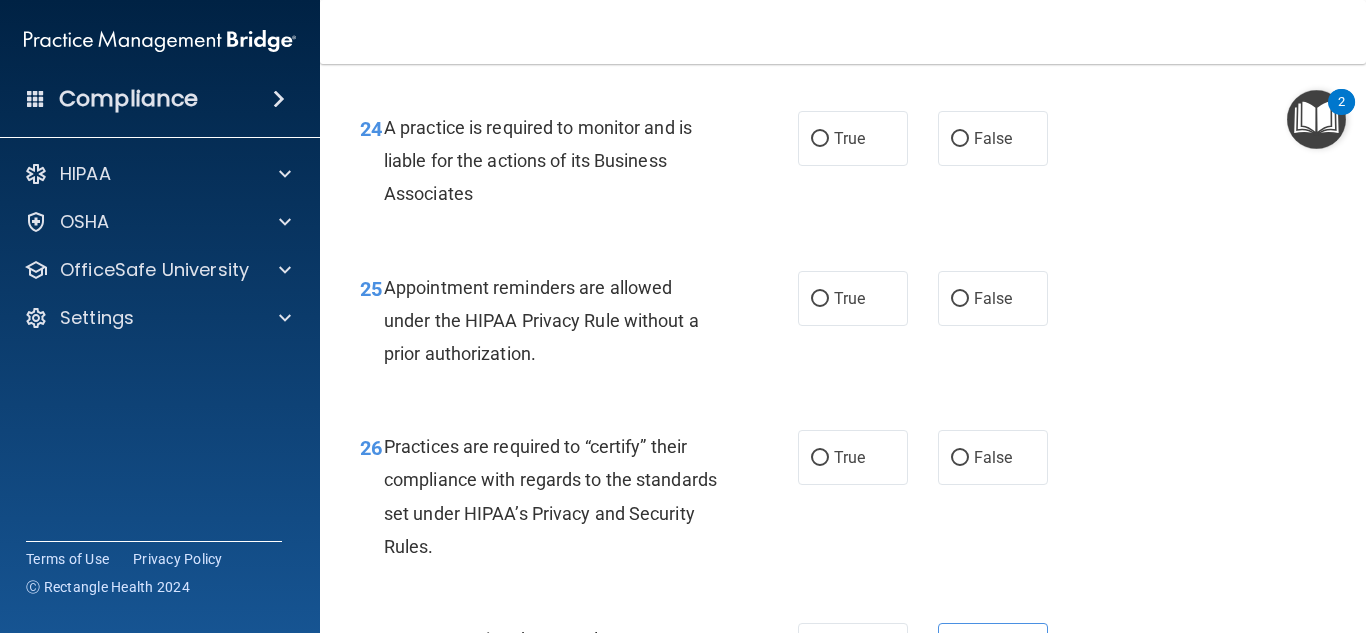 scroll, scrollTop: 4650, scrollLeft: 0, axis: vertical 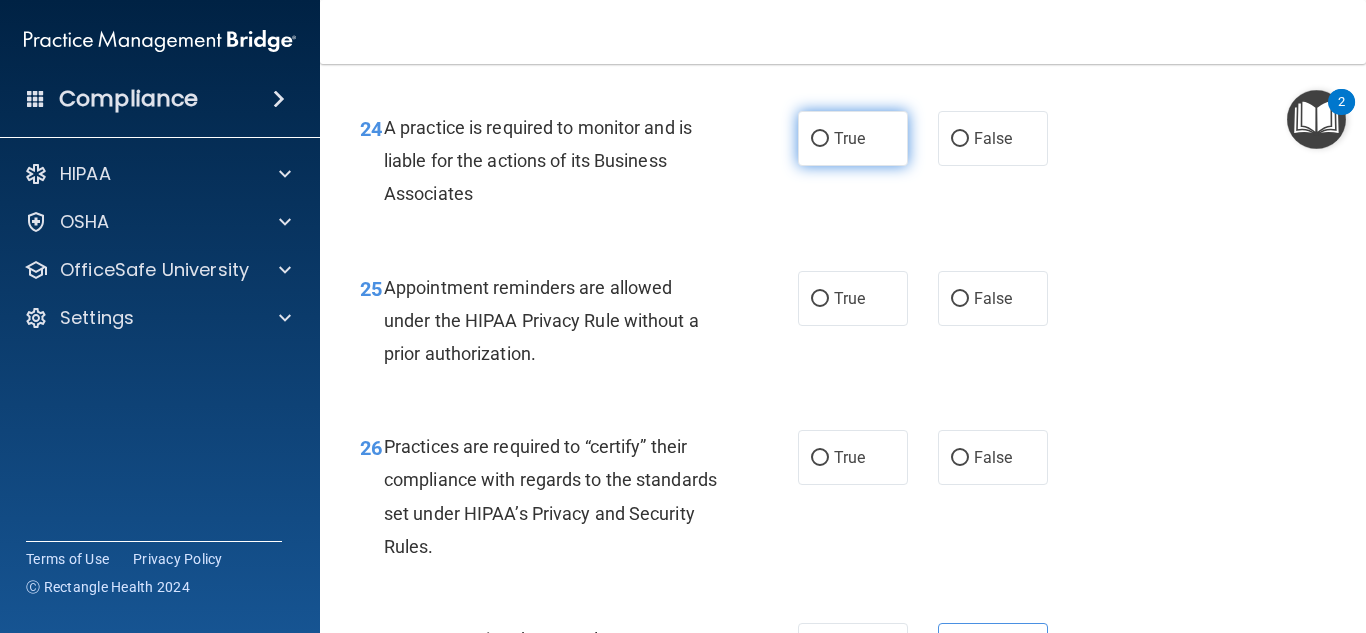 click on "True" at bounding box center (820, 139) 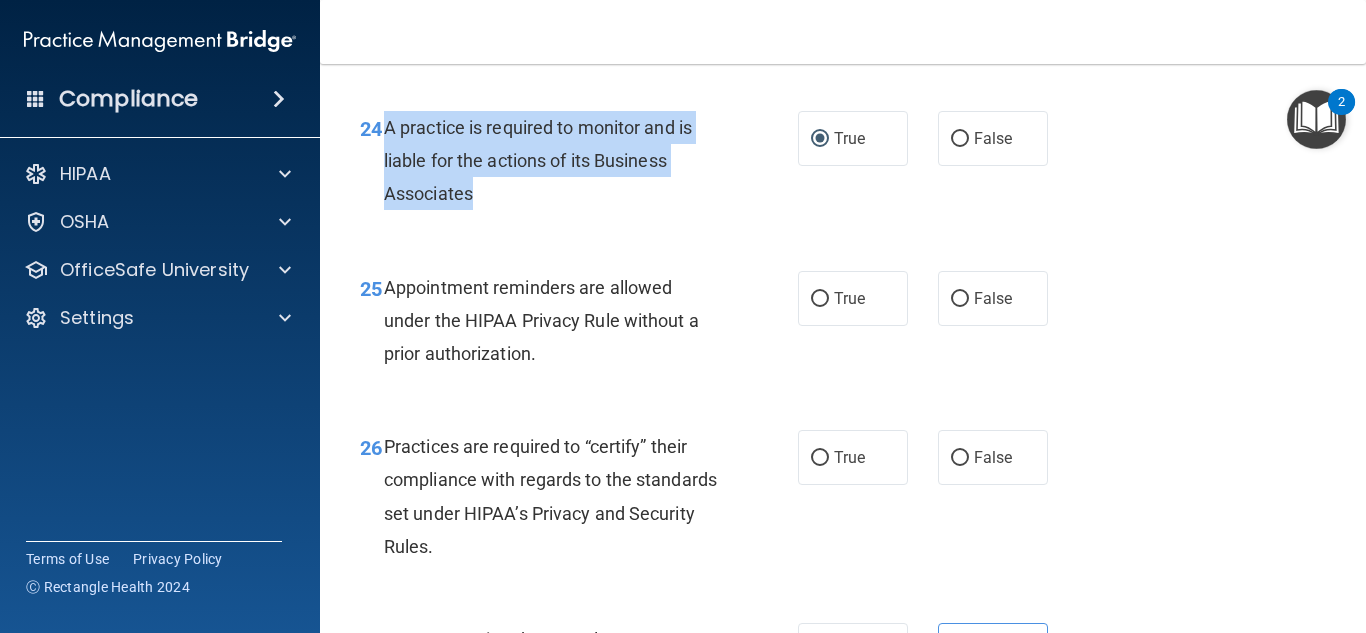 drag, startPoint x: 484, startPoint y: 251, endPoint x: 382, endPoint y: 186, distance: 120.9504 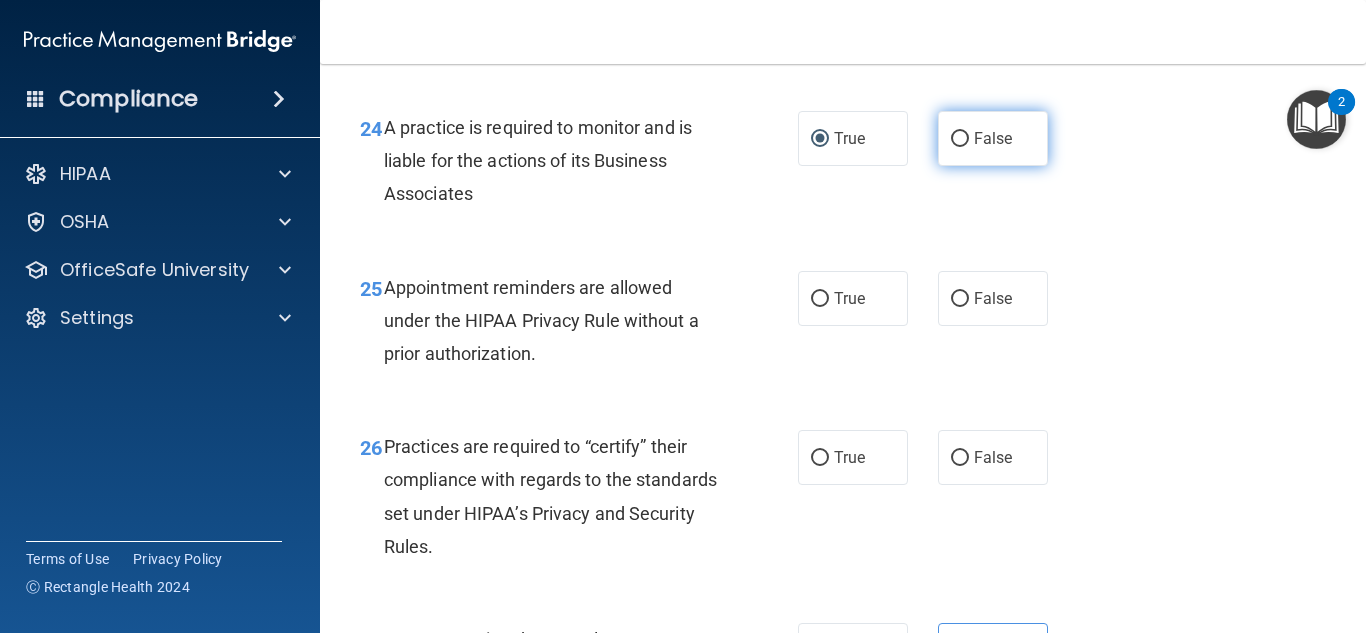 click on "False" at bounding box center (993, 138) 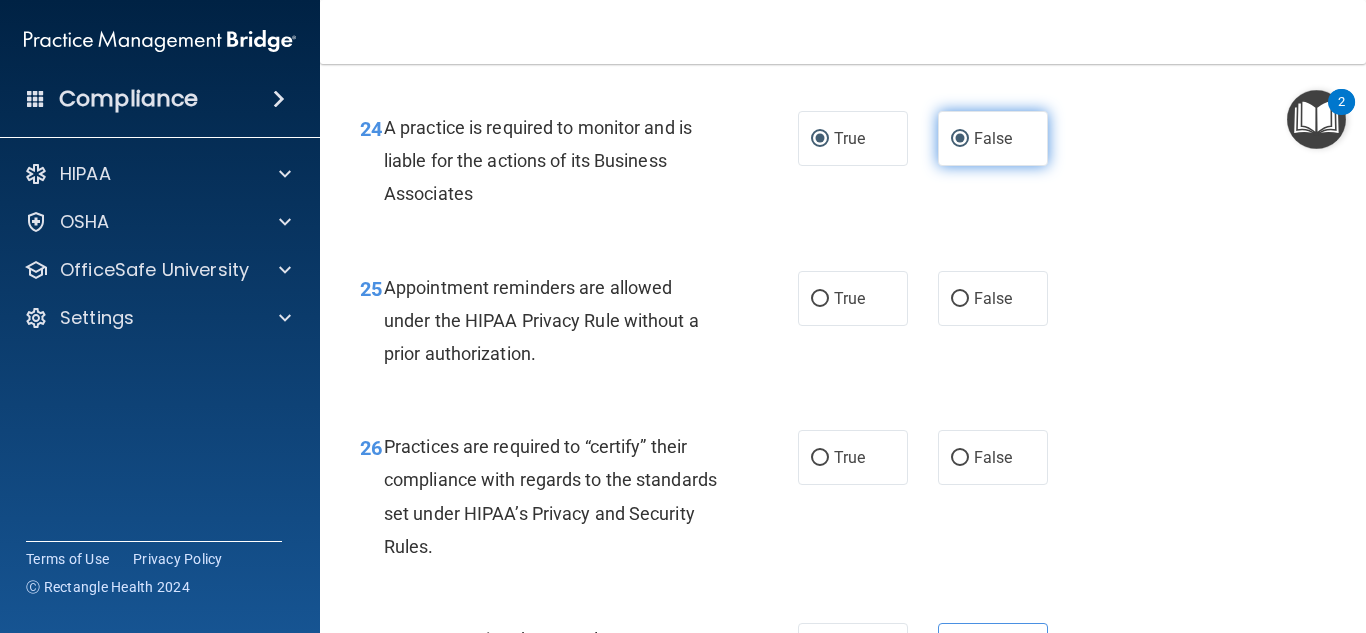 radio on "false" 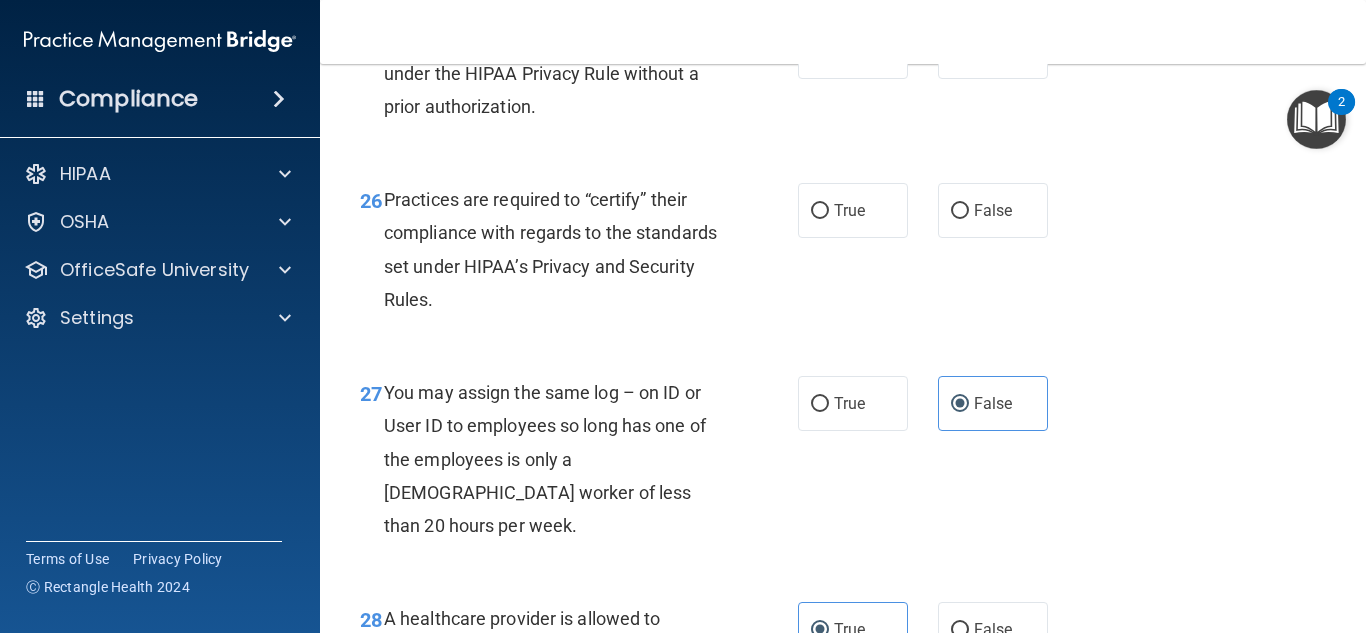 scroll, scrollTop: 4750, scrollLeft: 0, axis: vertical 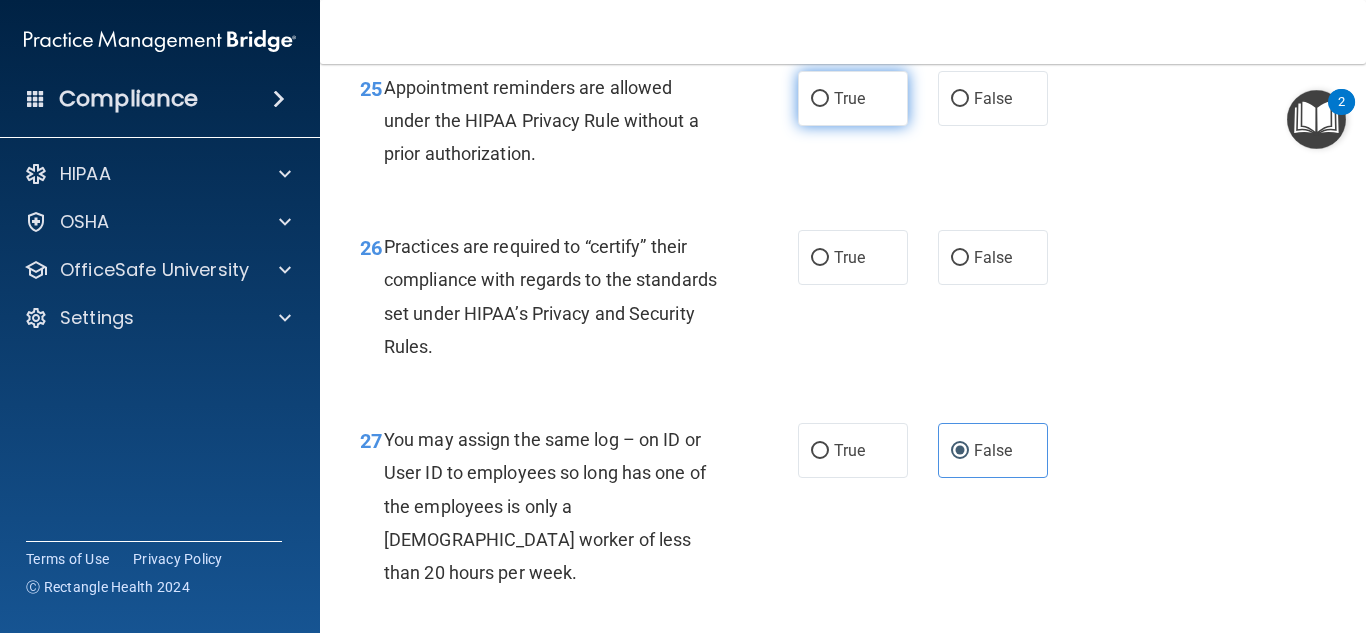 click on "True" at bounding box center (853, 98) 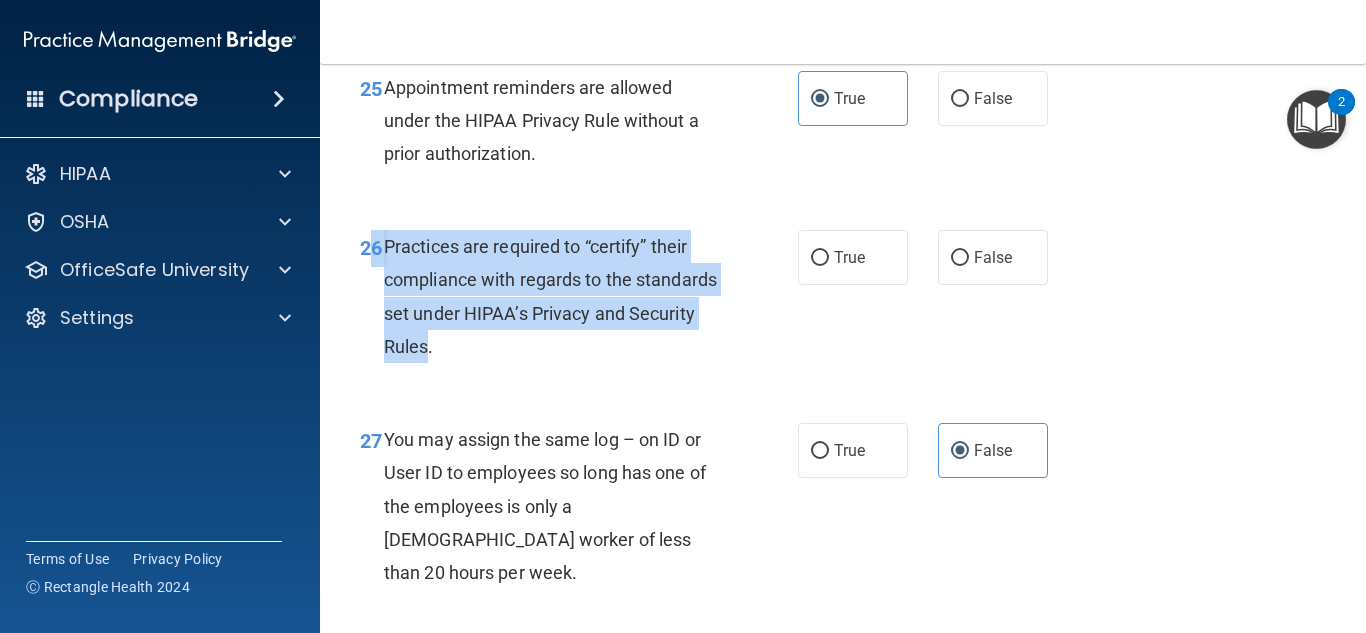 drag, startPoint x: 495, startPoint y: 415, endPoint x: 377, endPoint y: 317, distance: 153.3884 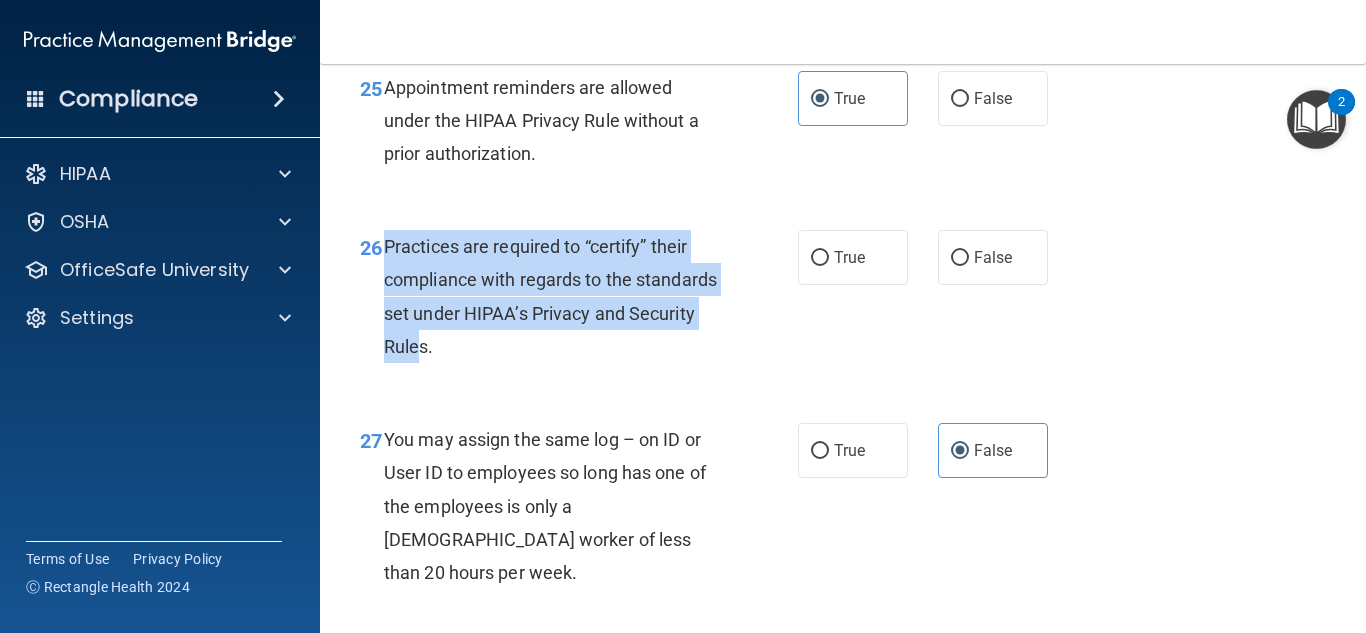 drag, startPoint x: 386, startPoint y: 314, endPoint x: 490, endPoint y: 413, distance: 143.58621 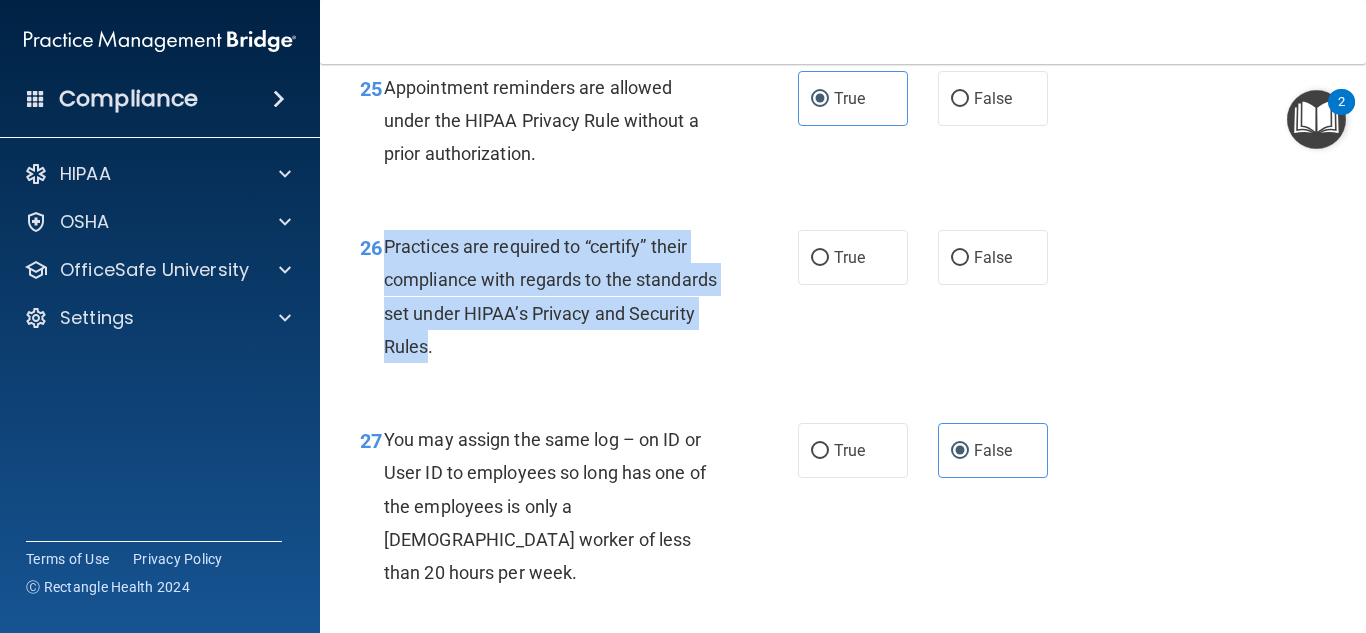 drag, startPoint x: 499, startPoint y: 413, endPoint x: 382, endPoint y: 318, distance: 150.71164 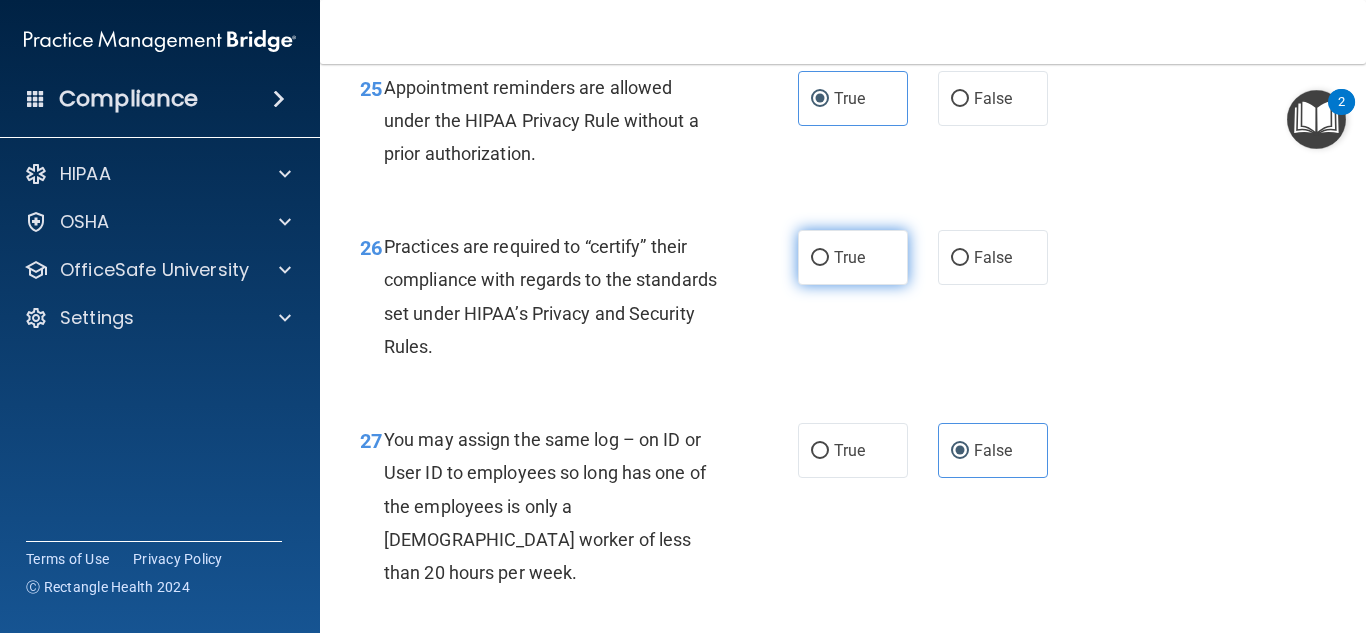 click on "True" at bounding box center (820, 258) 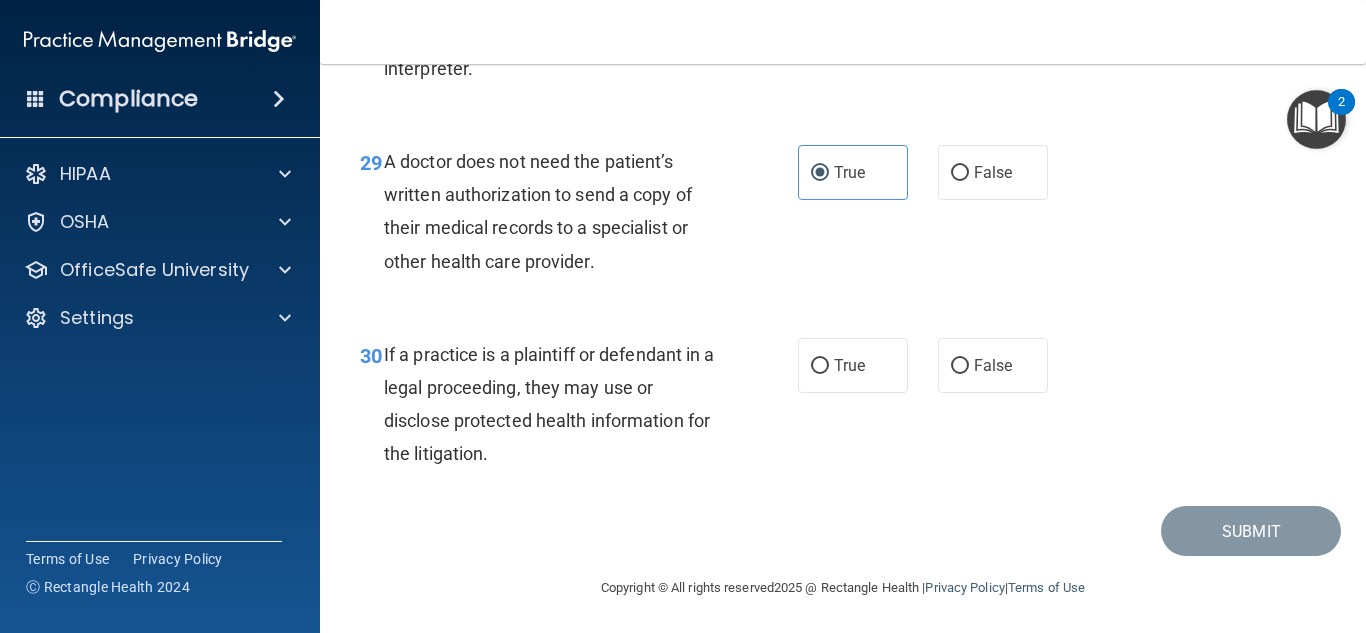 scroll, scrollTop: 5450, scrollLeft: 0, axis: vertical 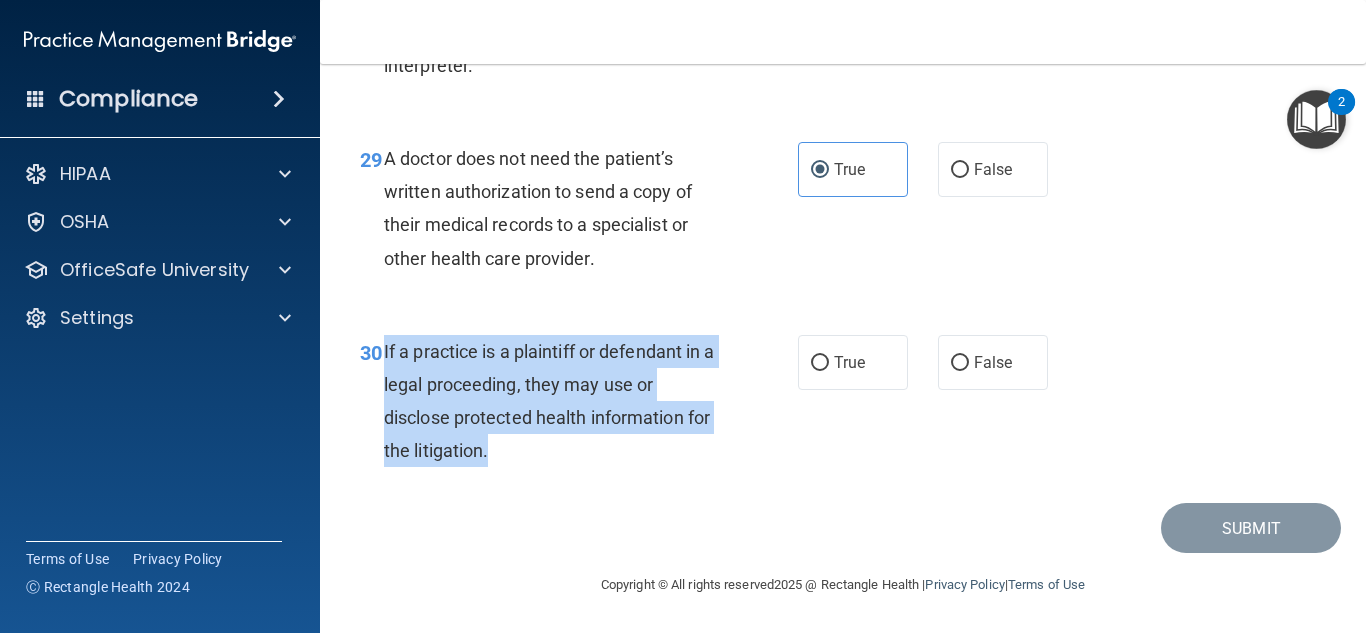 drag, startPoint x: 521, startPoint y: 455, endPoint x: 380, endPoint y: 349, distance: 176.40012 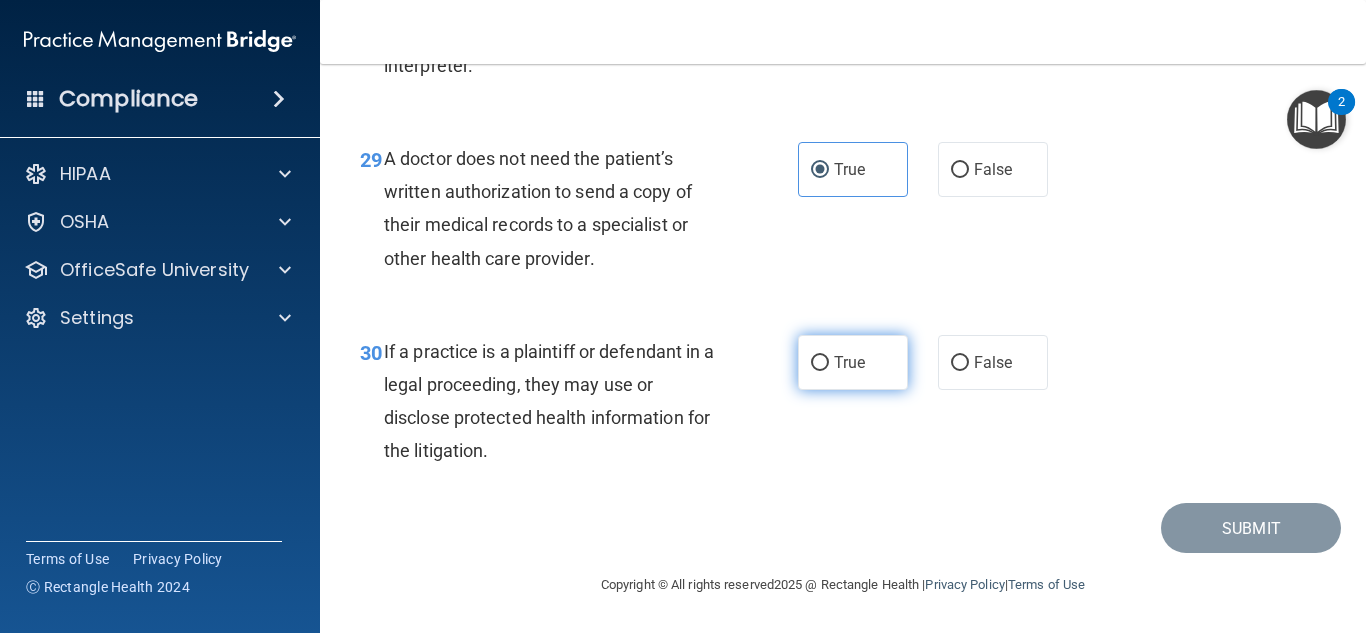 click on "True" at bounding box center (853, 362) 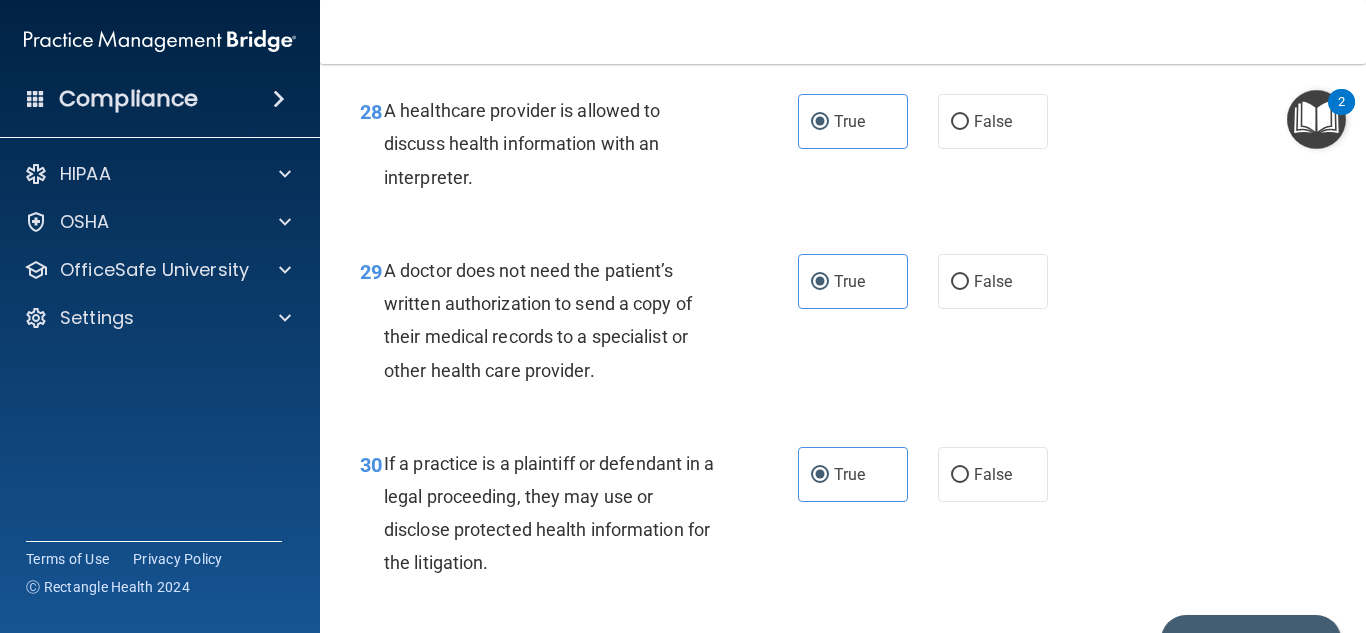 scroll, scrollTop: 5350, scrollLeft: 0, axis: vertical 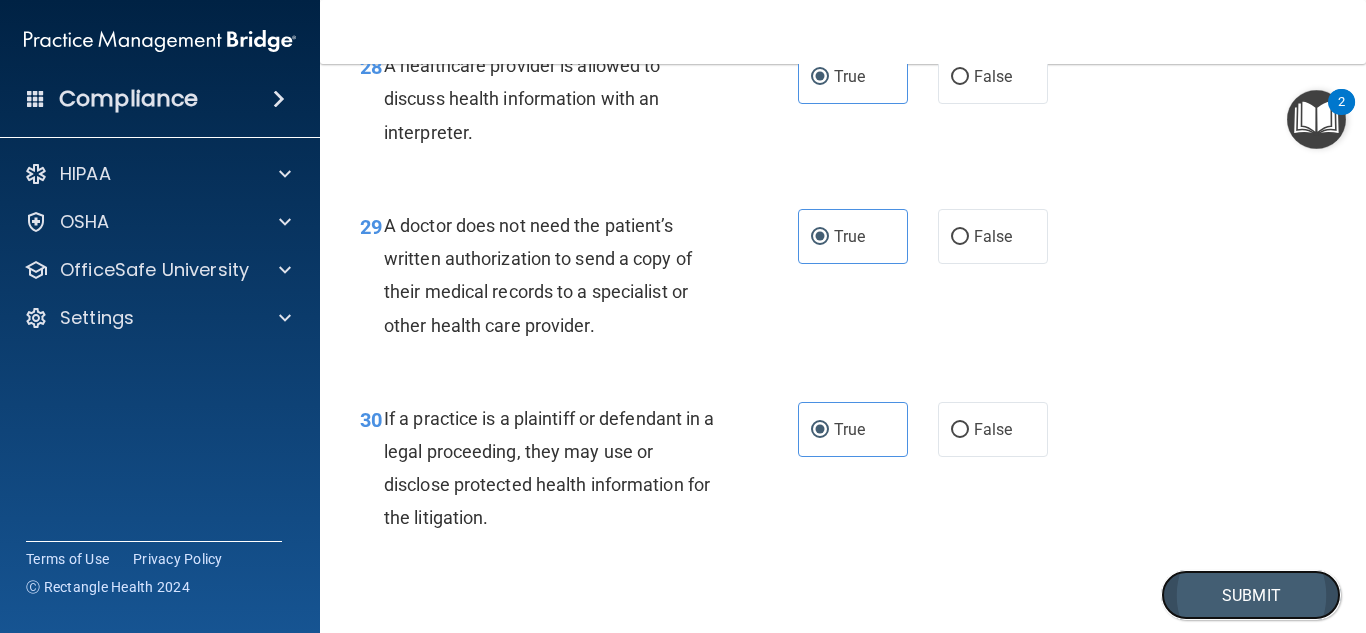 click on "Submit" at bounding box center [1251, 595] 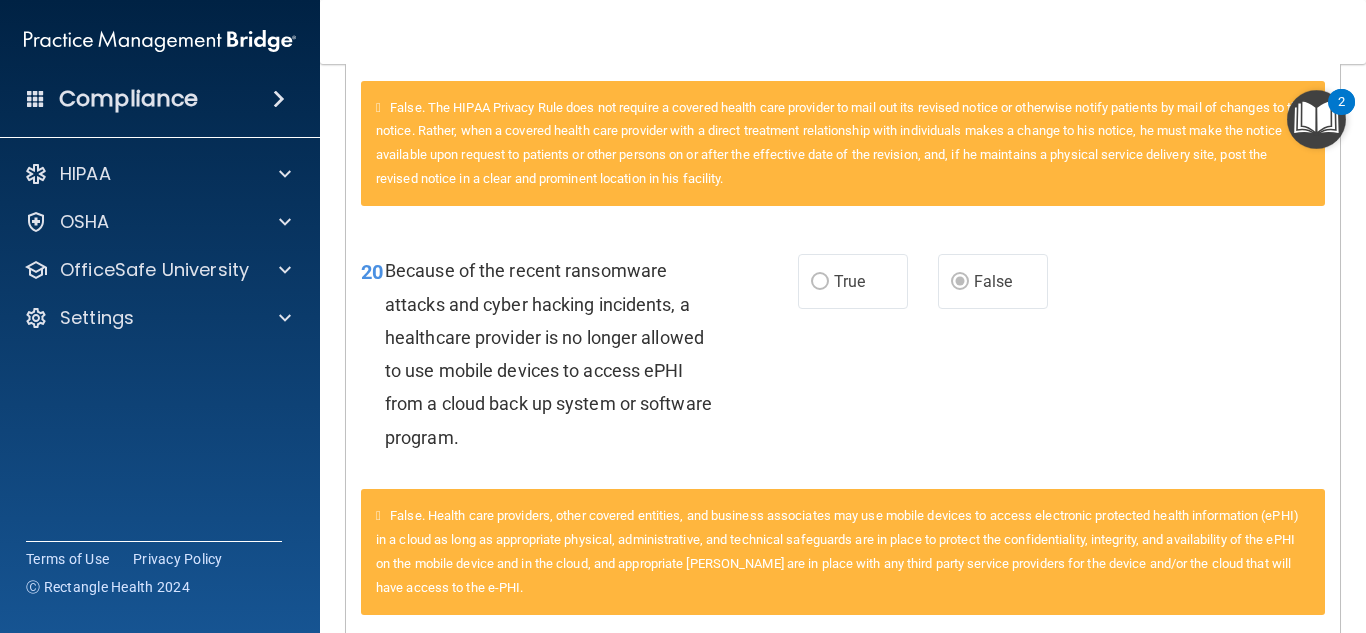 scroll, scrollTop: 2300, scrollLeft: 0, axis: vertical 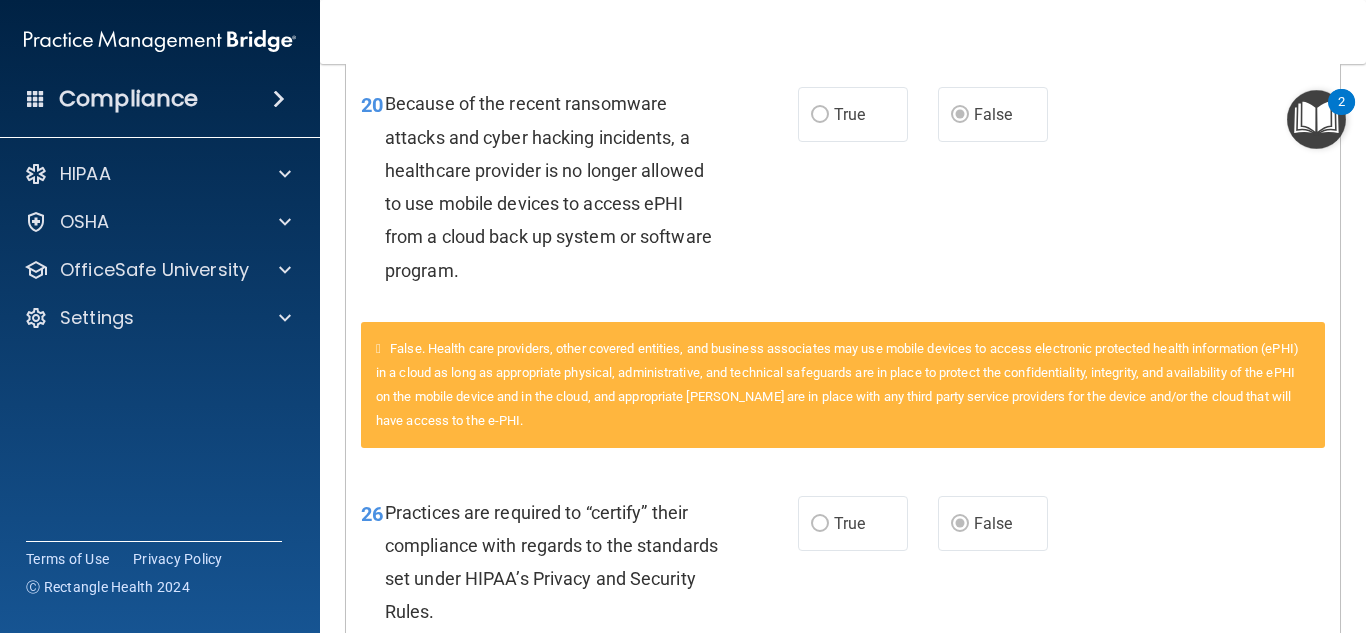 drag, startPoint x: 1088, startPoint y: 358, endPoint x: 1274, endPoint y: 211, distance: 237.07594 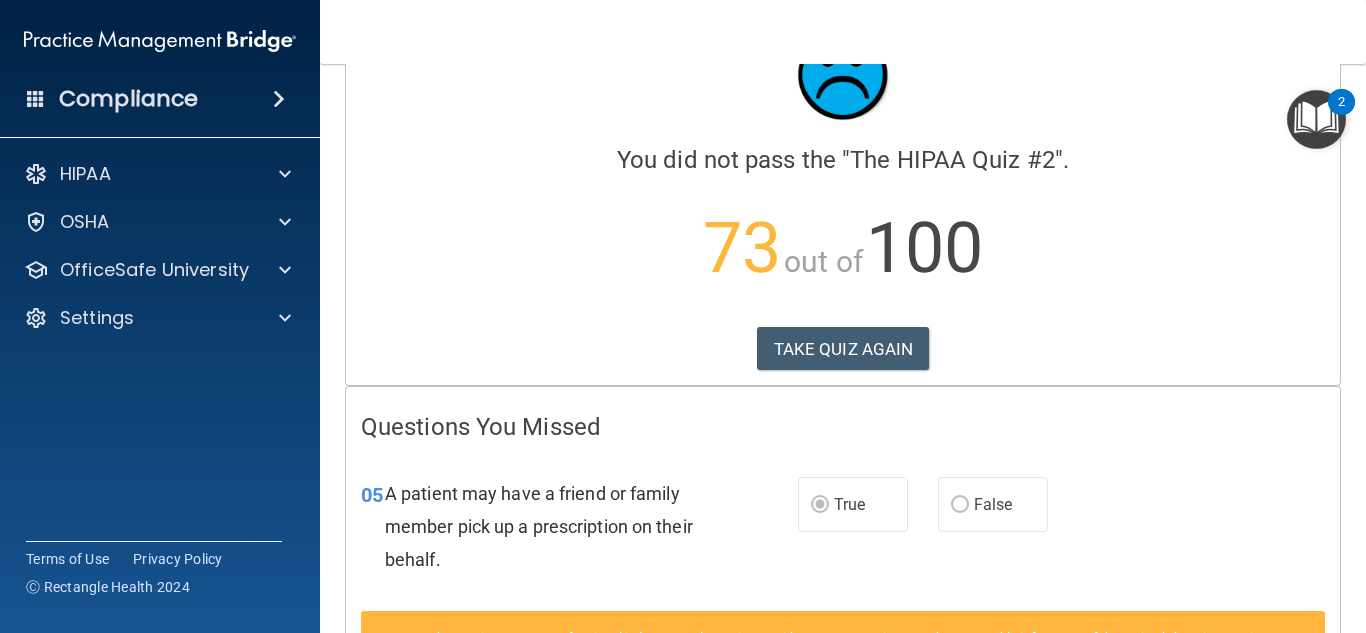 scroll, scrollTop: 0, scrollLeft: 0, axis: both 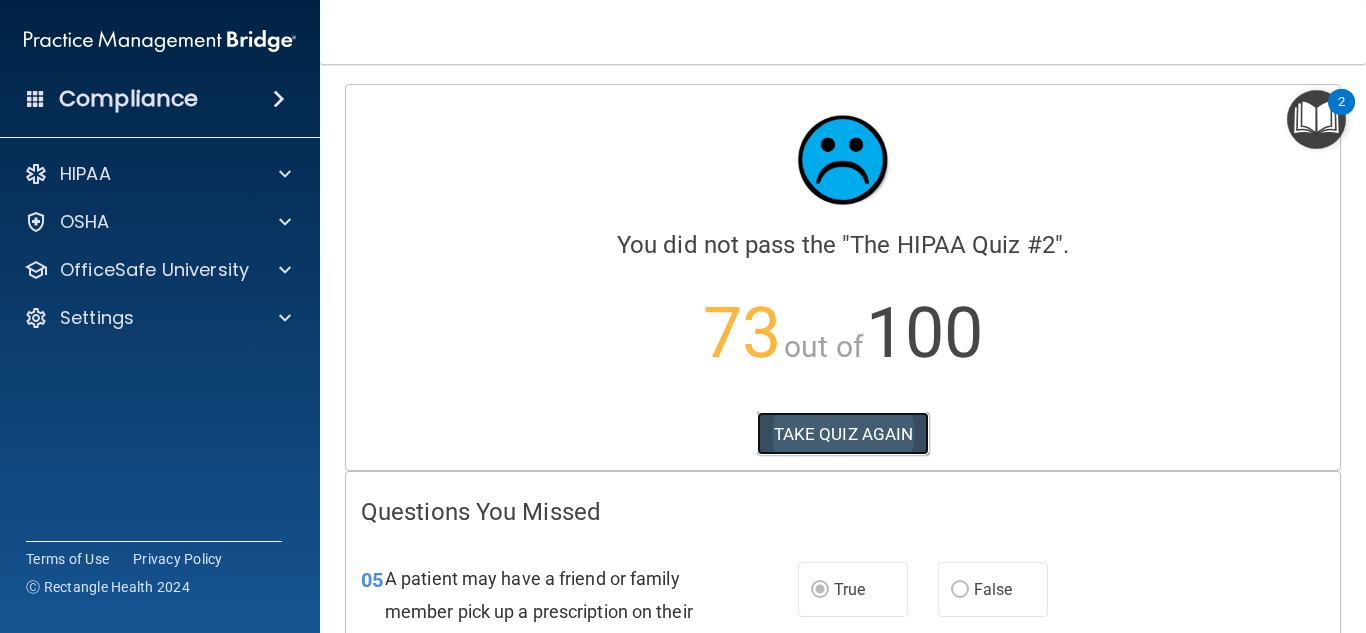 click on "TAKE QUIZ AGAIN" at bounding box center [843, 434] 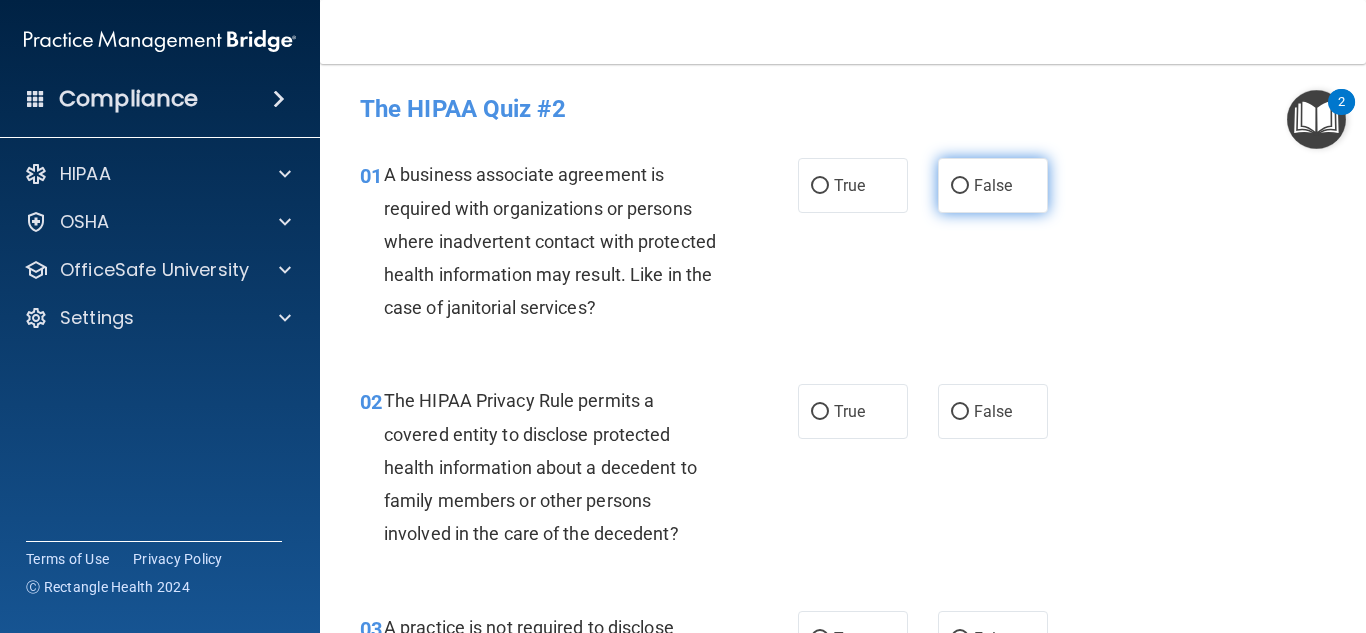 click on "False" at bounding box center [993, 185] 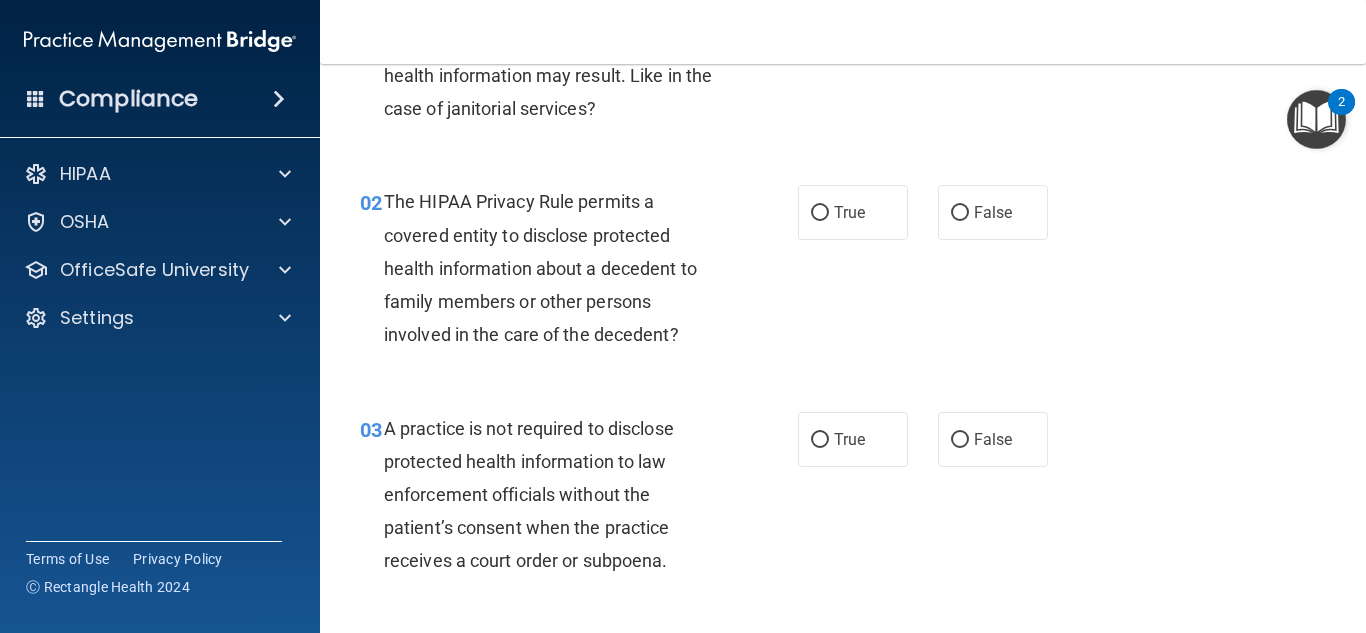 scroll, scrollTop: 200, scrollLeft: 0, axis: vertical 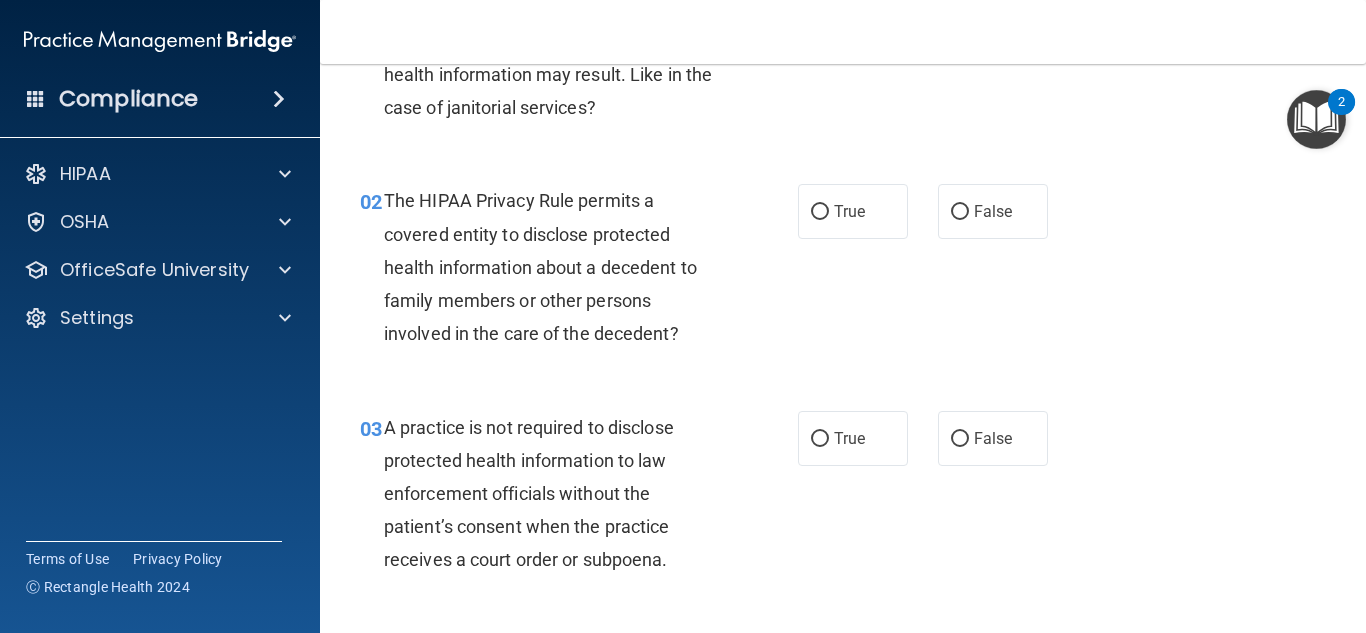 click on "02       The HIPAA Privacy Rule permits a covered entity to disclose protected health information about a decedent to family members or other persons involved in the care of the decedent?                 True           False" at bounding box center (843, 272) 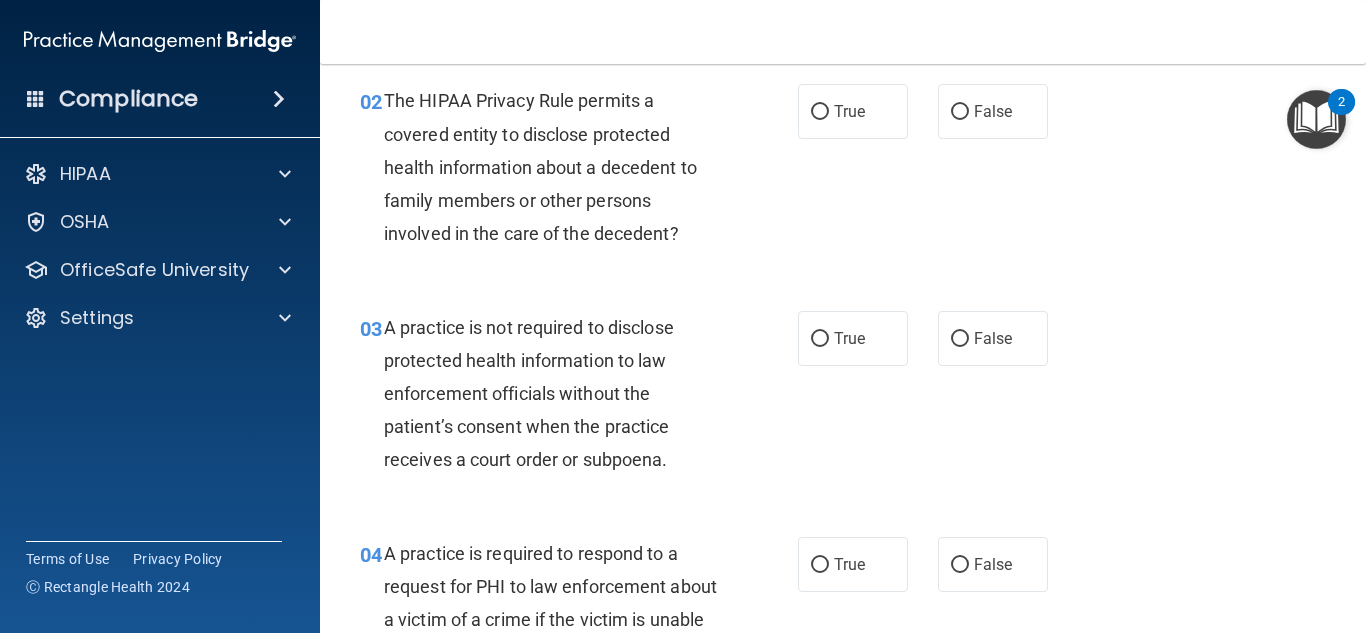 scroll, scrollTop: 200, scrollLeft: 0, axis: vertical 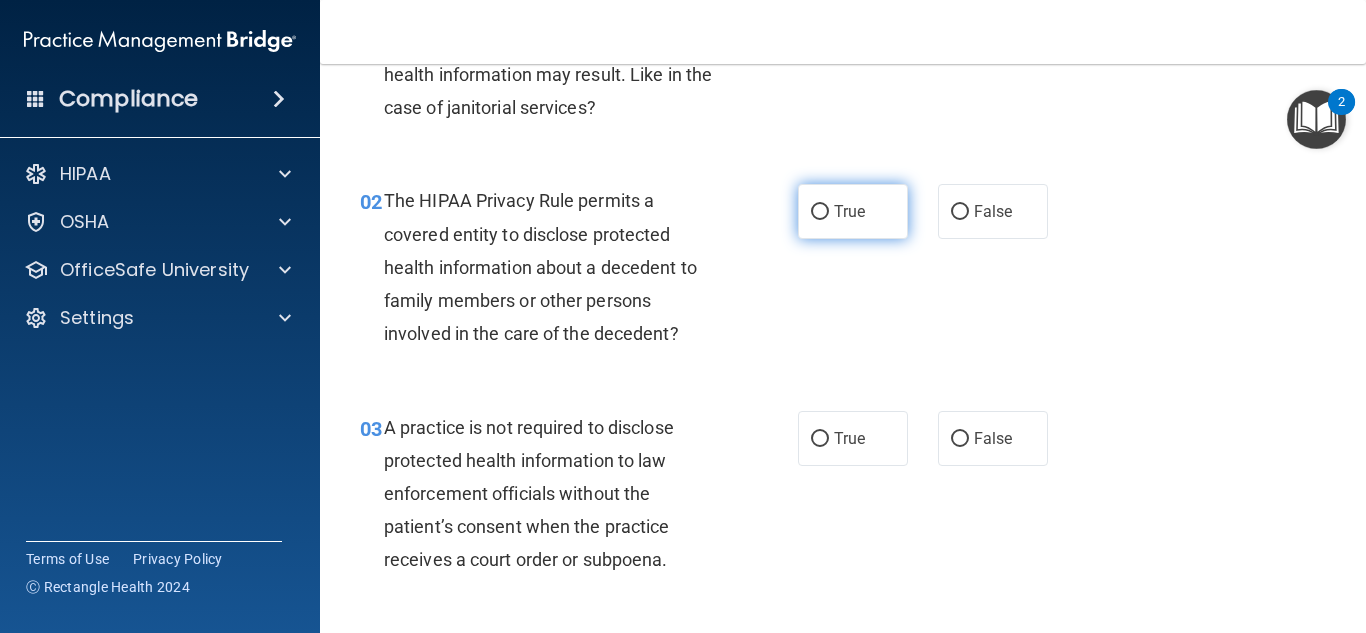 click on "True" at bounding box center [853, 211] 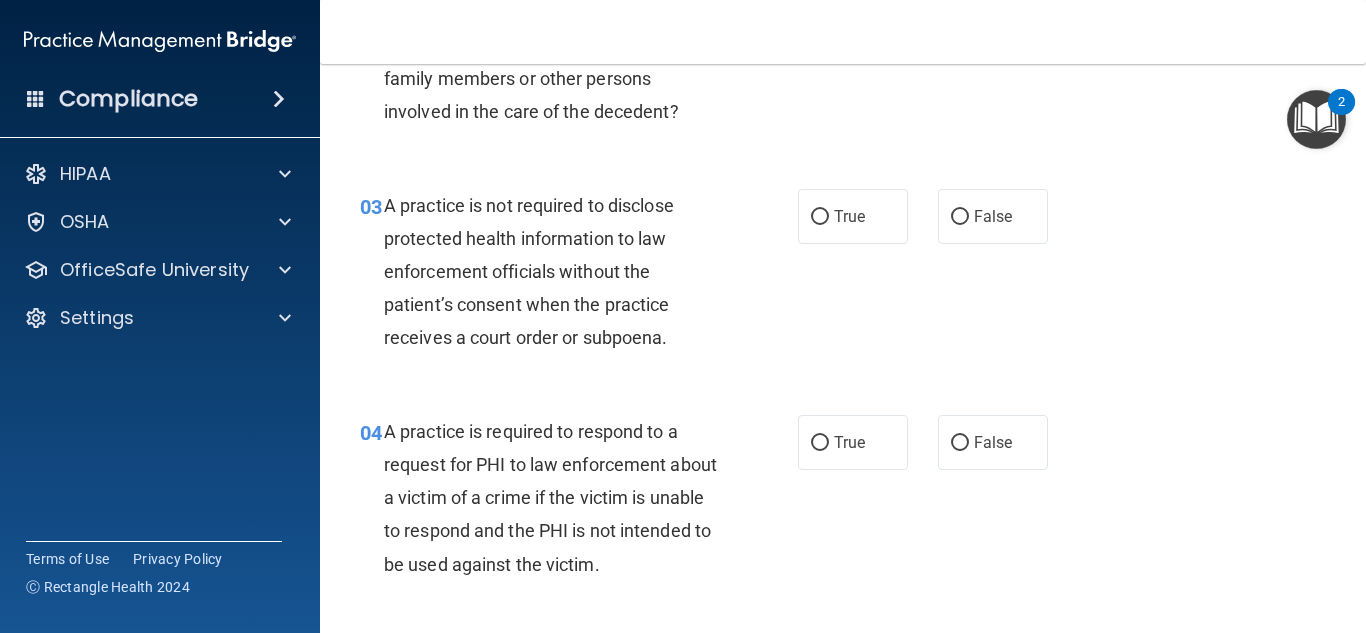 scroll, scrollTop: 500, scrollLeft: 0, axis: vertical 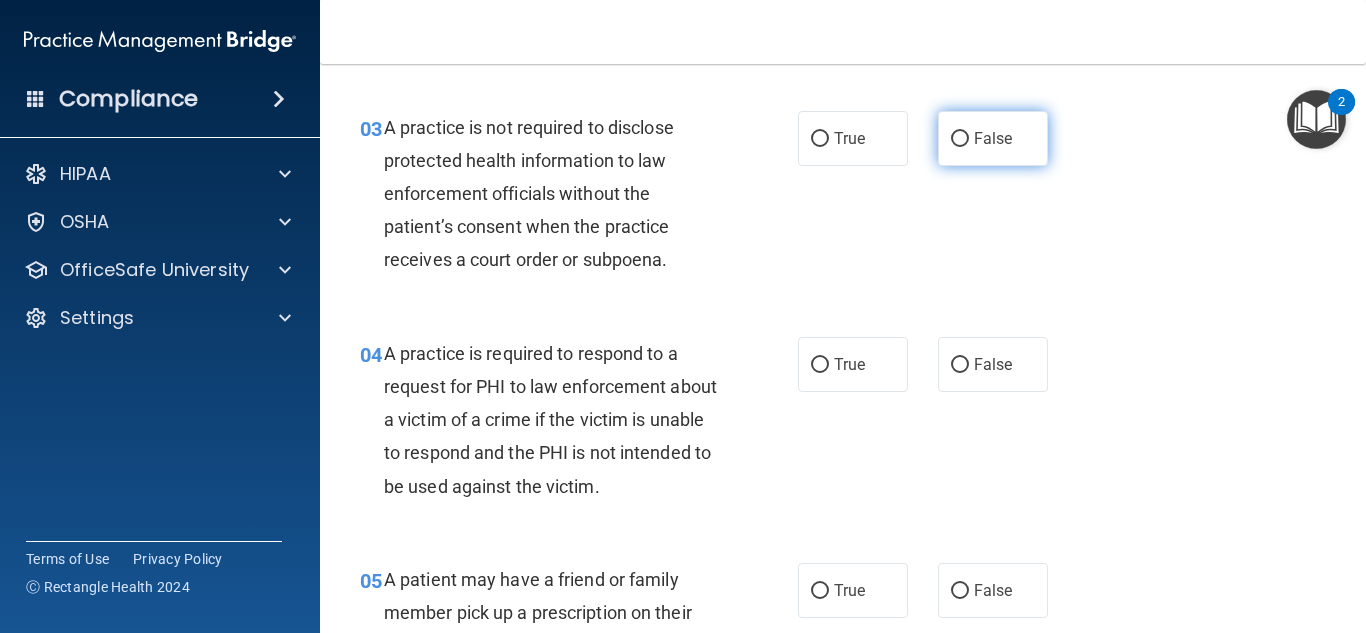 click on "False" at bounding box center [960, 139] 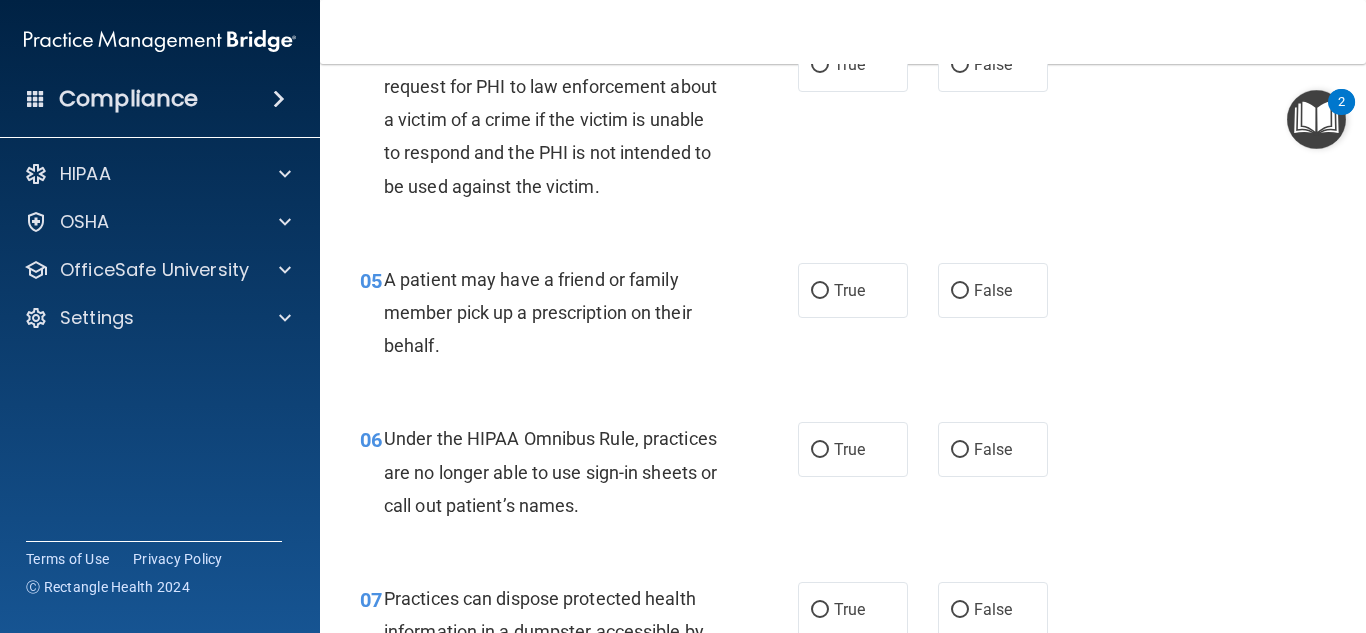 scroll, scrollTop: 700, scrollLeft: 0, axis: vertical 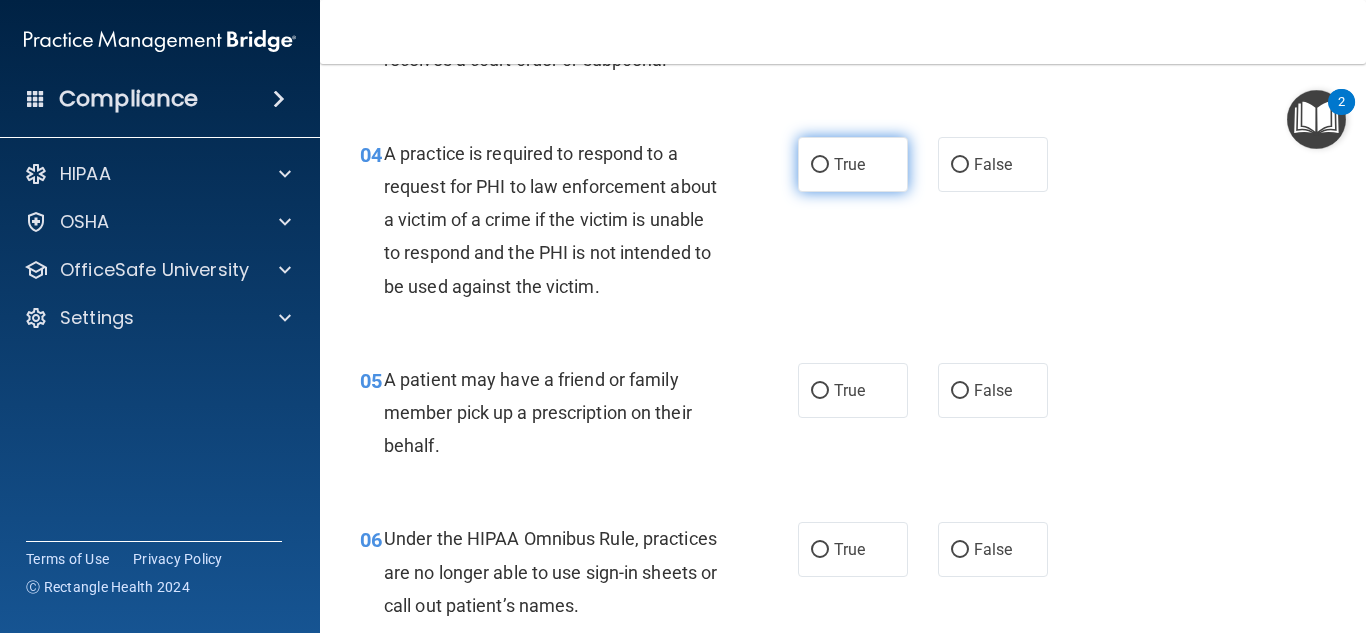 click on "True" at bounding box center (853, 164) 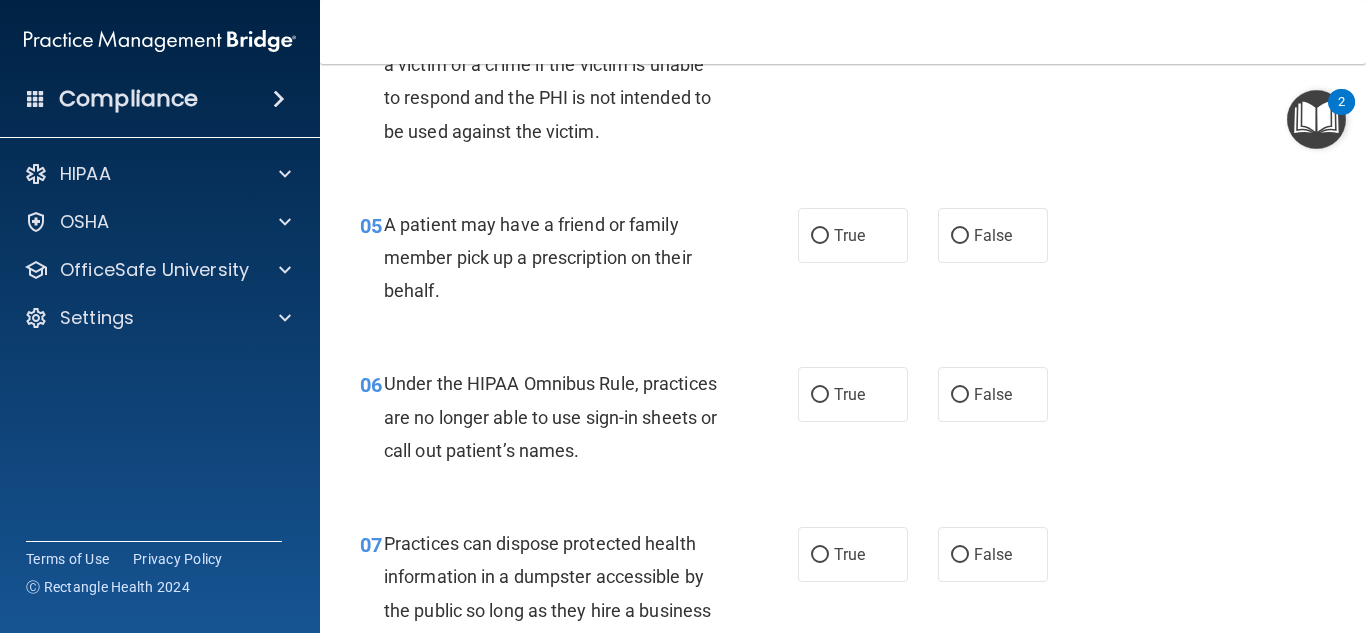 scroll, scrollTop: 900, scrollLeft: 0, axis: vertical 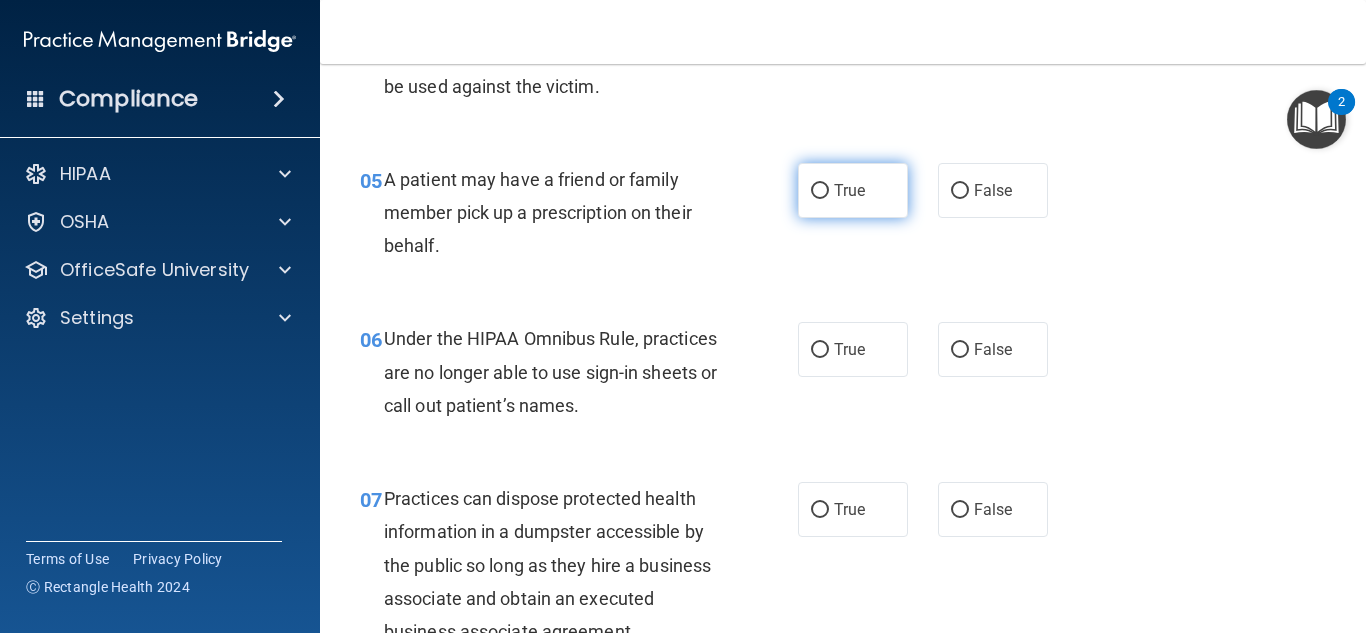 click on "True" at bounding box center (849, 190) 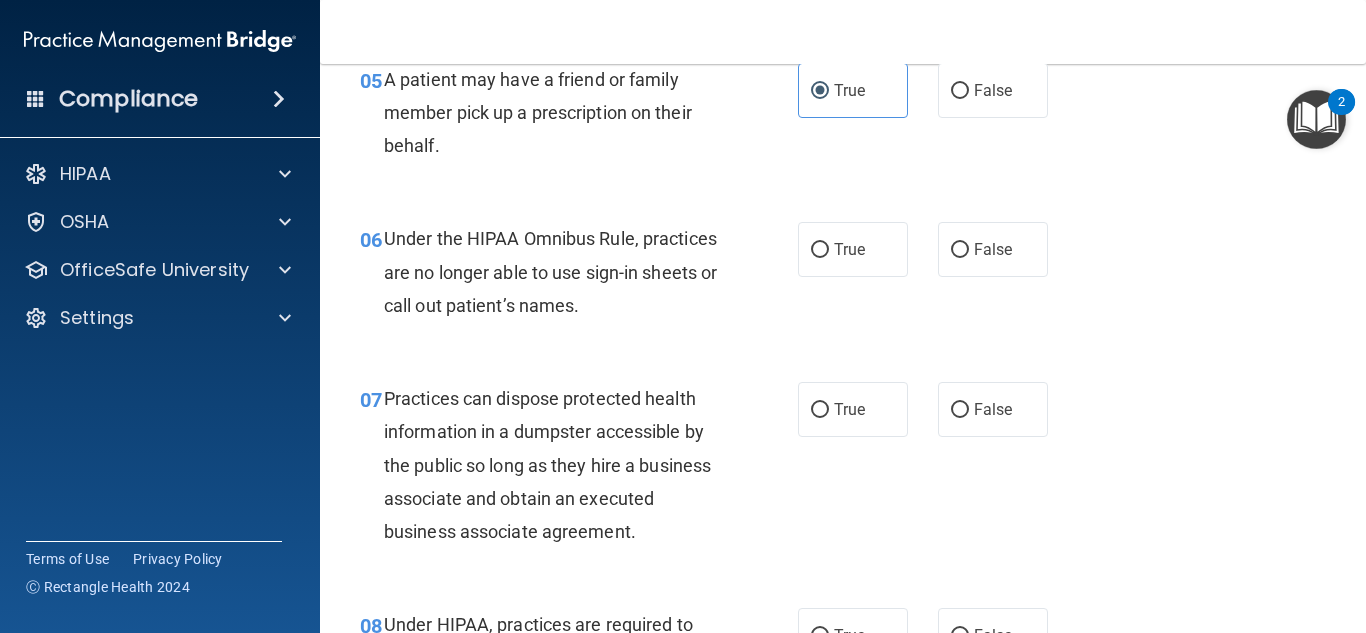 scroll, scrollTop: 1100, scrollLeft: 0, axis: vertical 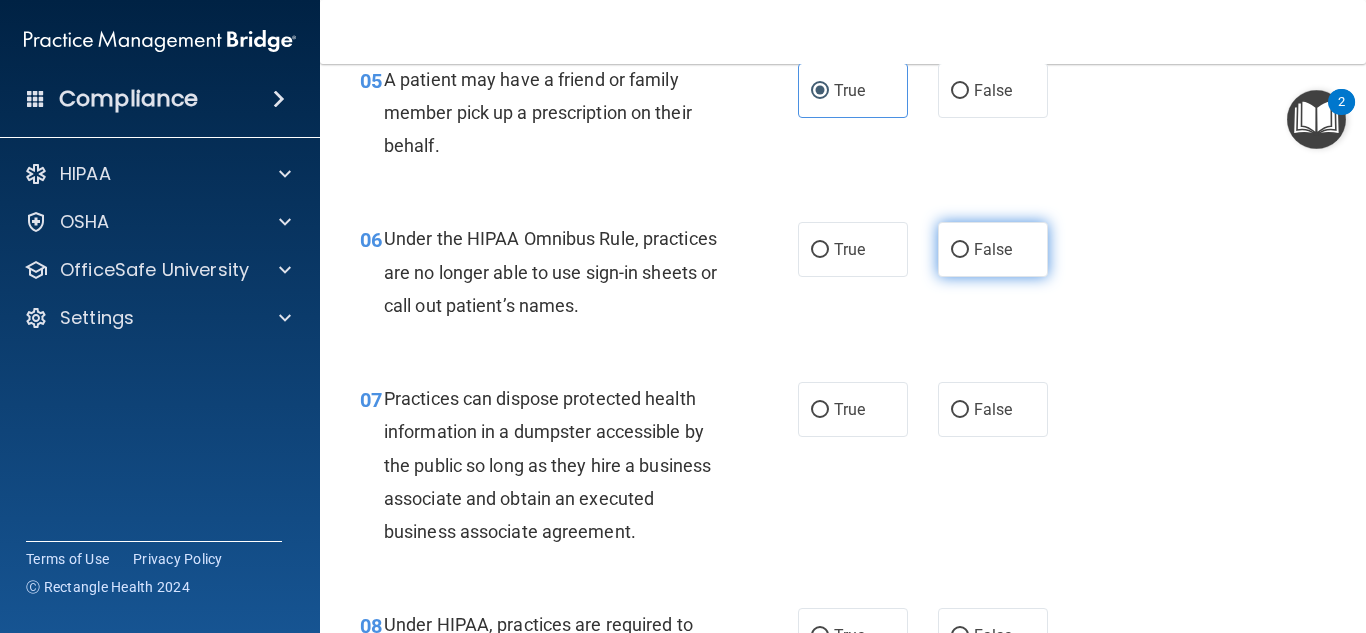 click on "False" at bounding box center [960, 250] 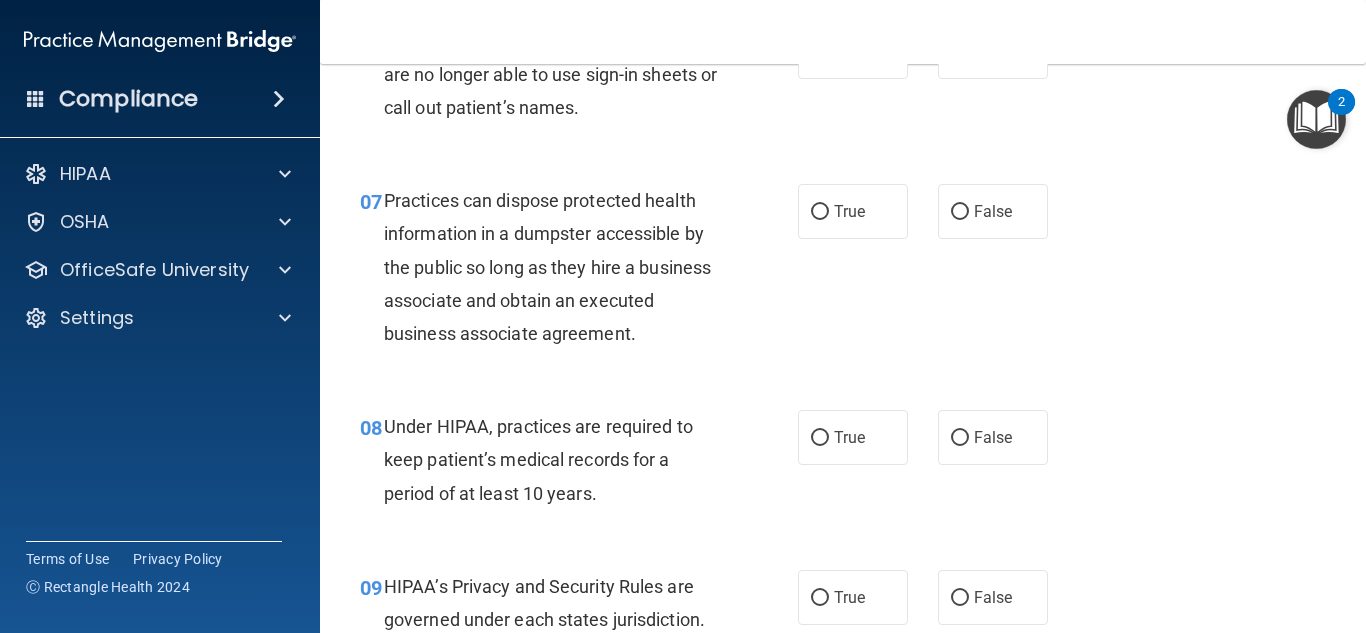 scroll, scrollTop: 1200, scrollLeft: 0, axis: vertical 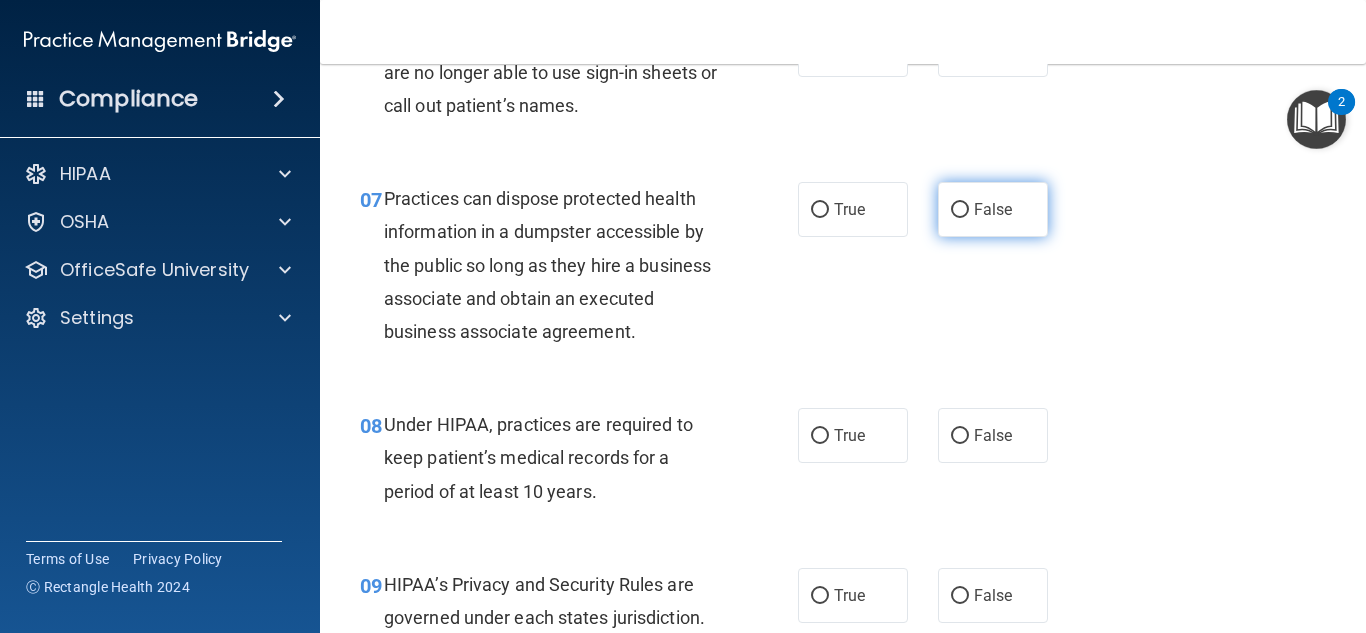 click on "False" at bounding box center (993, 209) 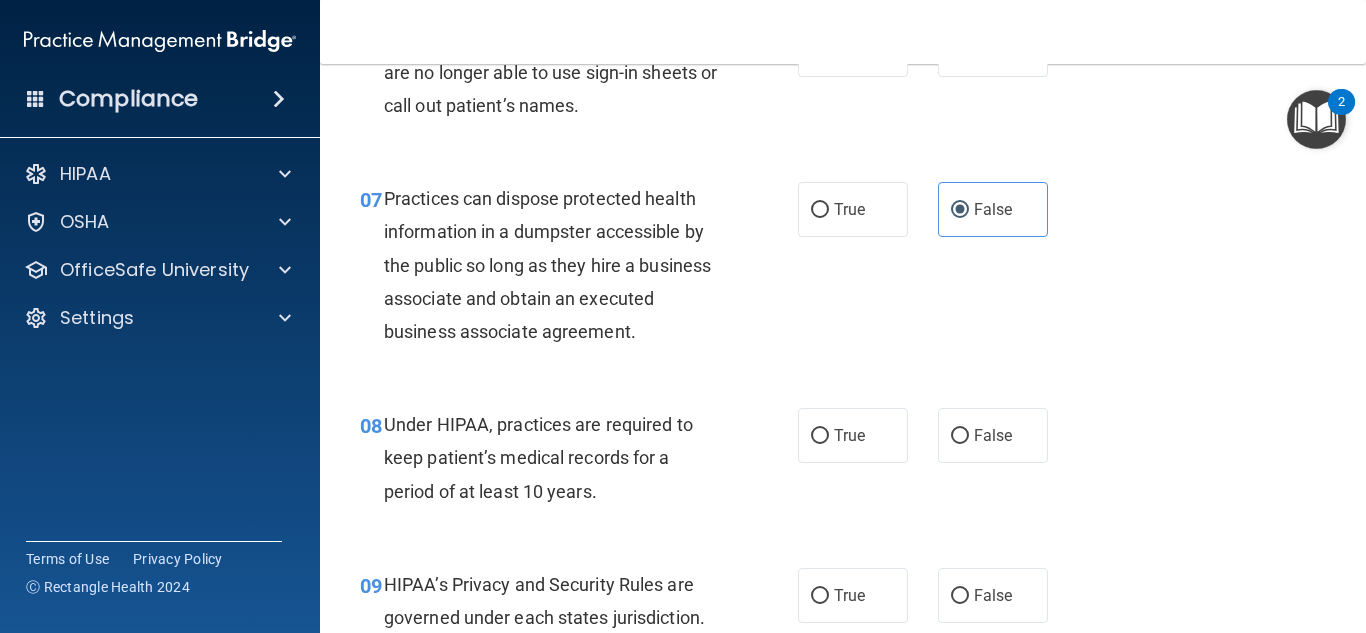 scroll, scrollTop: 1400, scrollLeft: 0, axis: vertical 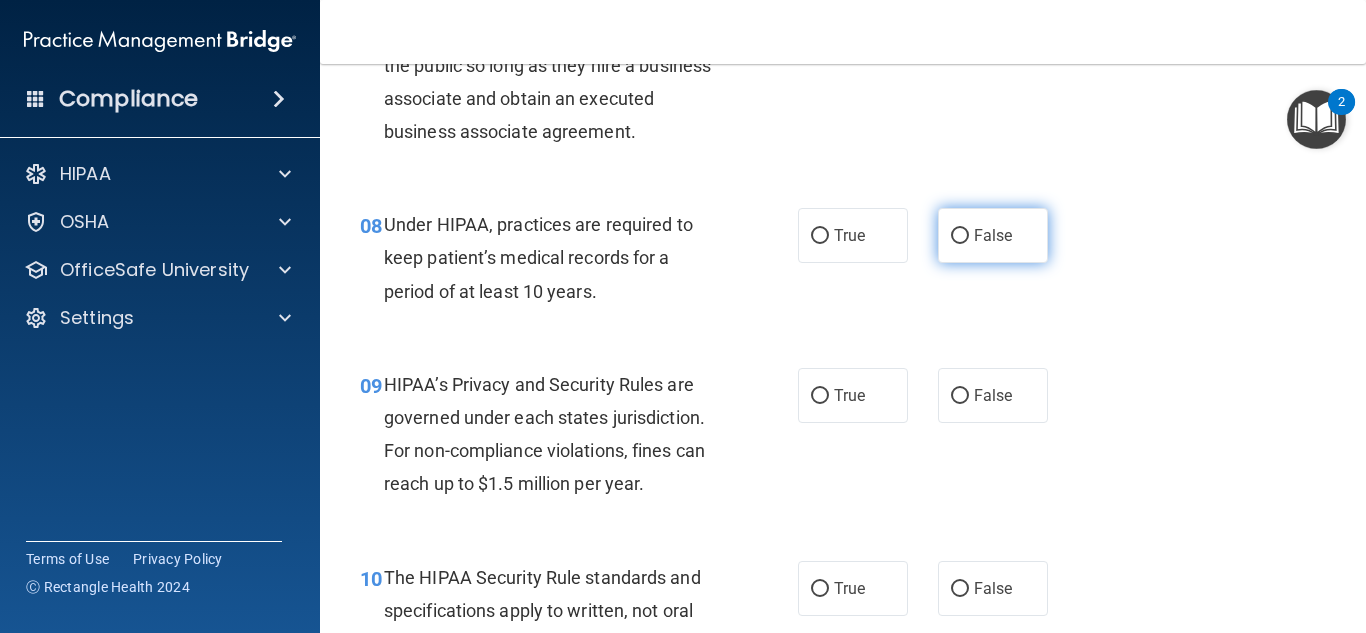click on "False" at bounding box center [993, 235] 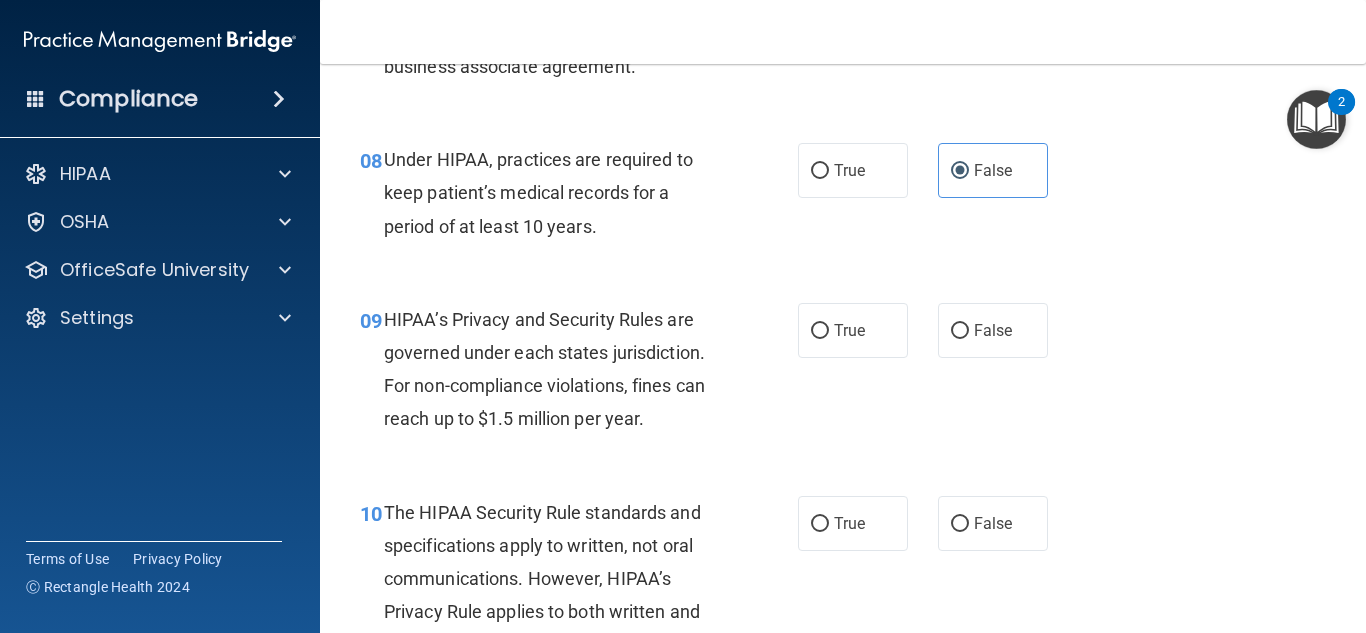 scroll, scrollTop: 1500, scrollLeft: 0, axis: vertical 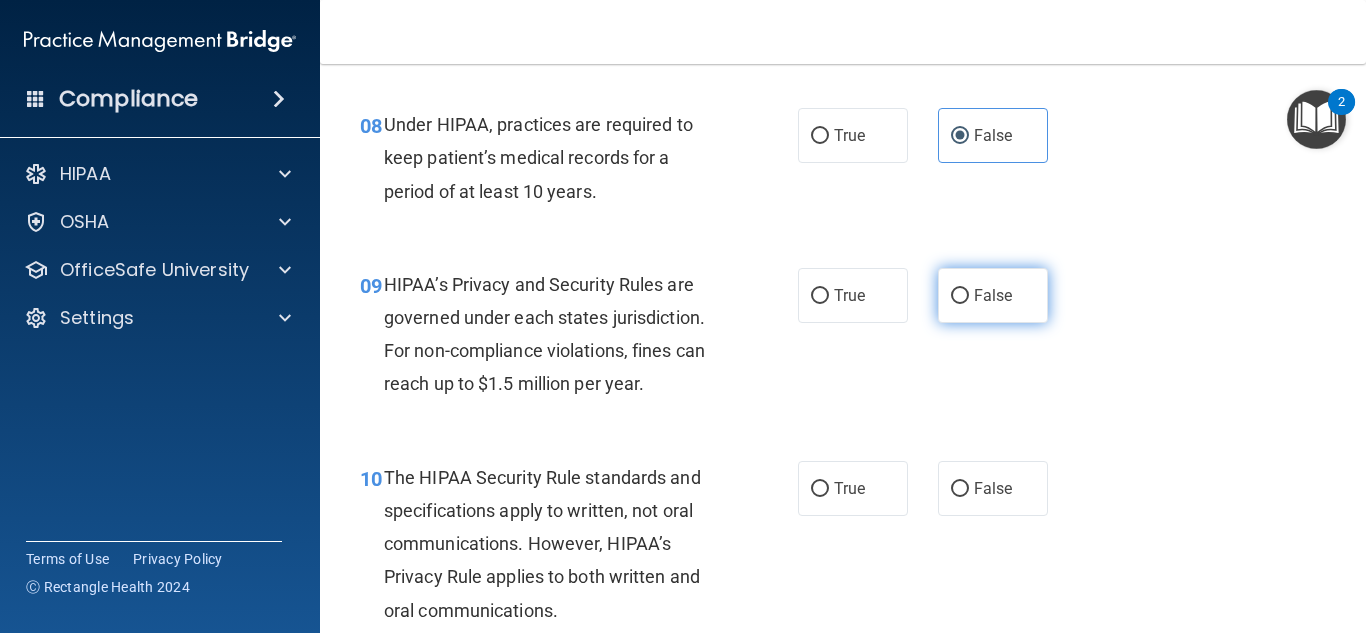 click on "False" at bounding box center (993, 295) 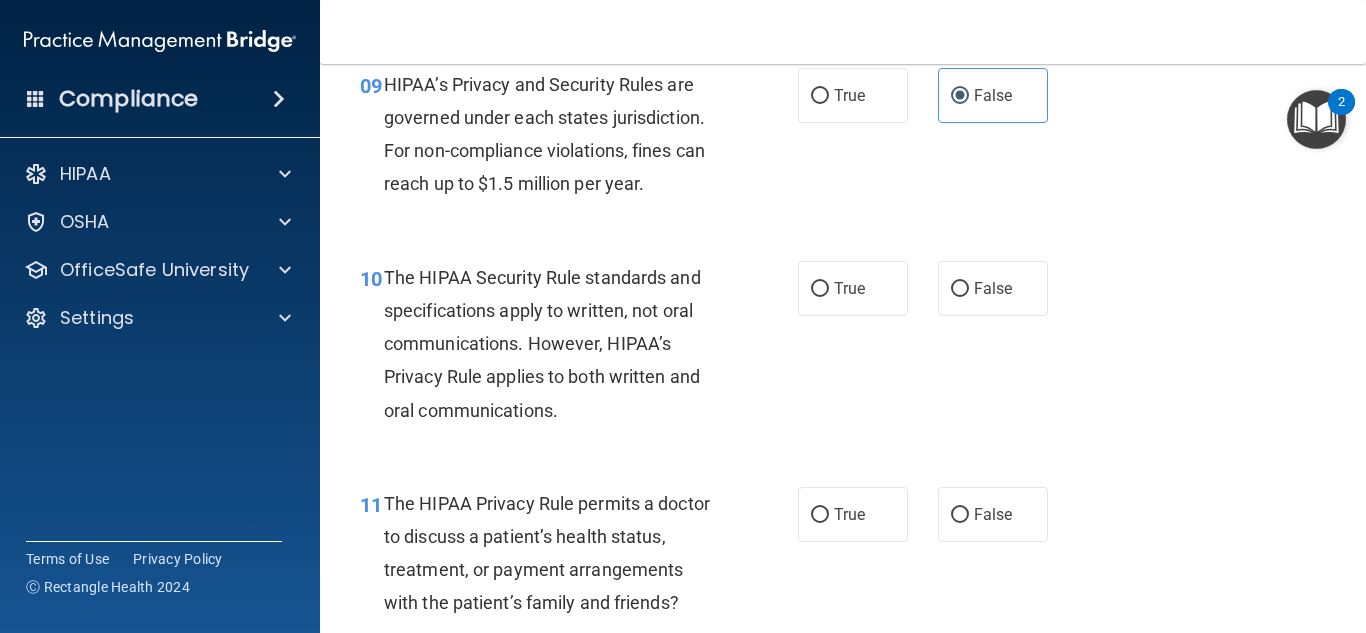 scroll, scrollTop: 1800, scrollLeft: 0, axis: vertical 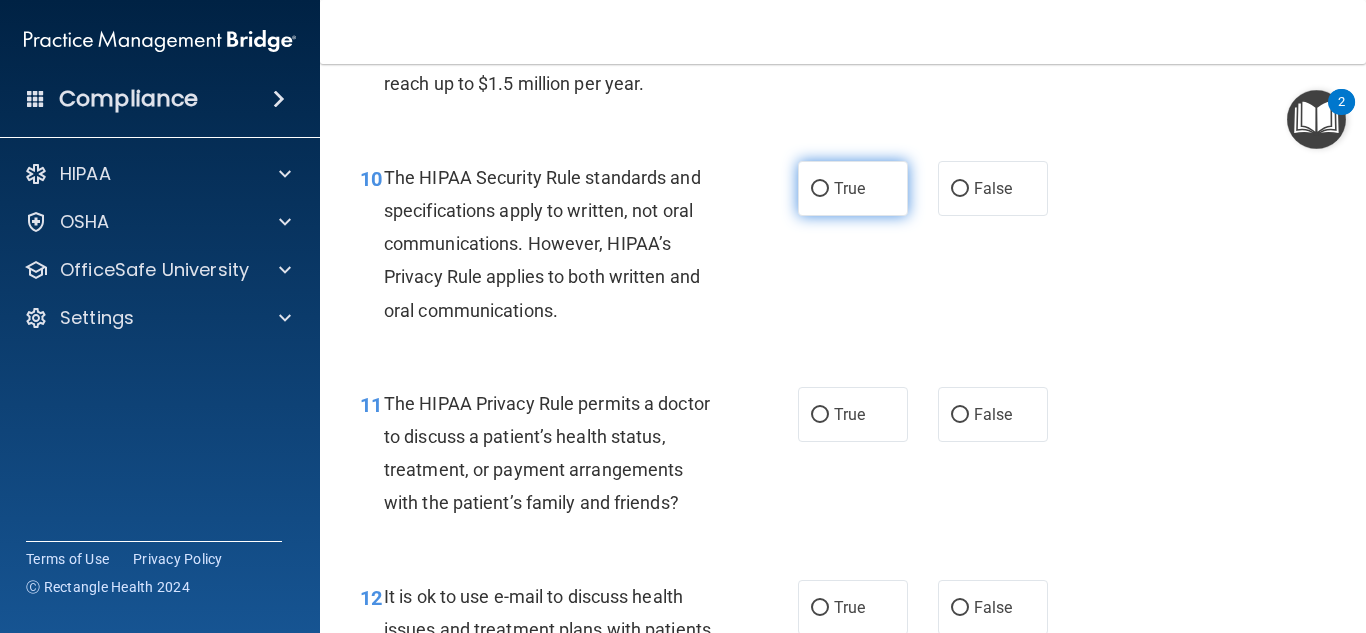 click on "True" at bounding box center (853, 188) 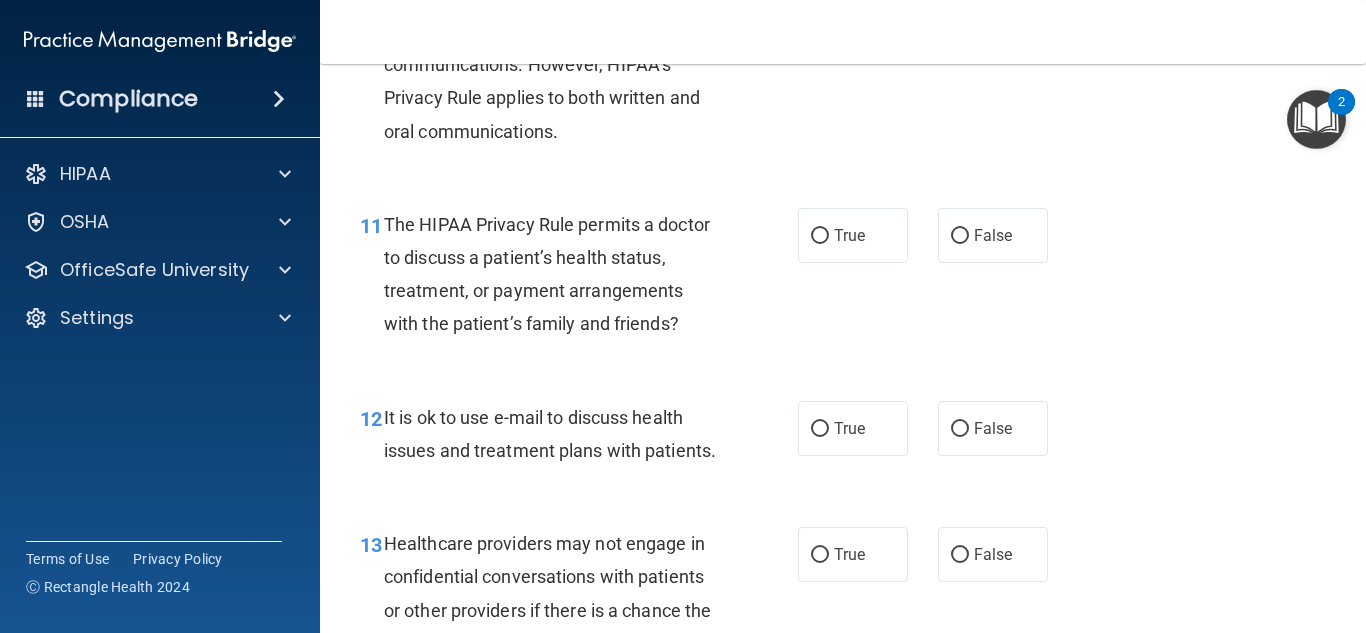 scroll, scrollTop: 2000, scrollLeft: 0, axis: vertical 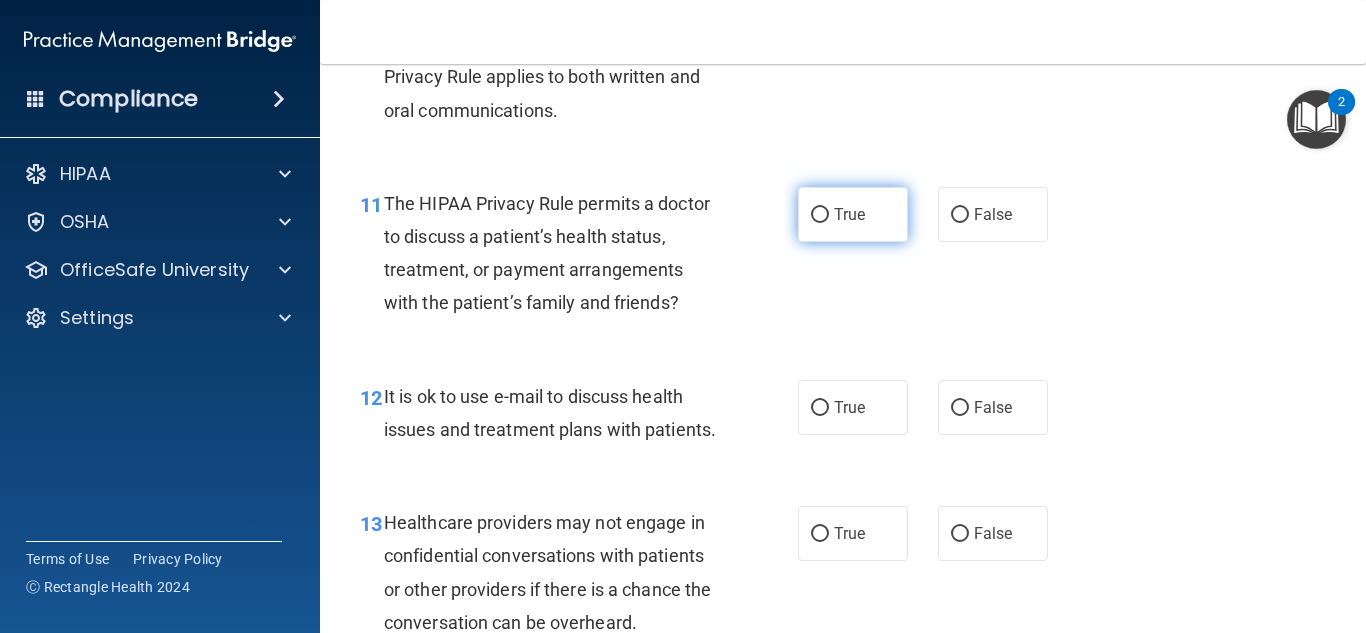 click on "True" at bounding box center (853, 214) 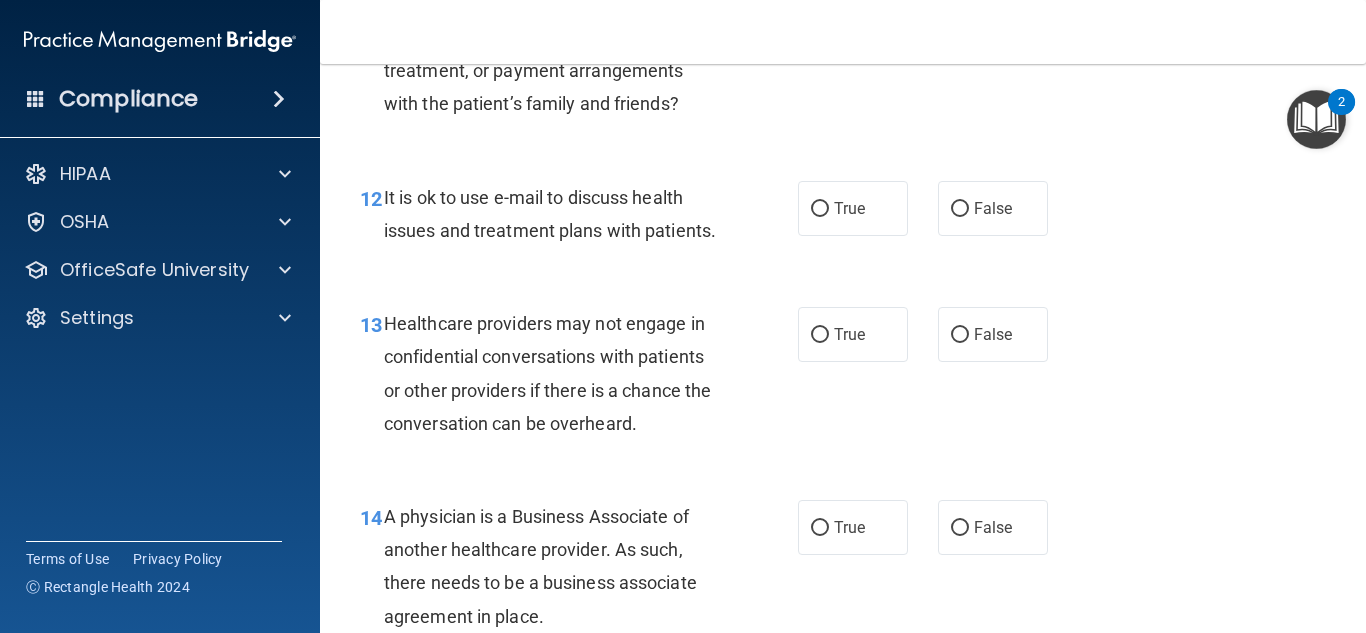 scroll, scrollTop: 2200, scrollLeft: 0, axis: vertical 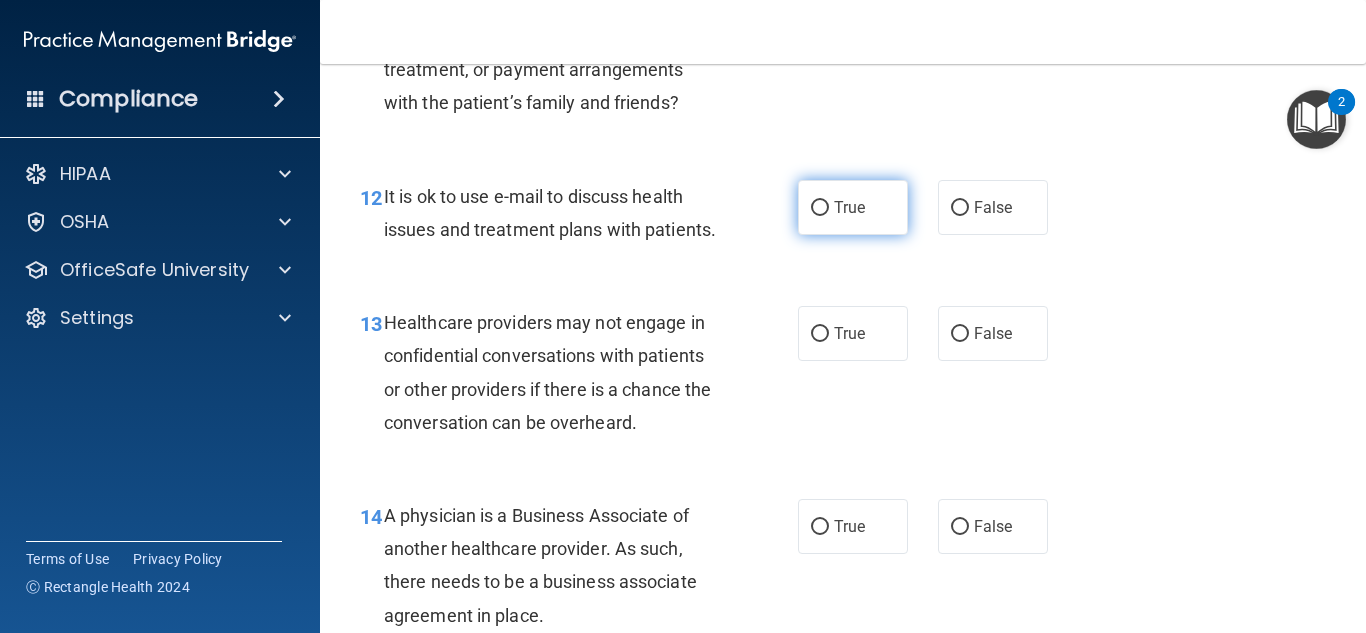 click on "True" at bounding box center (853, 207) 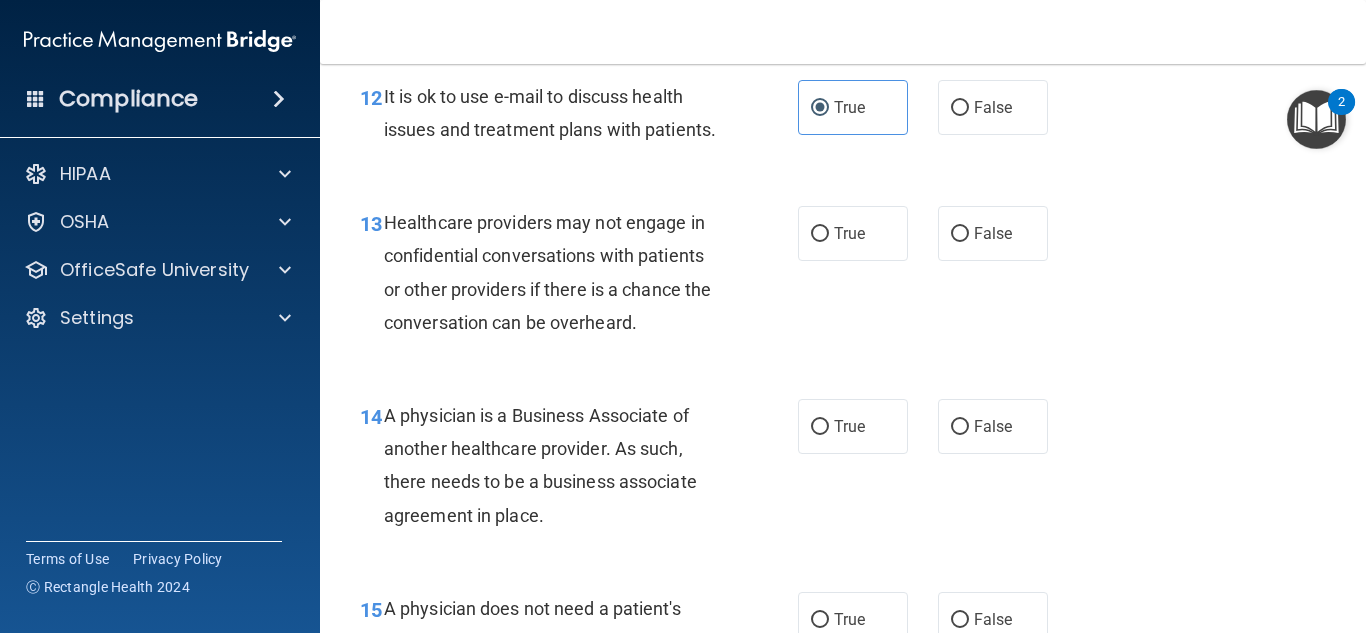 scroll, scrollTop: 2400, scrollLeft: 0, axis: vertical 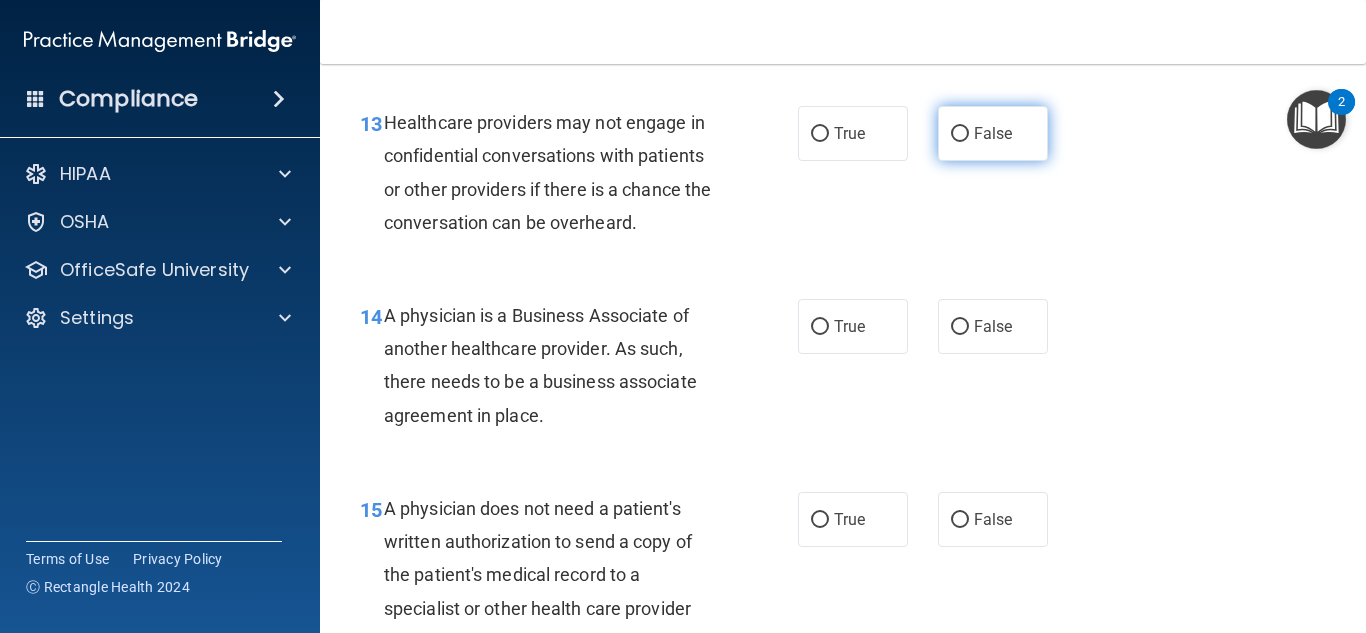 click on "False" at bounding box center (993, 133) 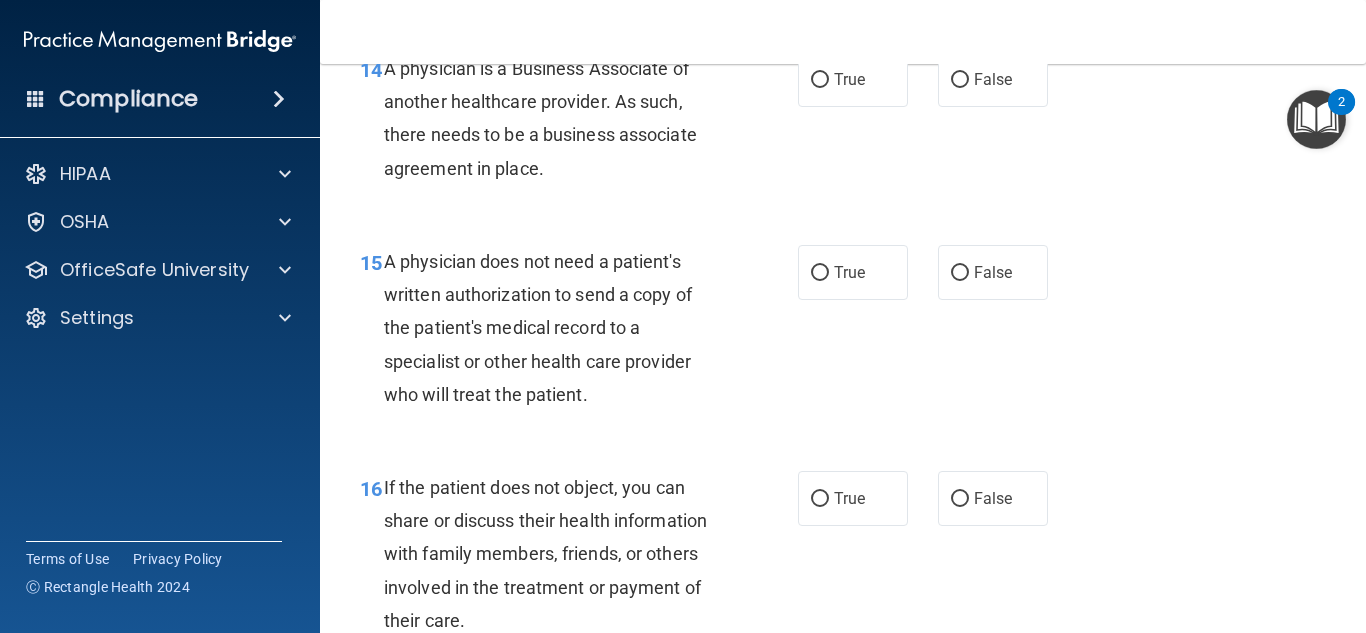 scroll, scrollTop: 2600, scrollLeft: 0, axis: vertical 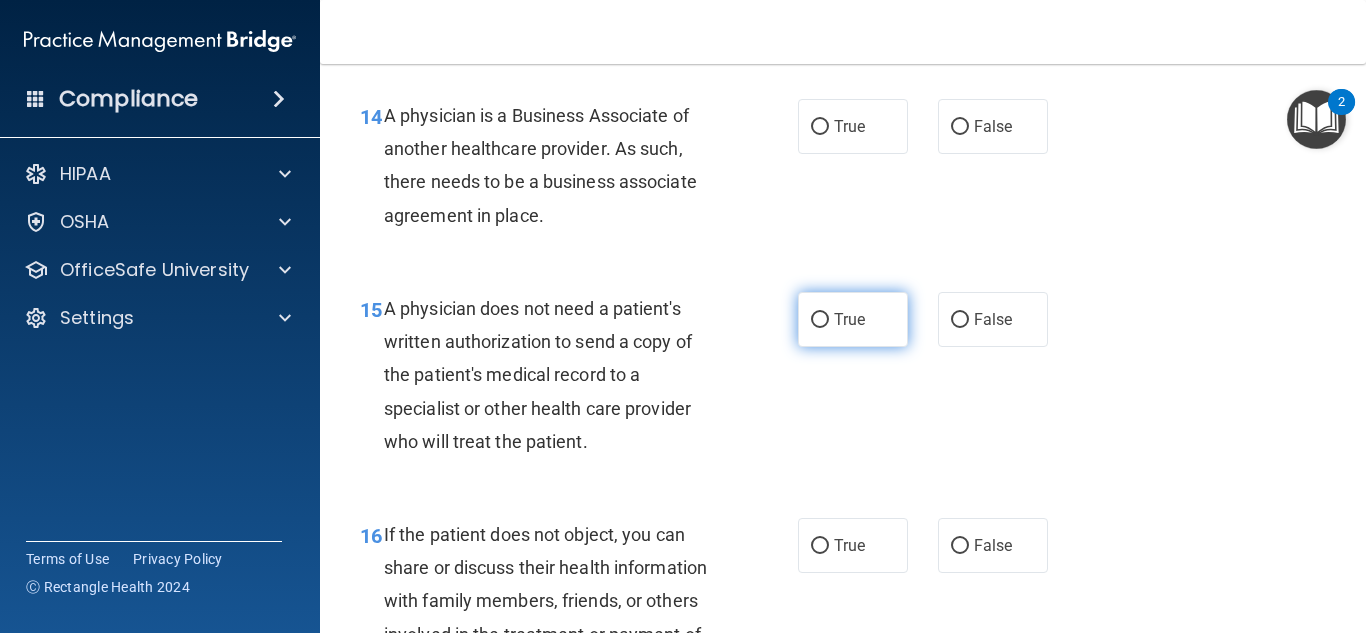 click on "True" at bounding box center [849, 319] 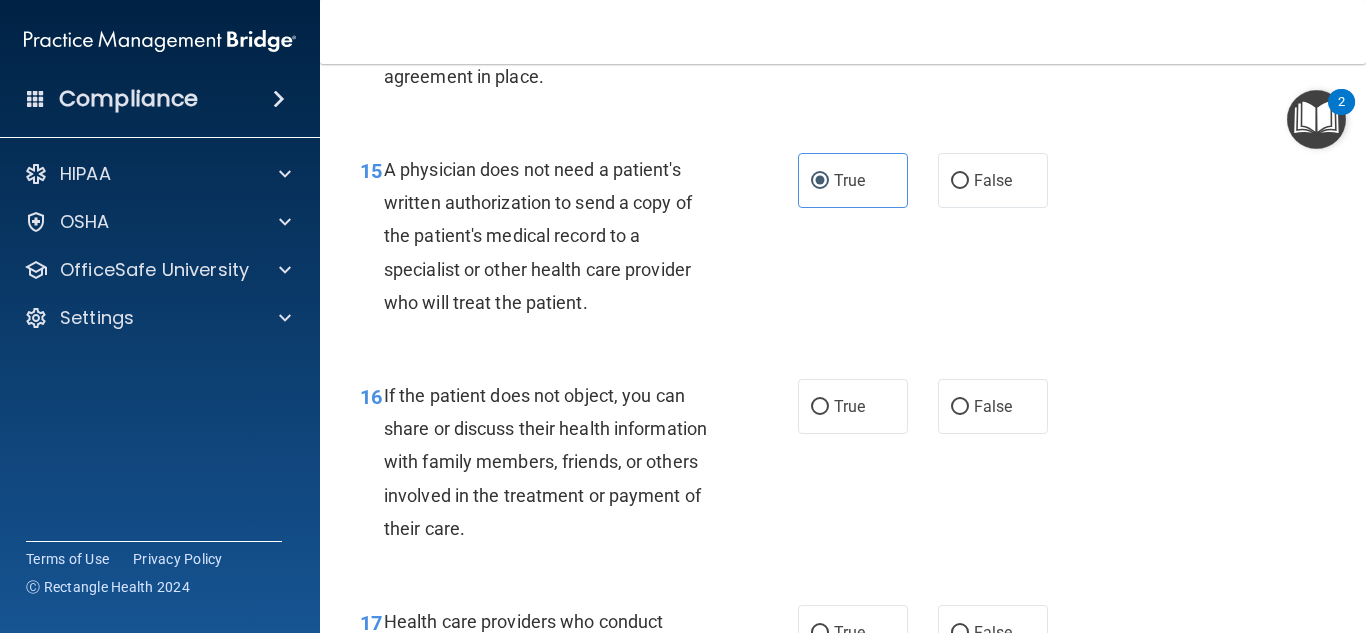 scroll, scrollTop: 2900, scrollLeft: 0, axis: vertical 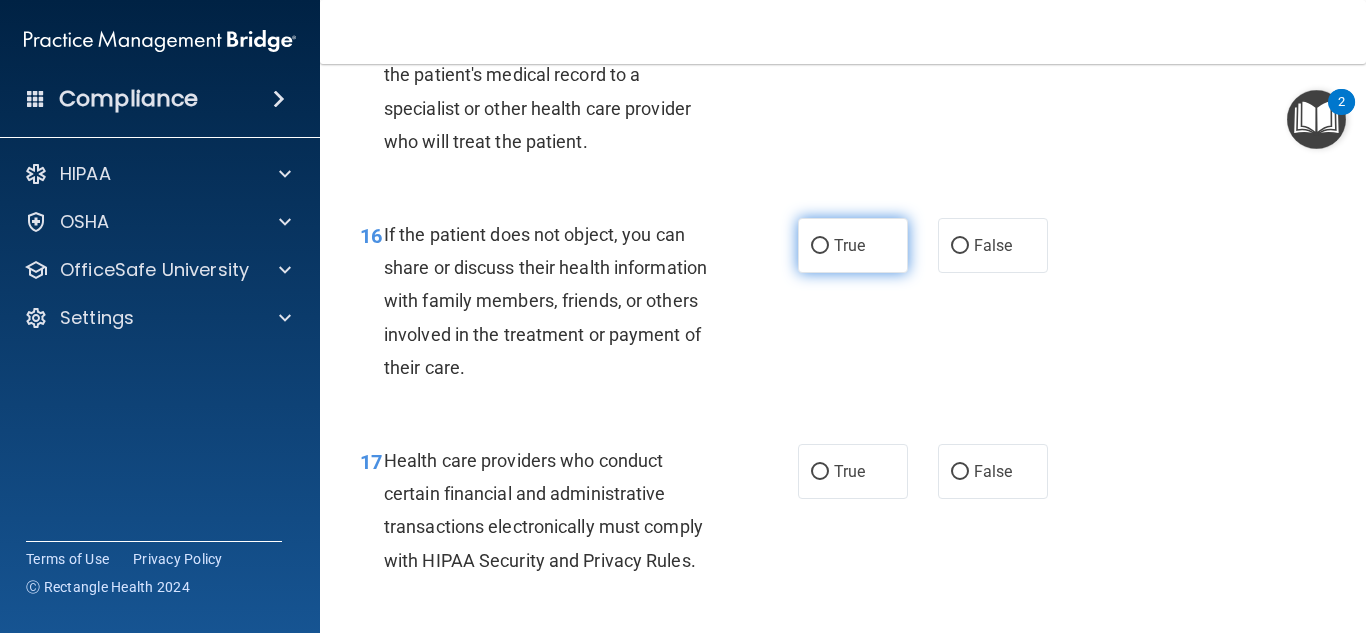 click on "True" at bounding box center [853, 245] 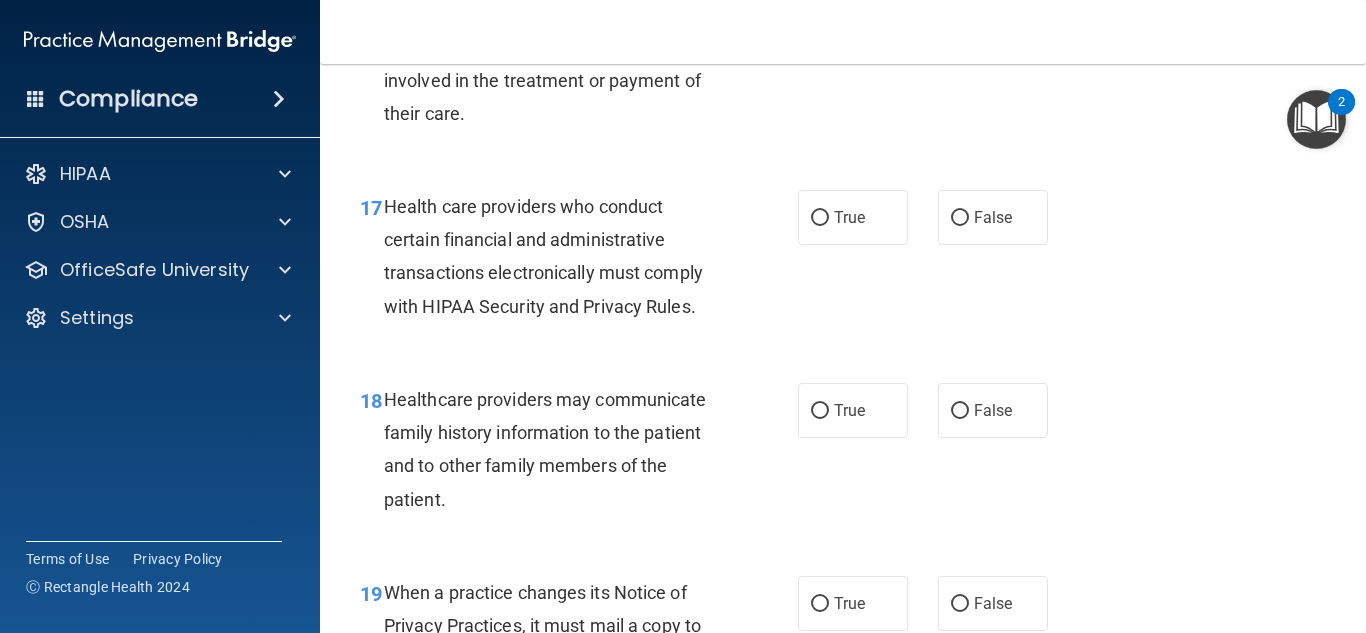 scroll, scrollTop: 3200, scrollLeft: 0, axis: vertical 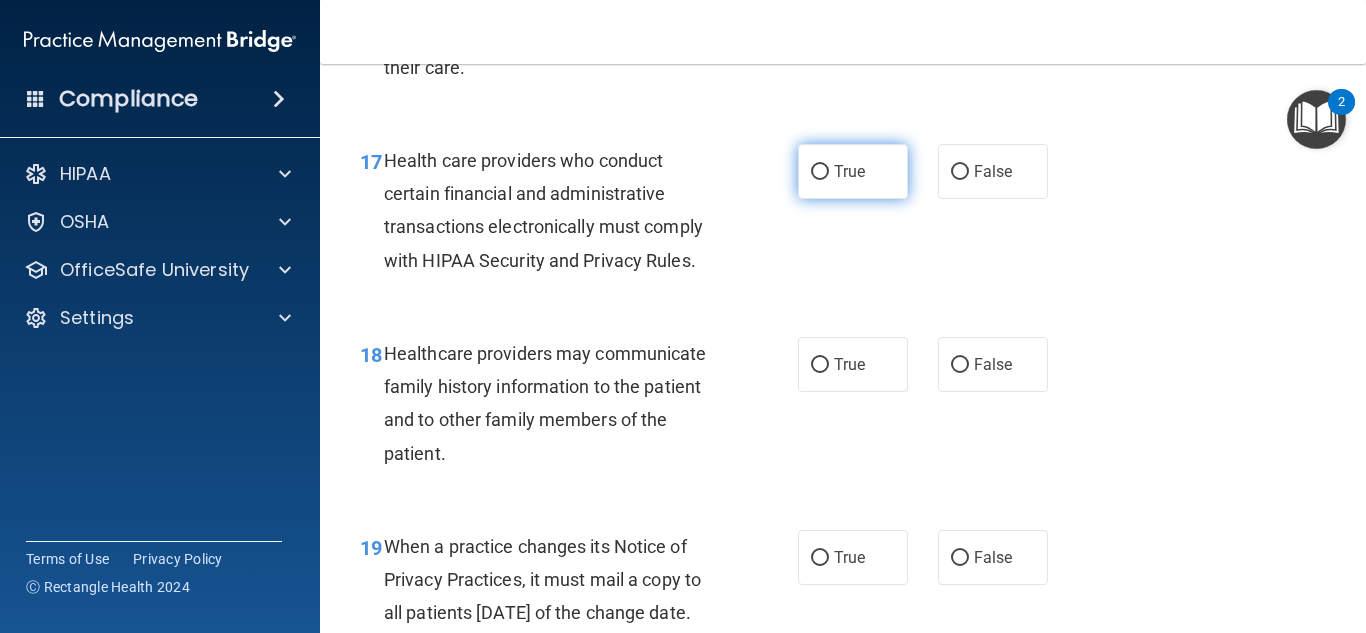 click on "True" at bounding box center (853, 171) 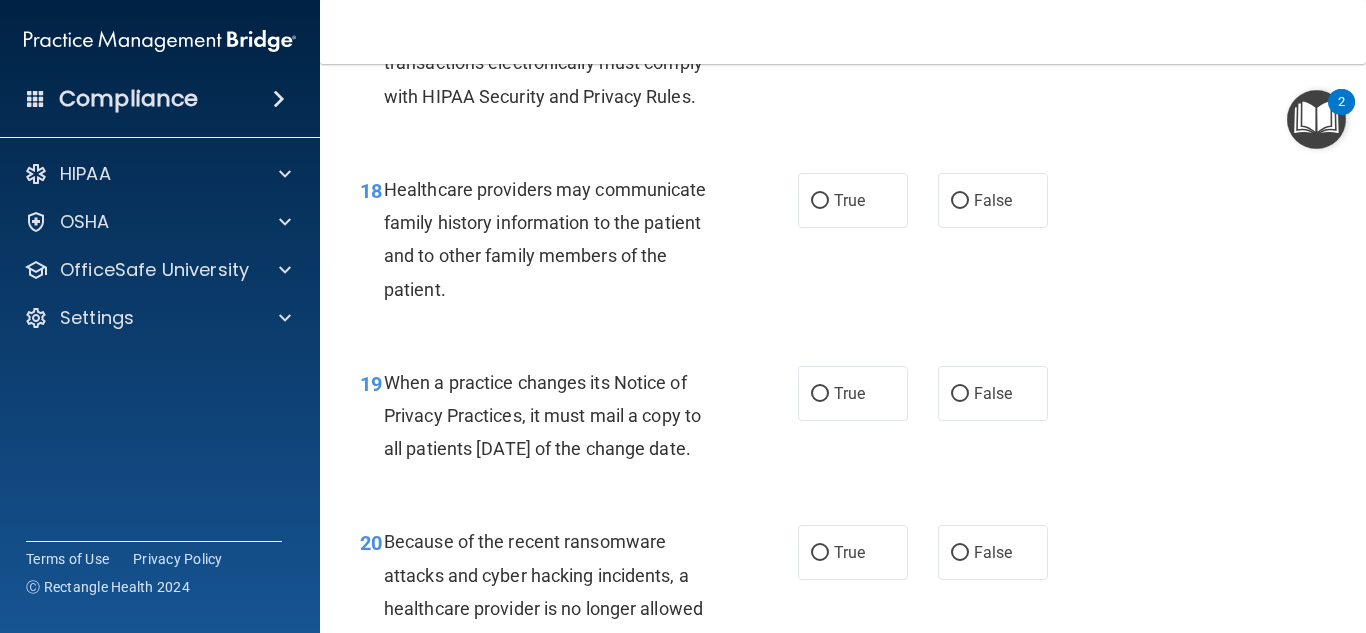 scroll, scrollTop: 3400, scrollLeft: 0, axis: vertical 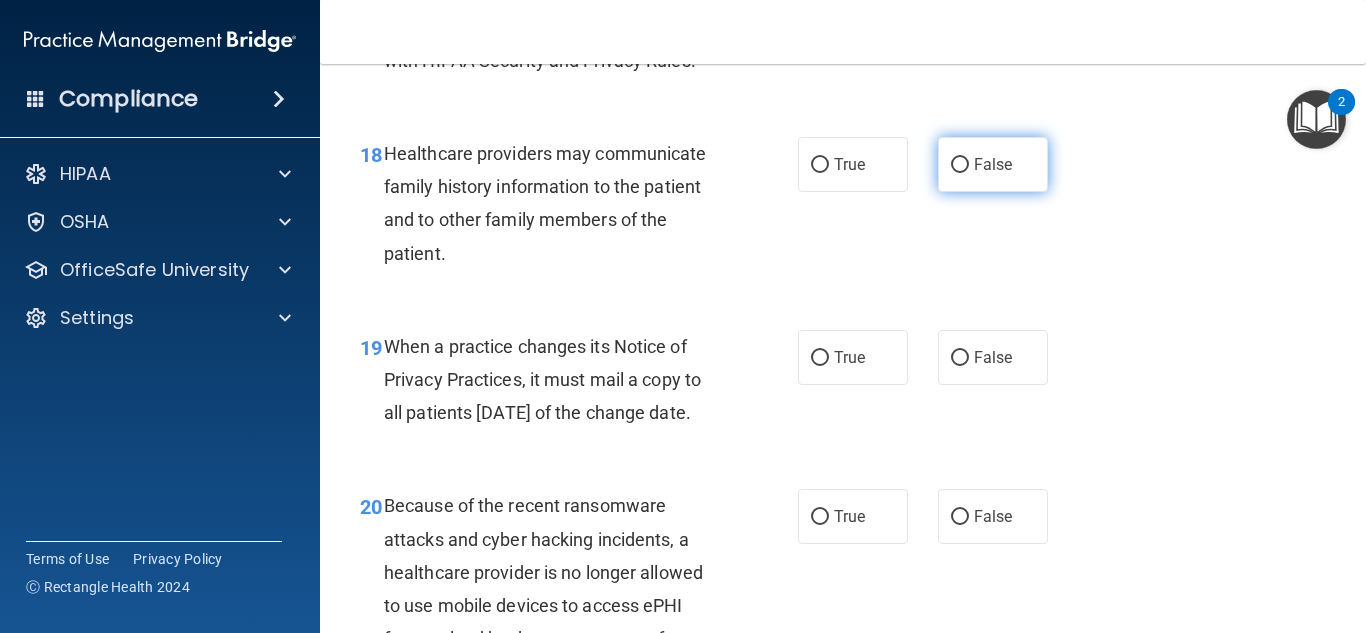 click on "False" at bounding box center [993, 164] 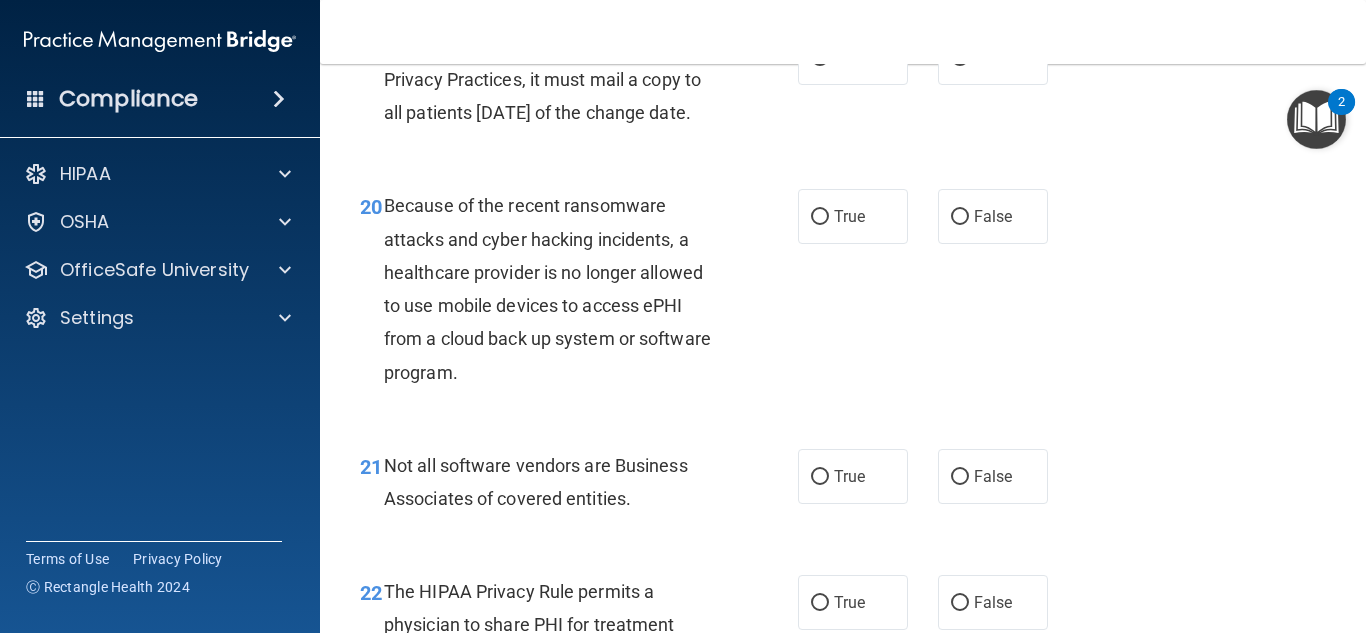 scroll, scrollTop: 3600, scrollLeft: 0, axis: vertical 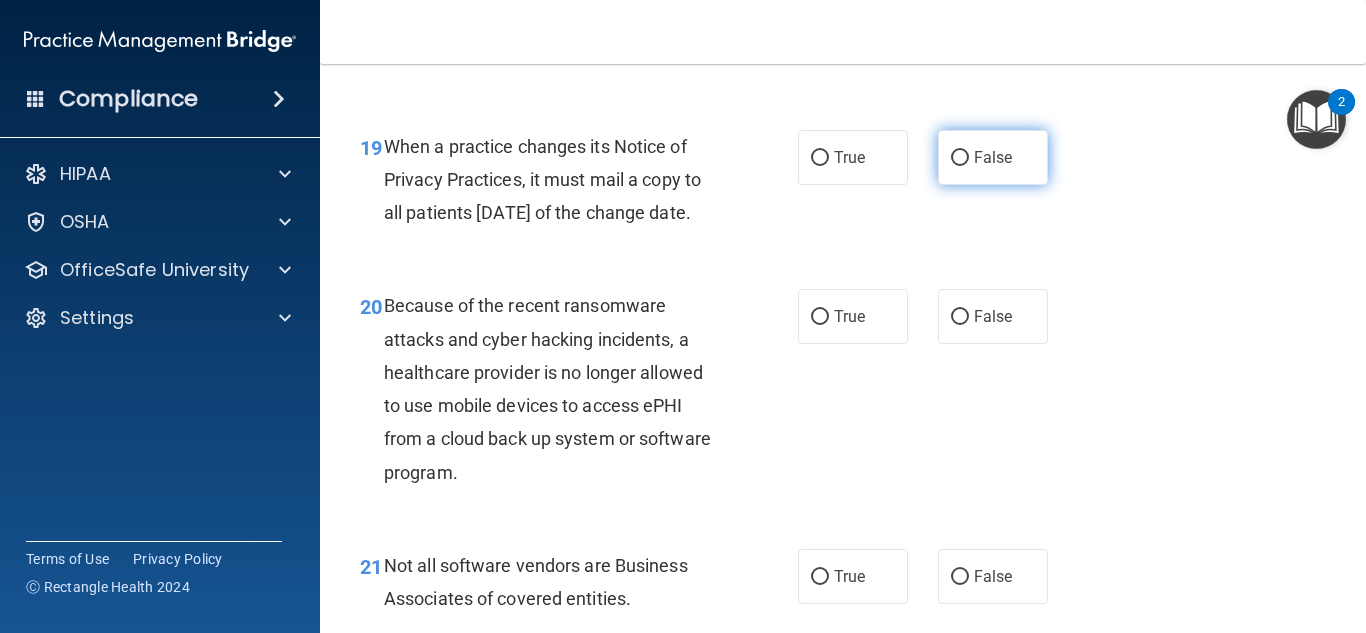 click on "False" at bounding box center [960, 158] 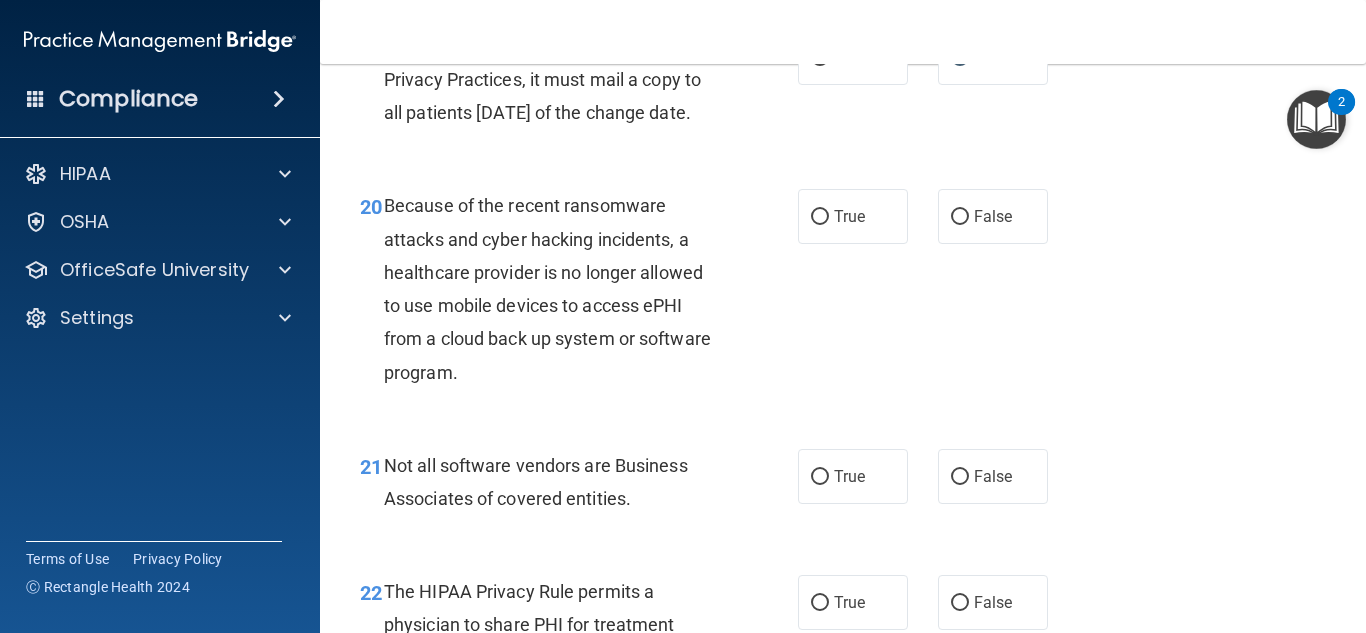 scroll, scrollTop: 3800, scrollLeft: 0, axis: vertical 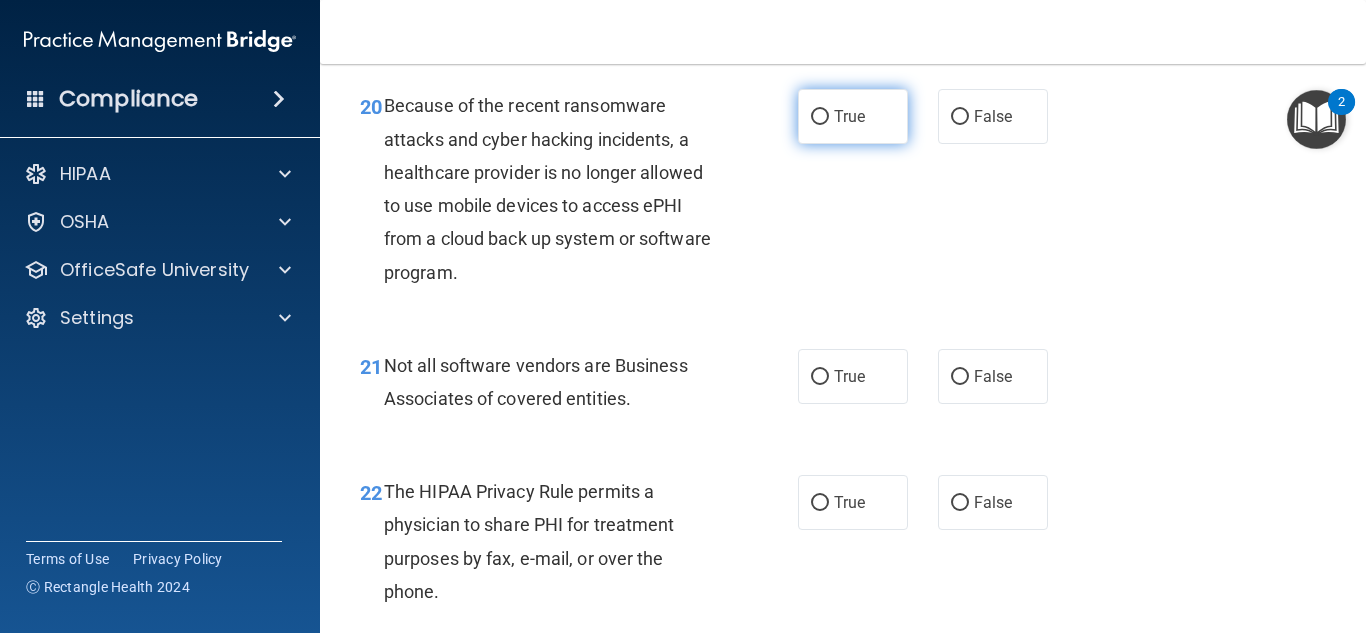 click on "True" at bounding box center [849, 116] 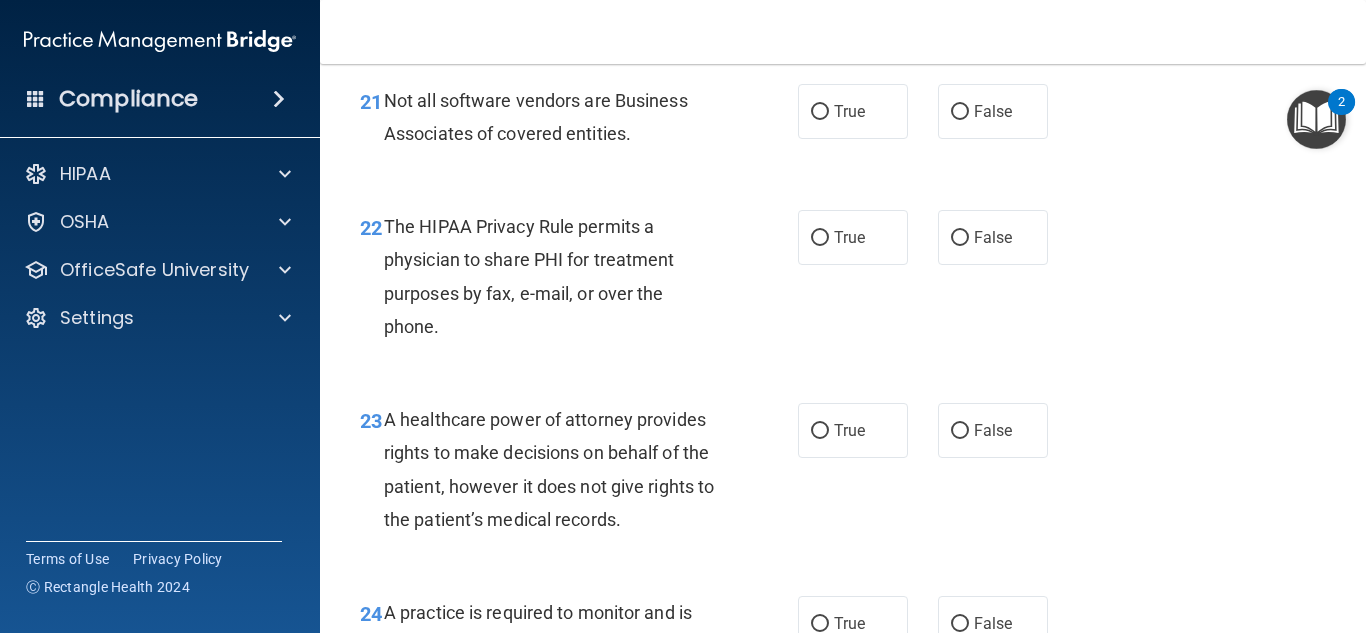scroll, scrollTop: 4100, scrollLeft: 0, axis: vertical 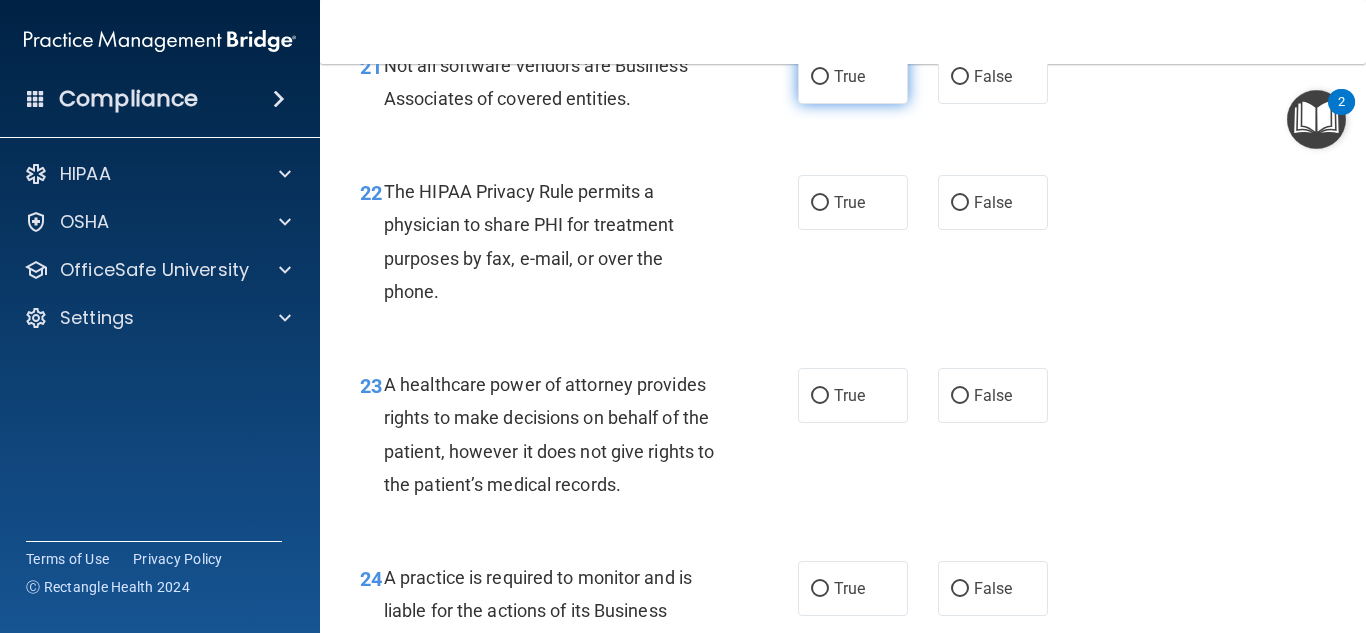 click on "True" at bounding box center (853, 76) 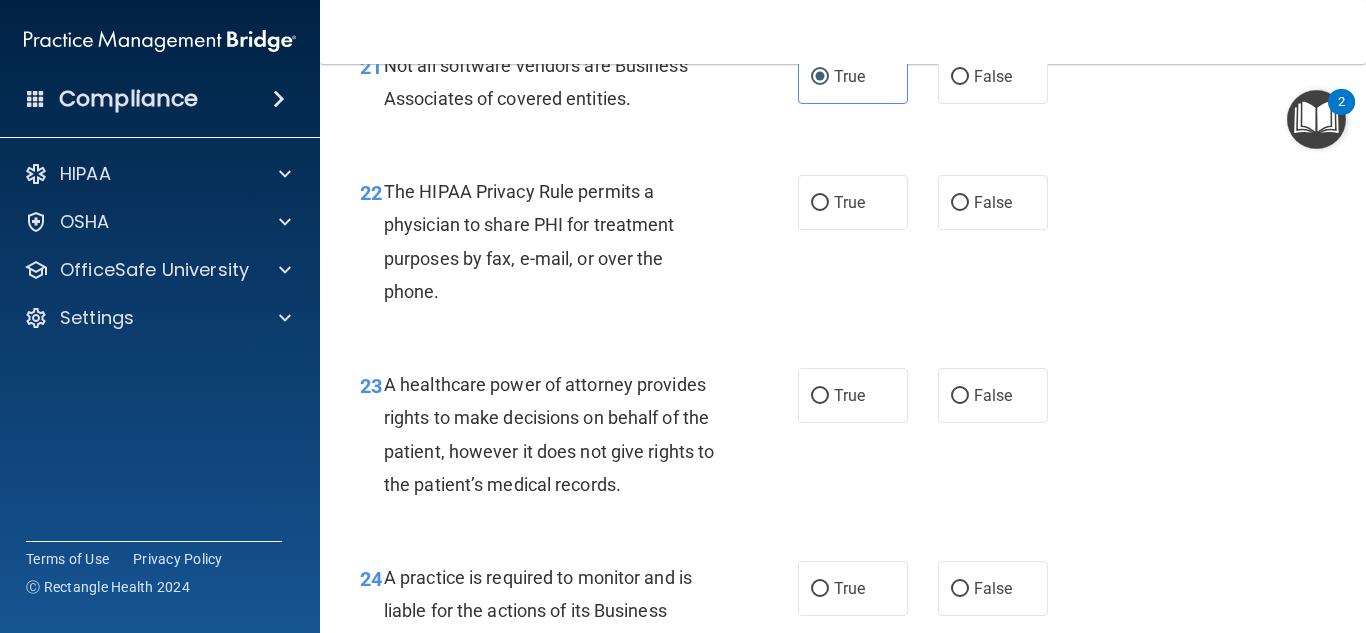 scroll, scrollTop: 4200, scrollLeft: 0, axis: vertical 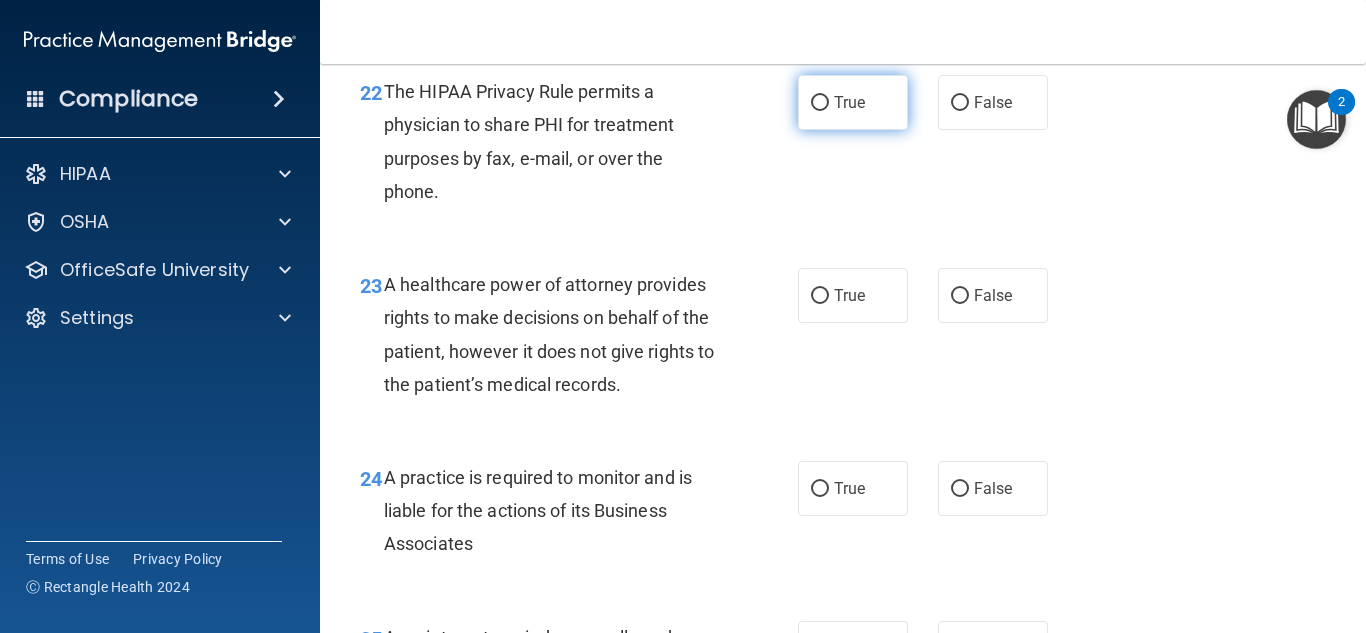 click on "True" at bounding box center [853, 102] 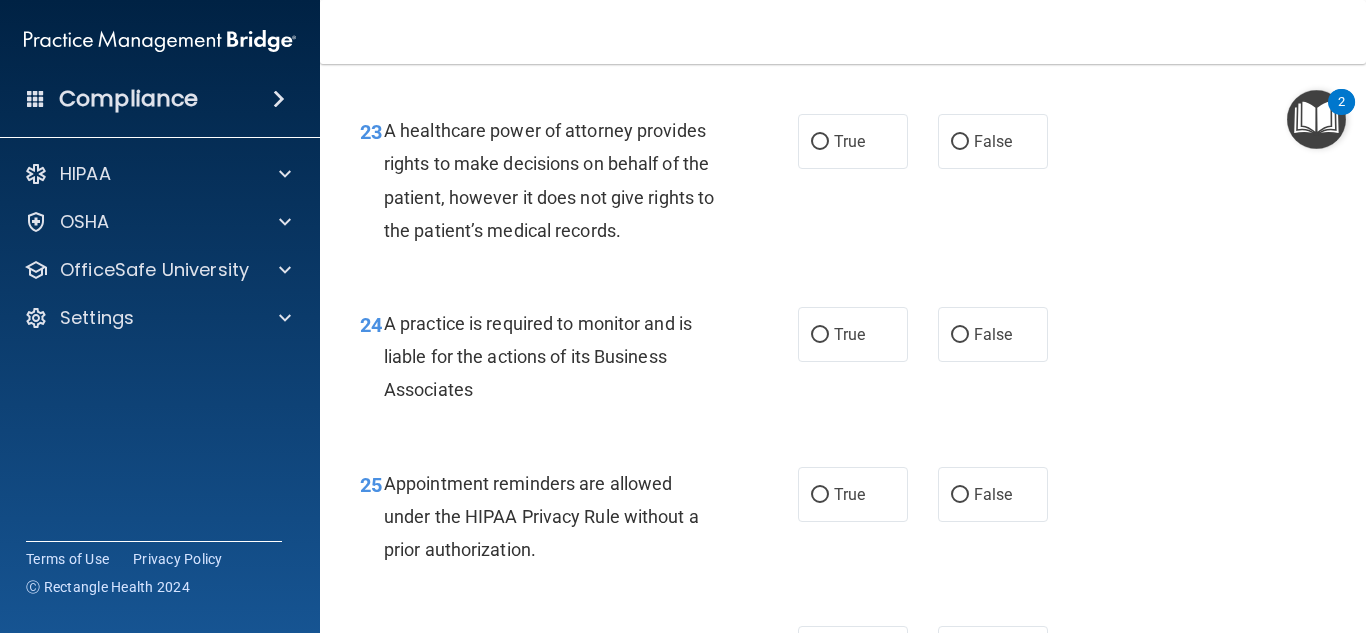 scroll, scrollTop: 4400, scrollLeft: 0, axis: vertical 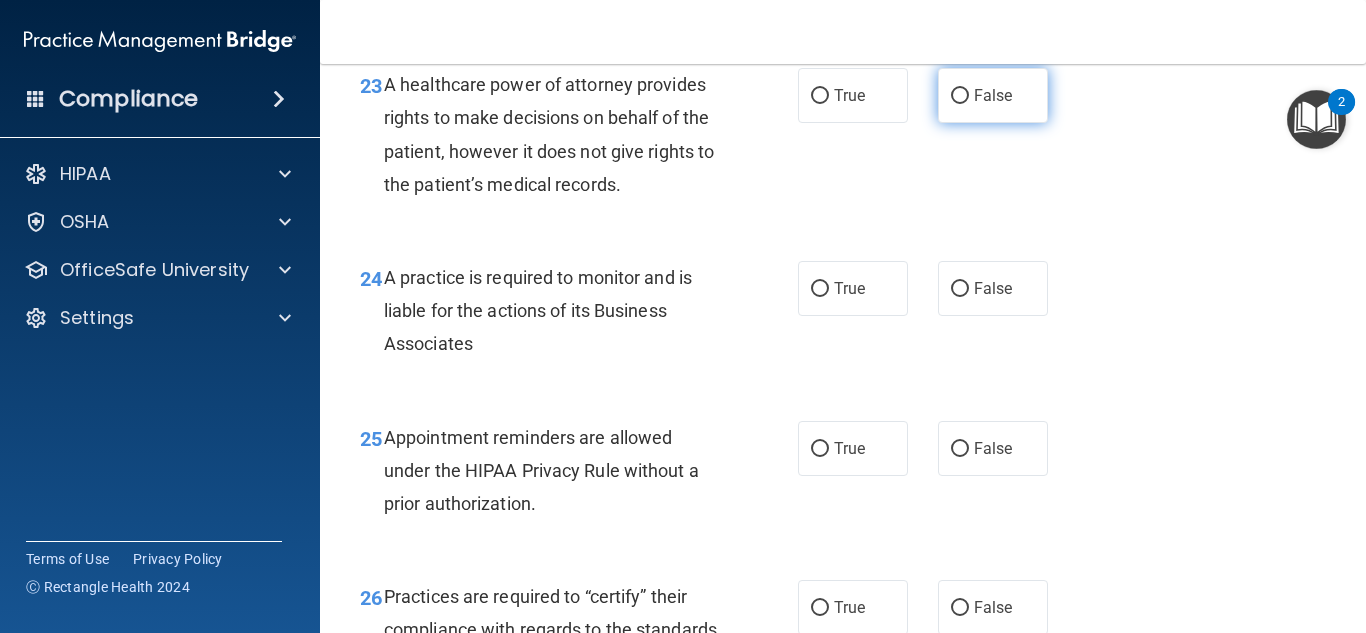 click on "False" at bounding box center [993, 95] 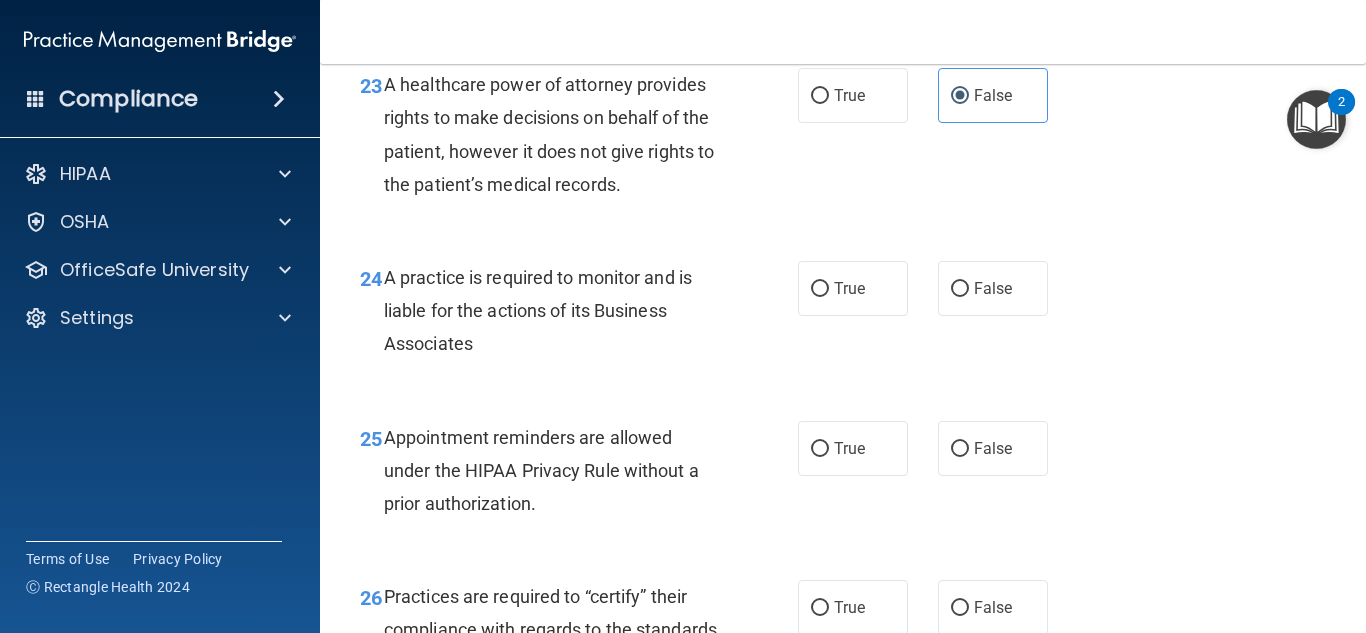 scroll, scrollTop: 4500, scrollLeft: 0, axis: vertical 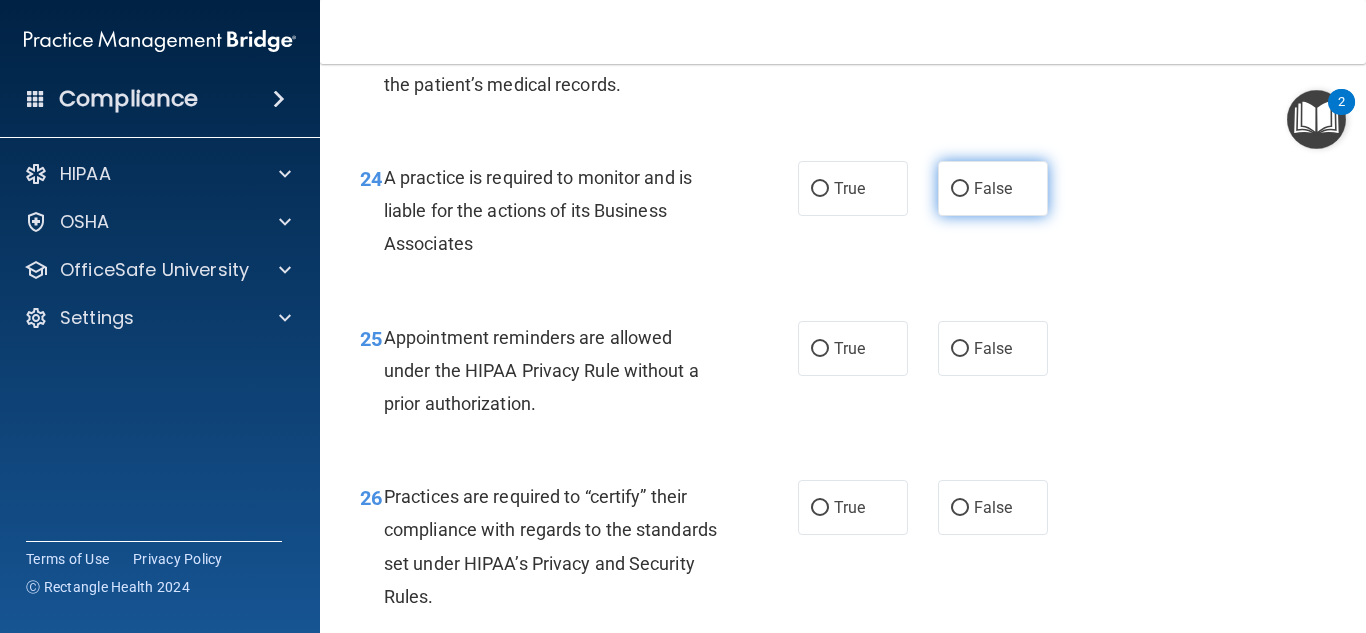 click on "False" at bounding box center (993, 188) 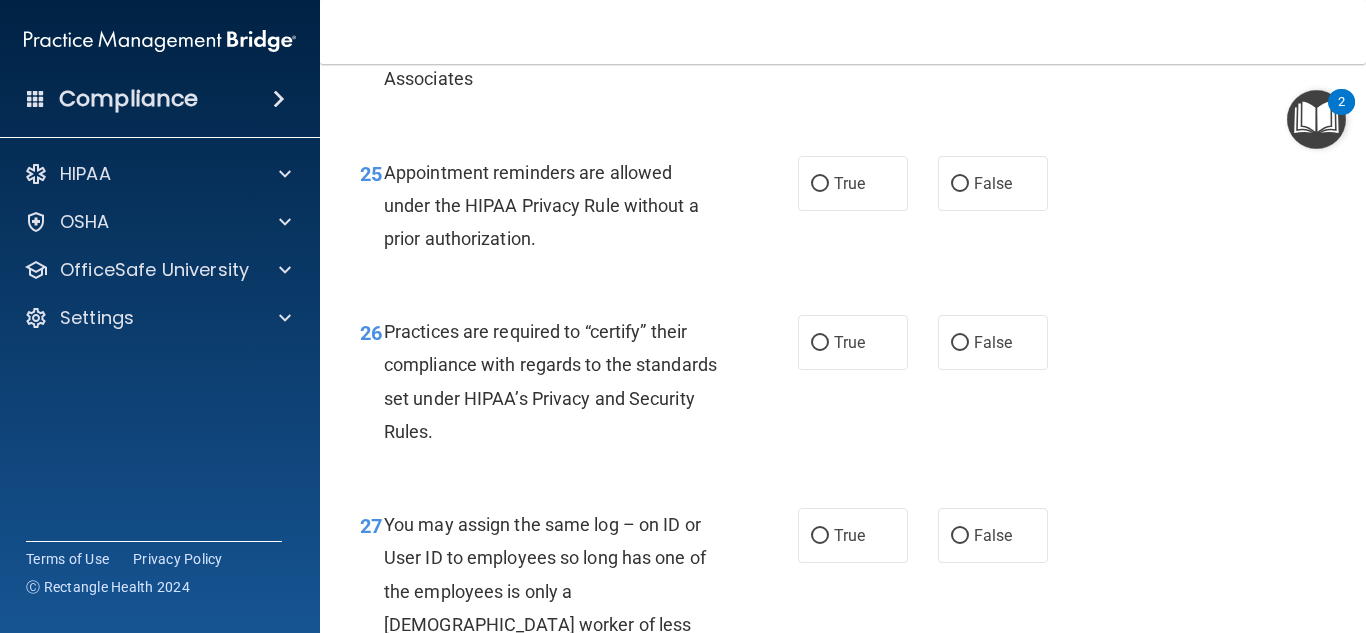 scroll, scrollTop: 4700, scrollLeft: 0, axis: vertical 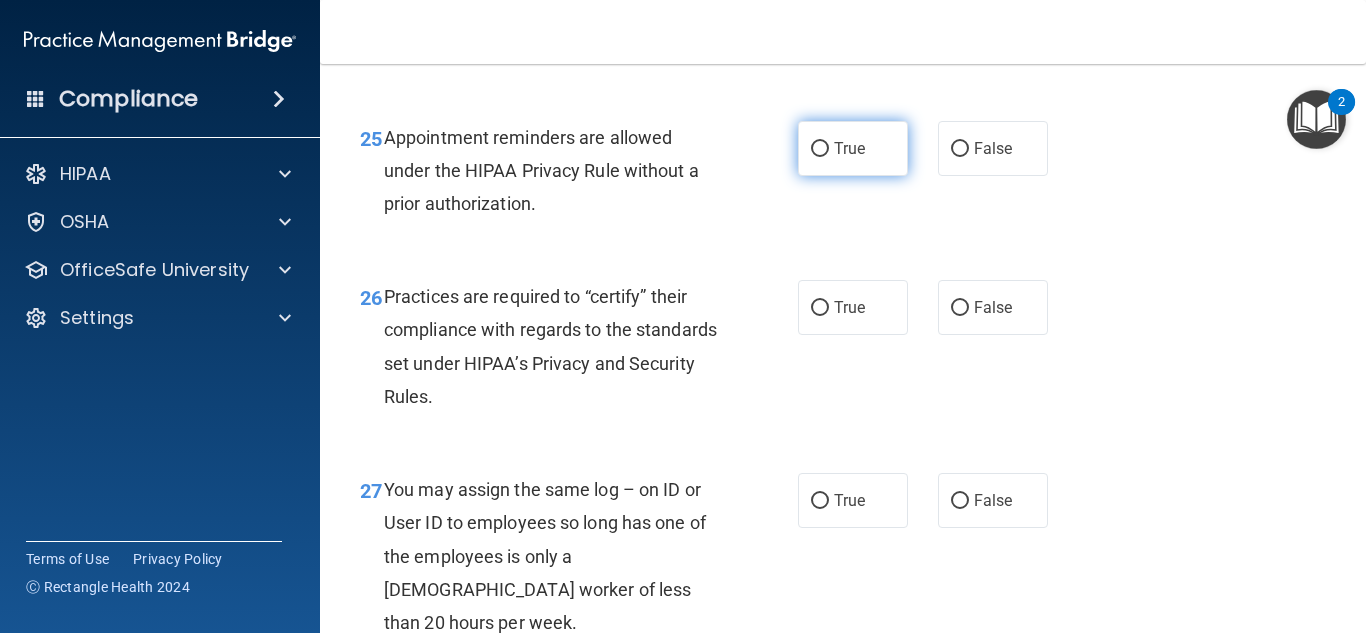 click on "True" at bounding box center [849, 148] 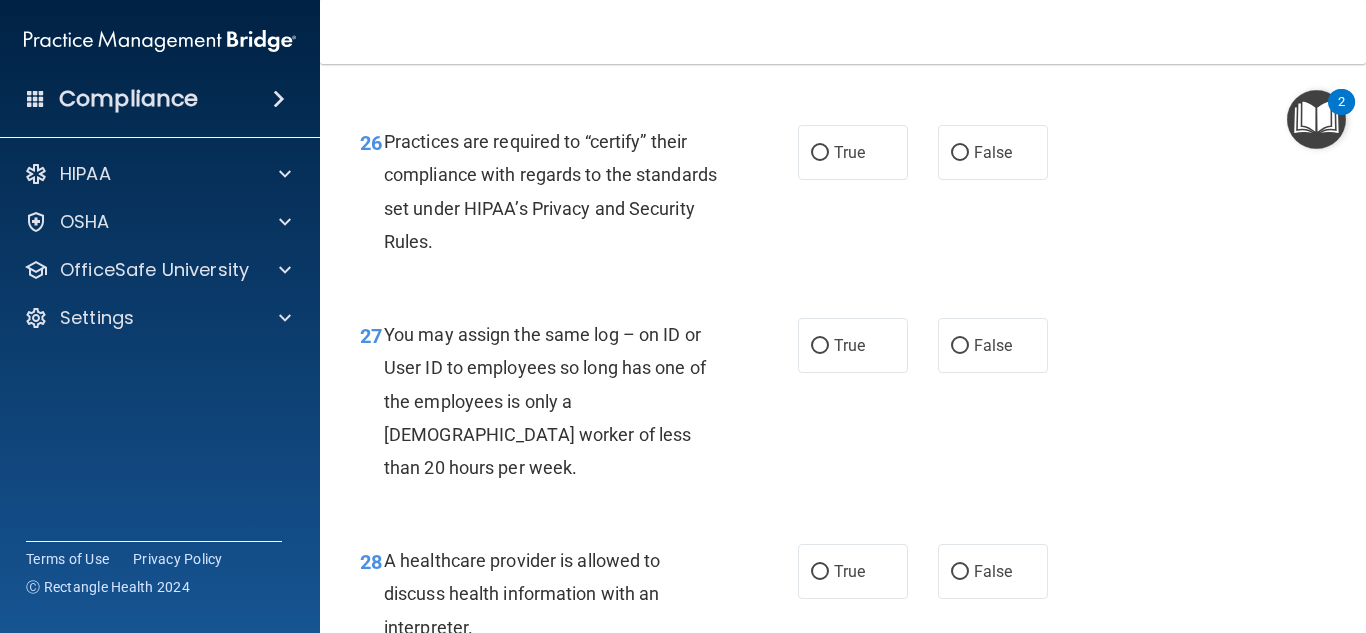 scroll, scrollTop: 4900, scrollLeft: 0, axis: vertical 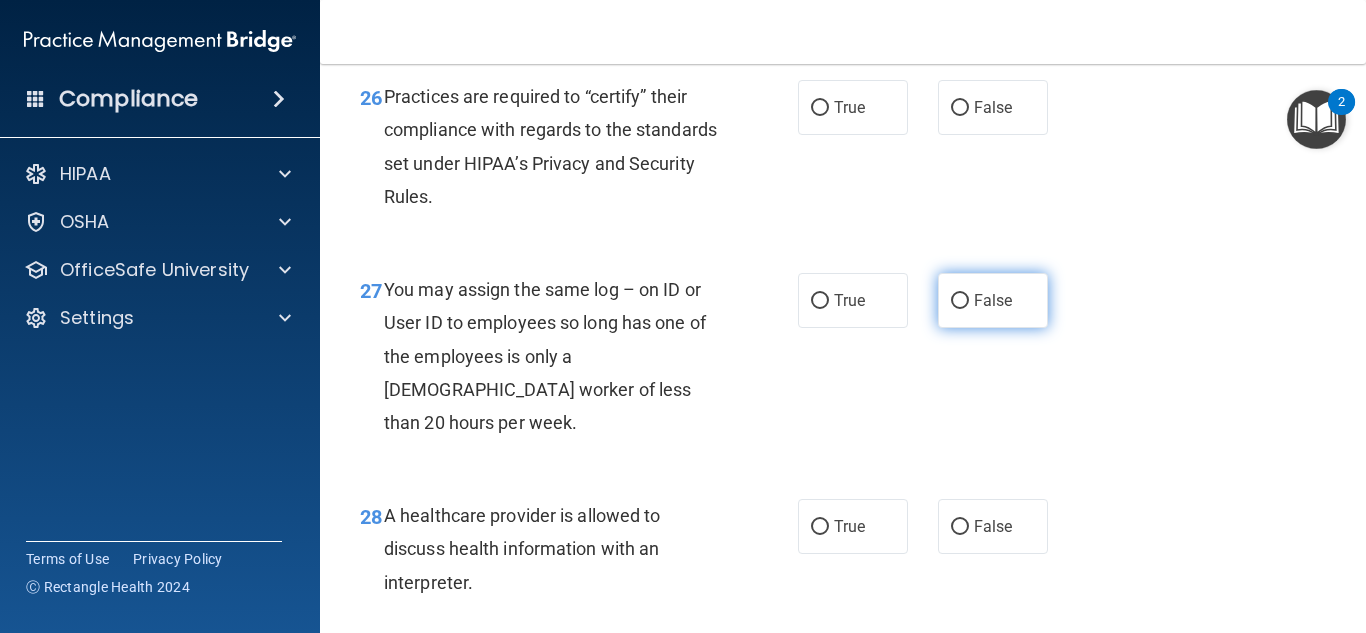 click on "False" at bounding box center (960, 301) 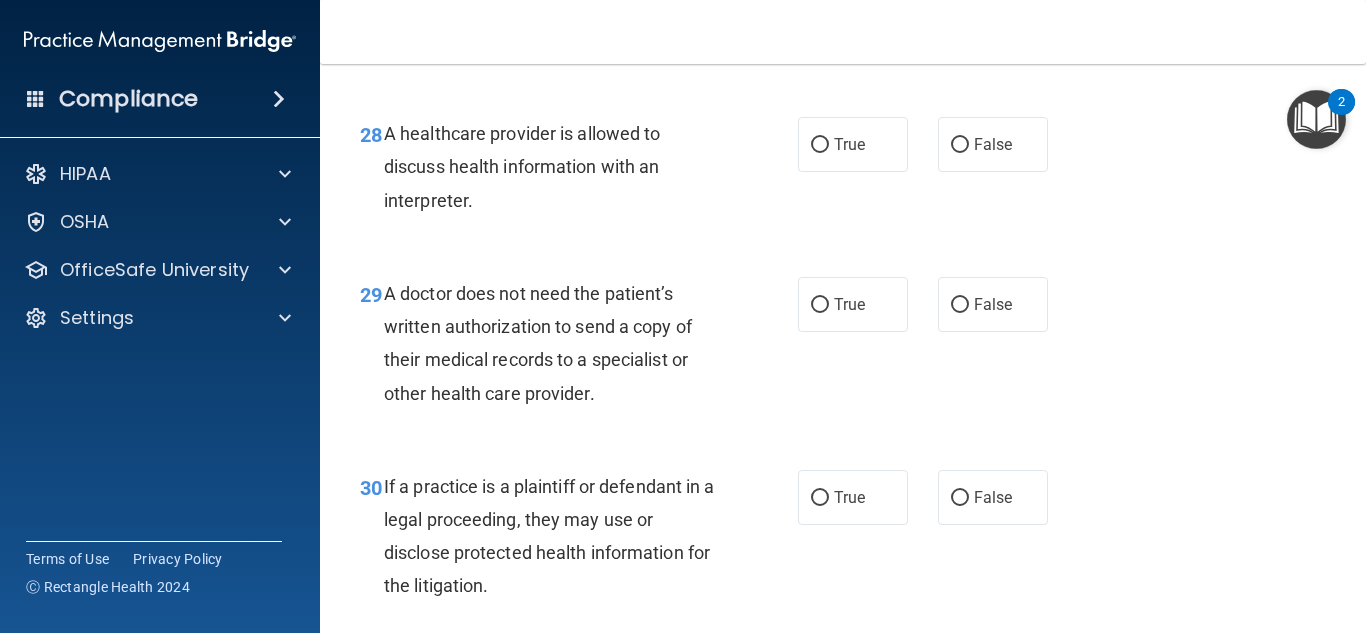 scroll, scrollTop: 5300, scrollLeft: 0, axis: vertical 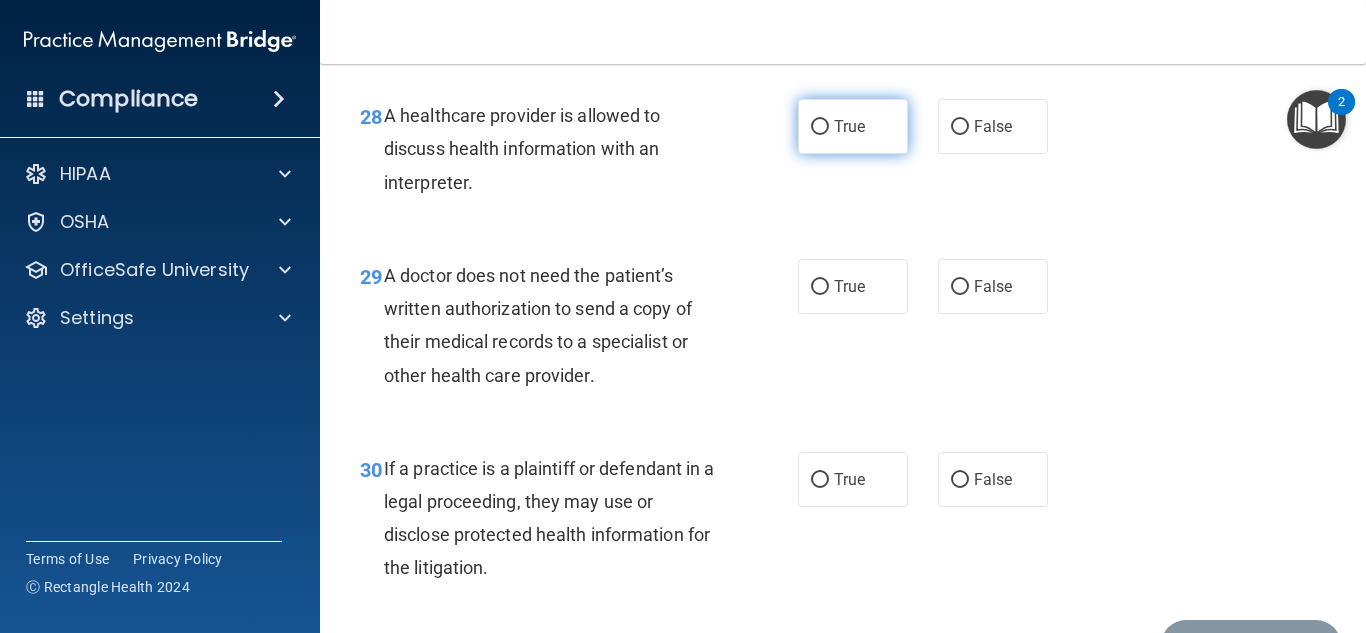 click on "True" at bounding box center [853, 126] 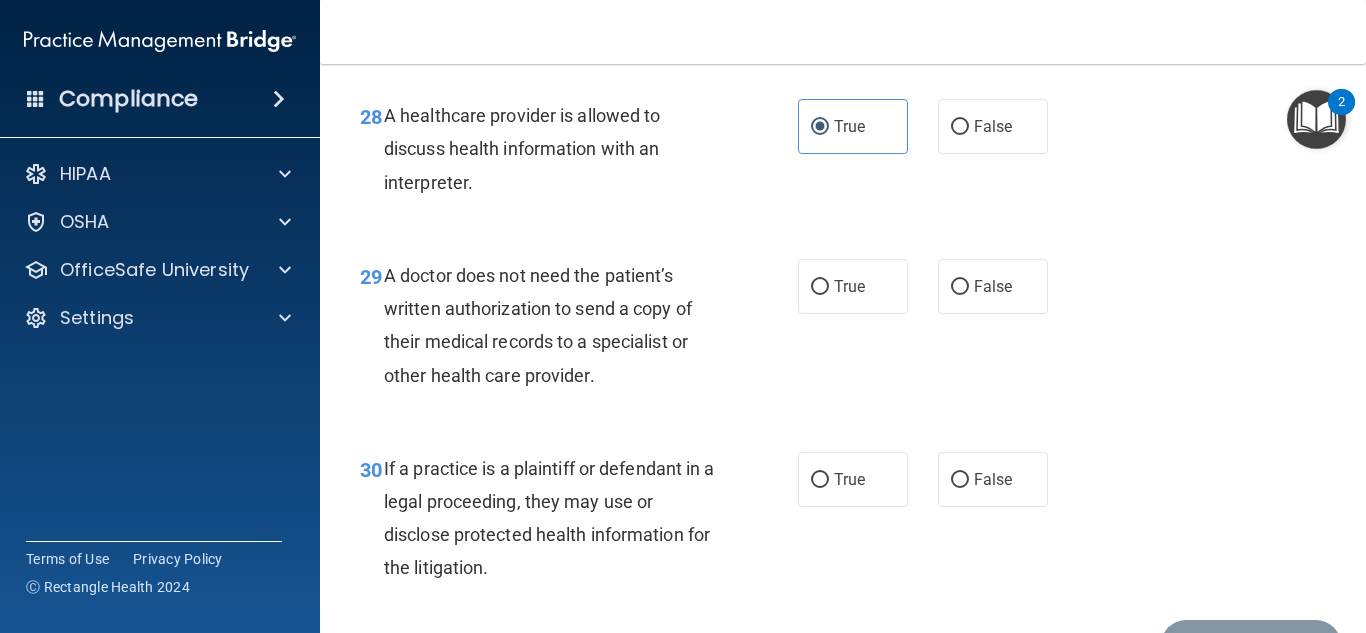 scroll, scrollTop: 5400, scrollLeft: 0, axis: vertical 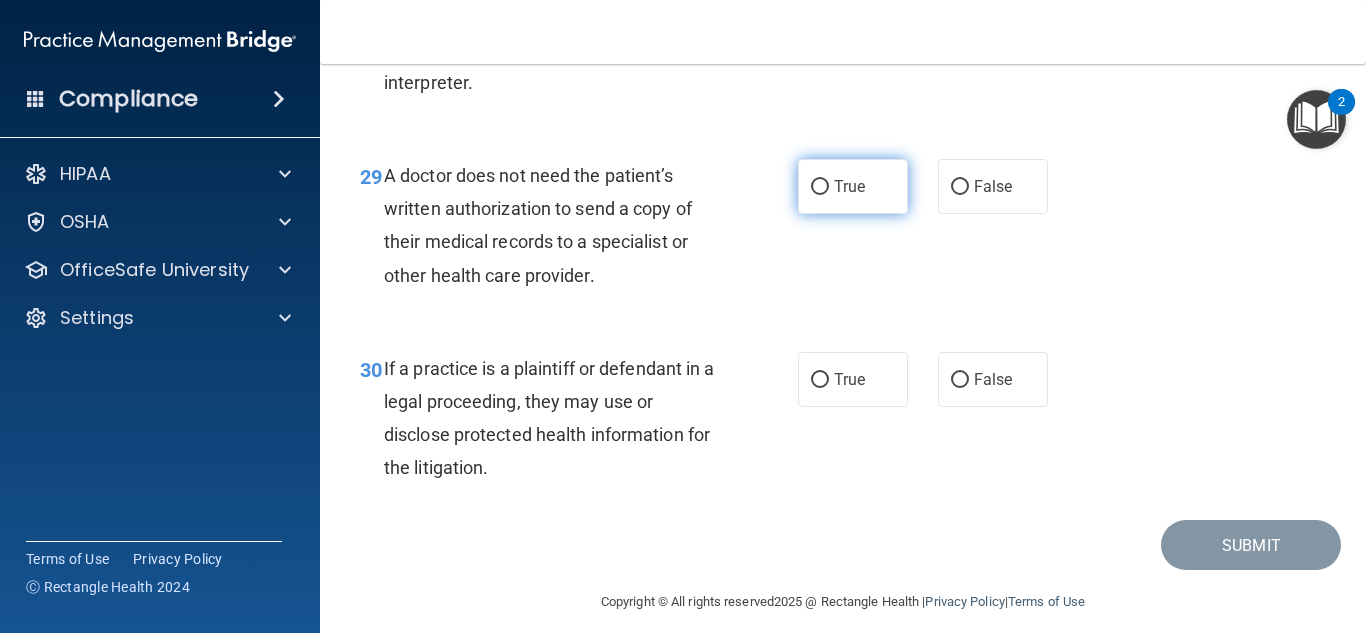 click on "True" at bounding box center (853, 186) 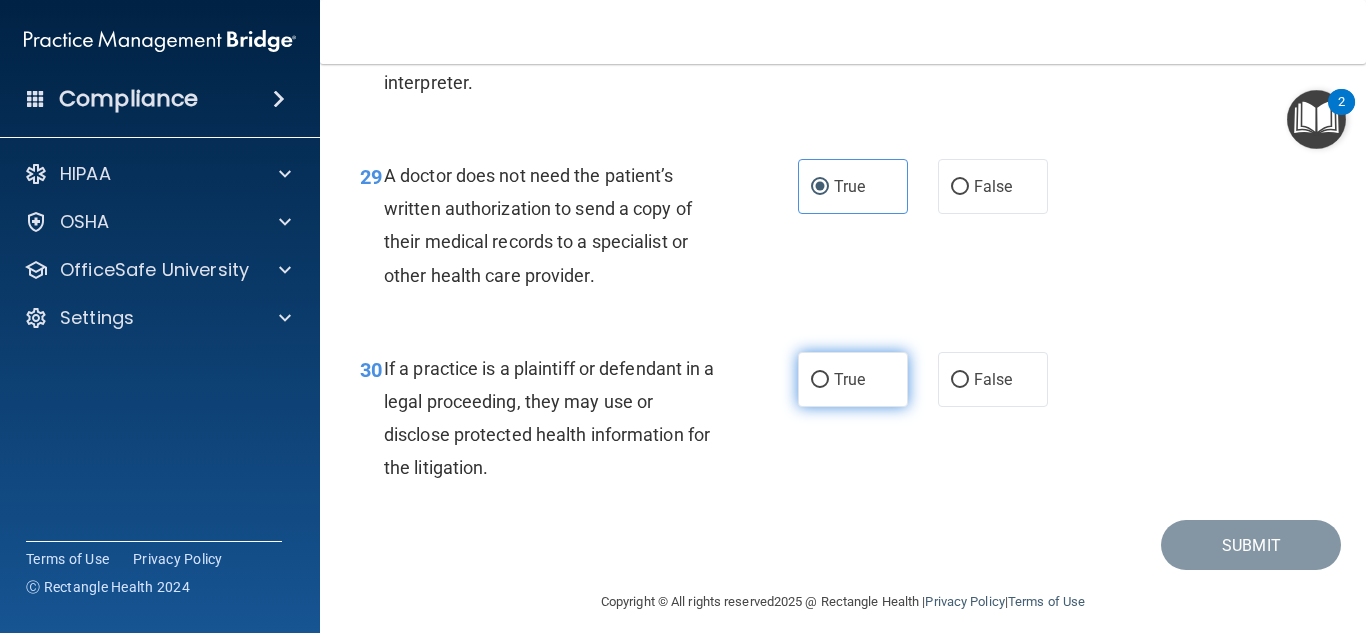 click on "True" at bounding box center [849, 379] 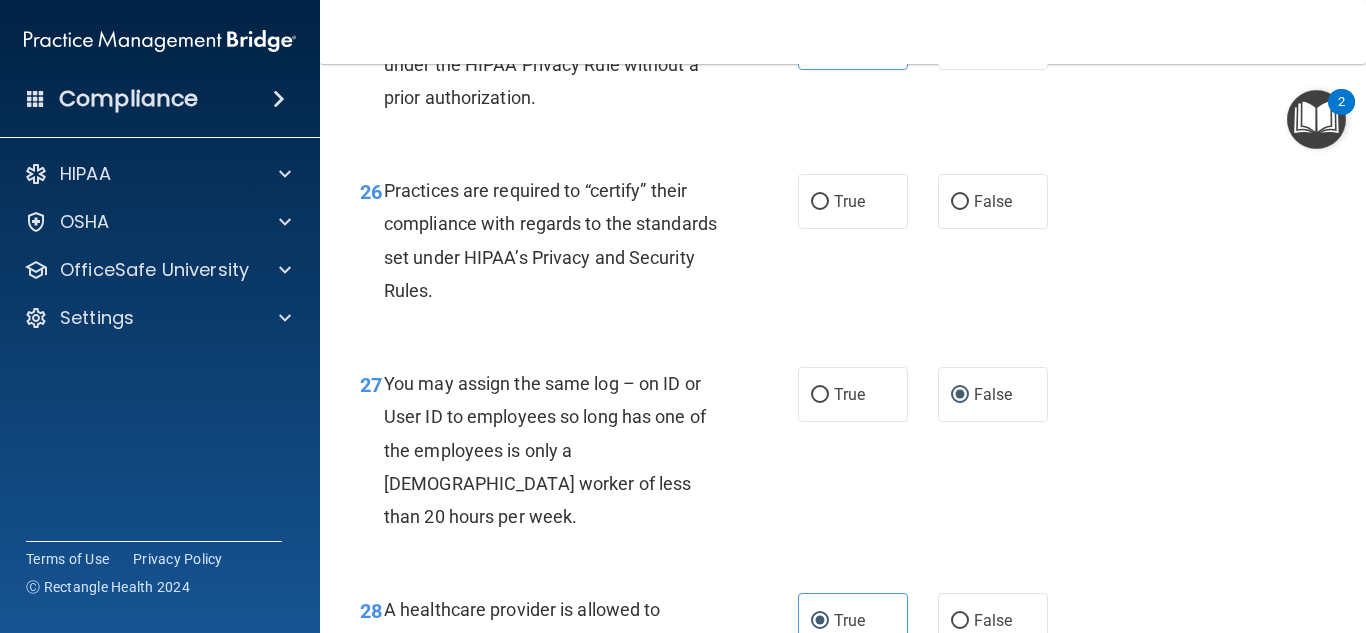 scroll, scrollTop: 4700, scrollLeft: 0, axis: vertical 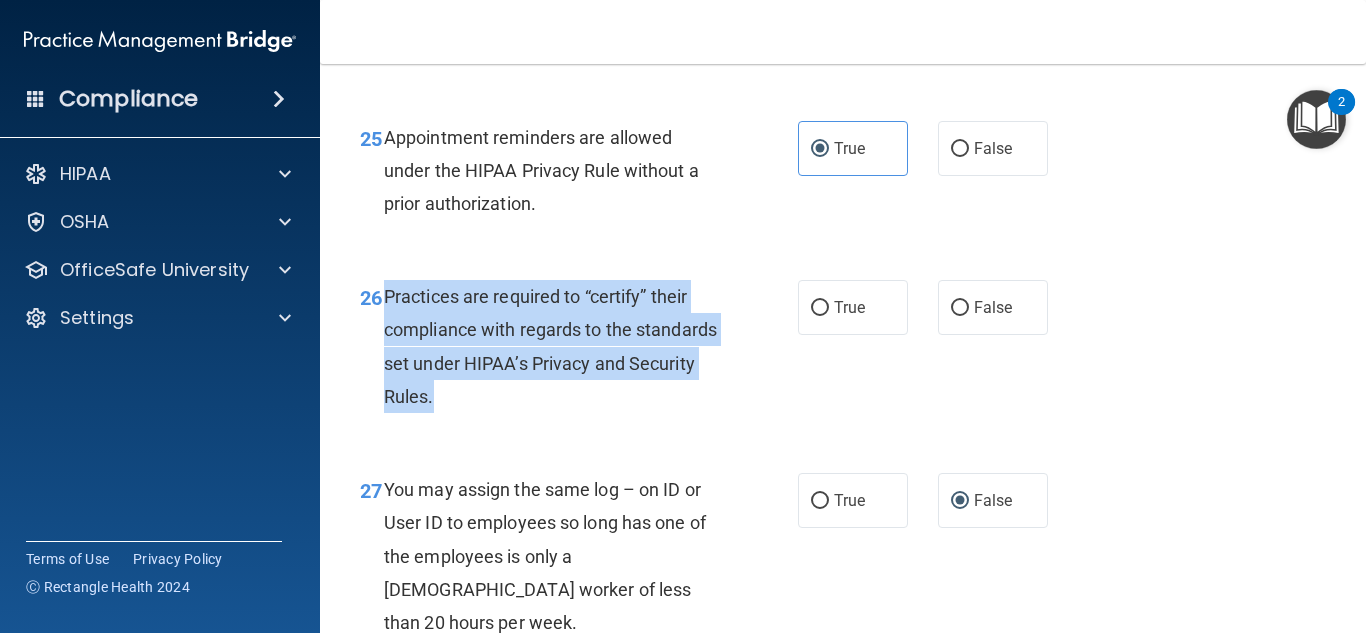 drag, startPoint x: 555, startPoint y: 462, endPoint x: 388, endPoint y: 362, distance: 194.65097 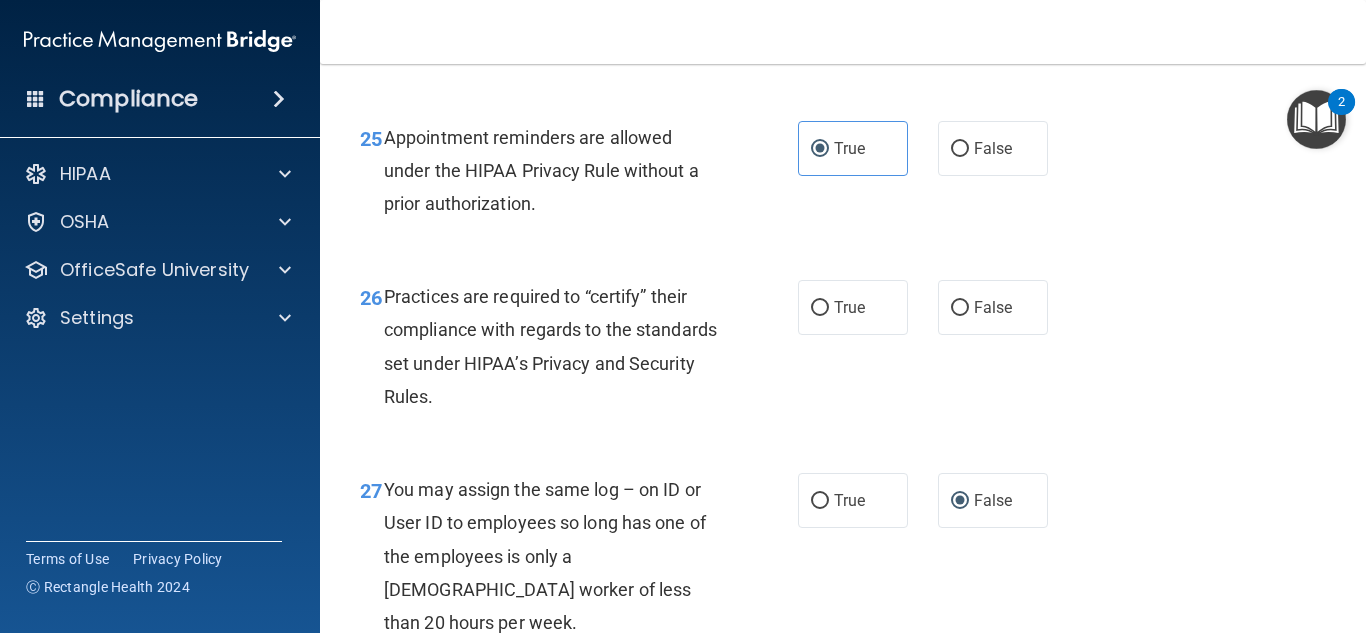 click on "25       Appointment reminders are allowed under the HIPAA Privacy Rule without a prior authorization.                 True           False" at bounding box center [843, 176] 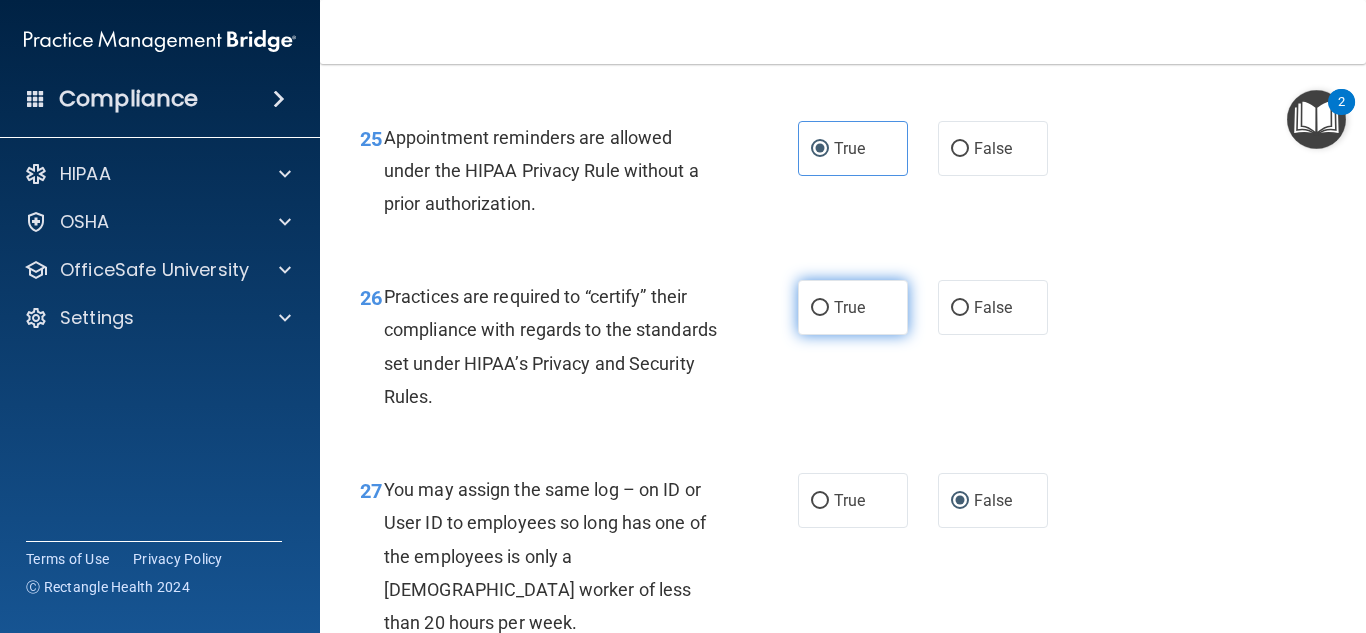 click on "True" at bounding box center [853, 307] 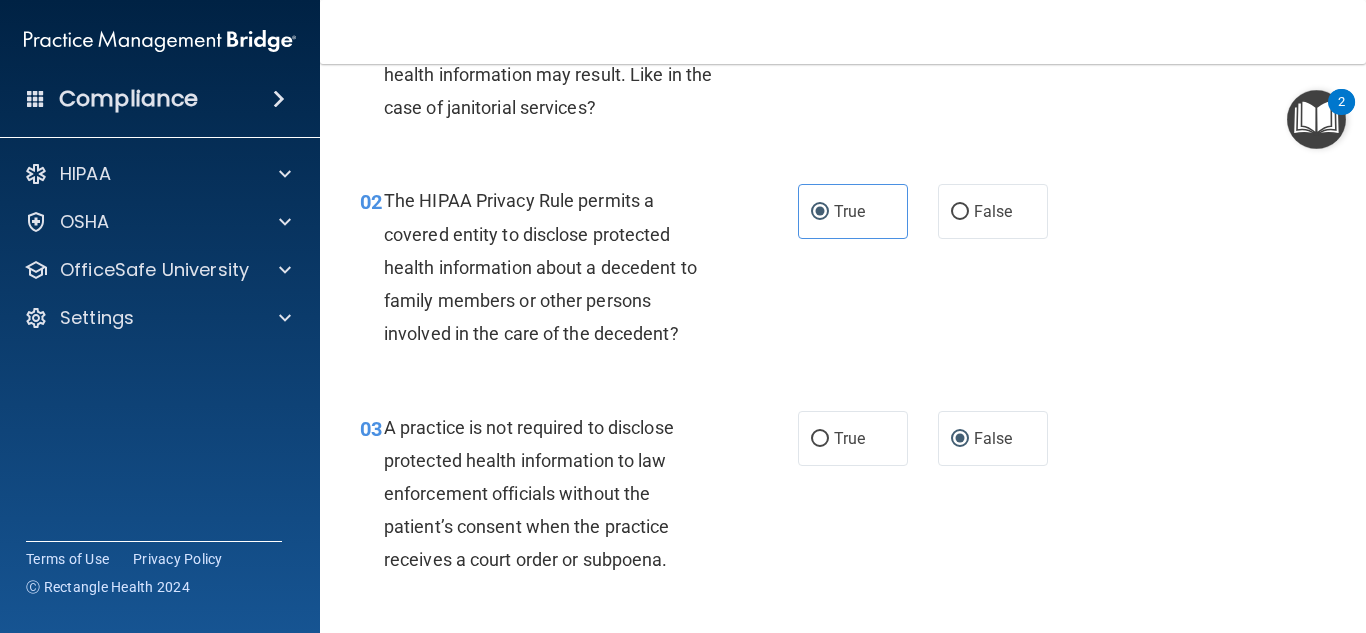 scroll, scrollTop: 400, scrollLeft: 0, axis: vertical 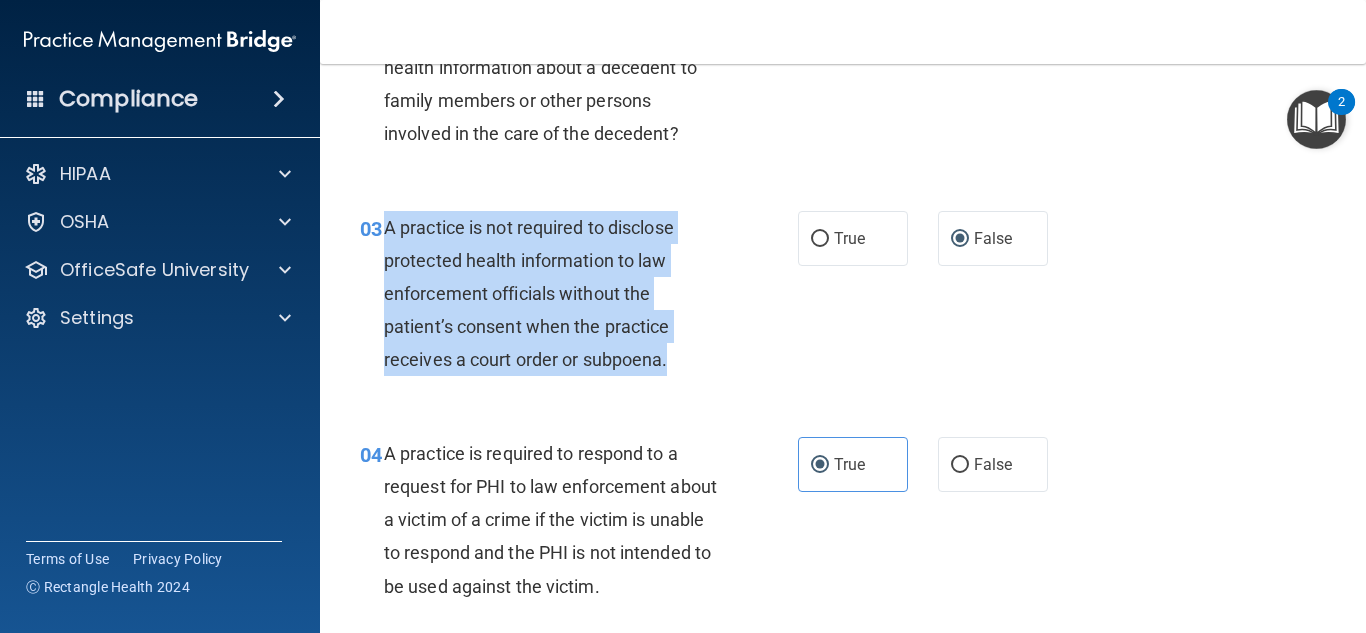 drag, startPoint x: 387, startPoint y: 216, endPoint x: 705, endPoint y: 386, distance: 360.5884 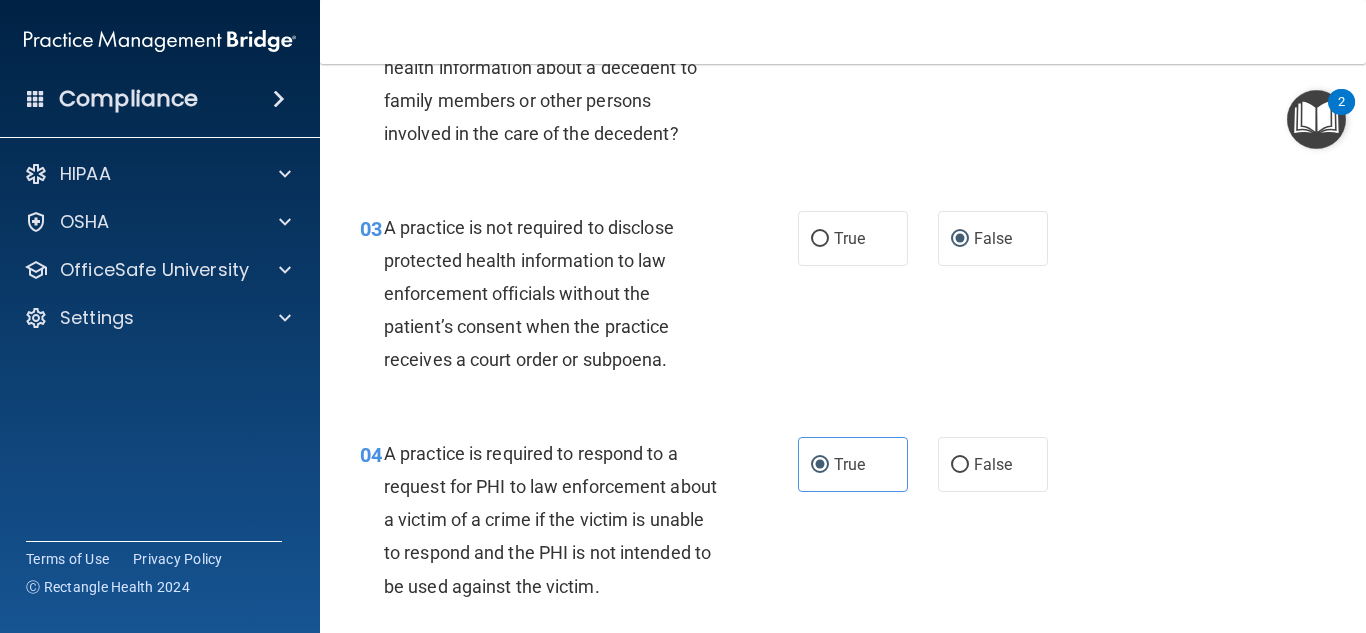 click on "04       A practice is required to respond to a request for PHI to law enforcement about a victim of a crime if the victim is unable to respond and the PHI is not intended to be used against the victim.                 True           False" at bounding box center (843, 525) 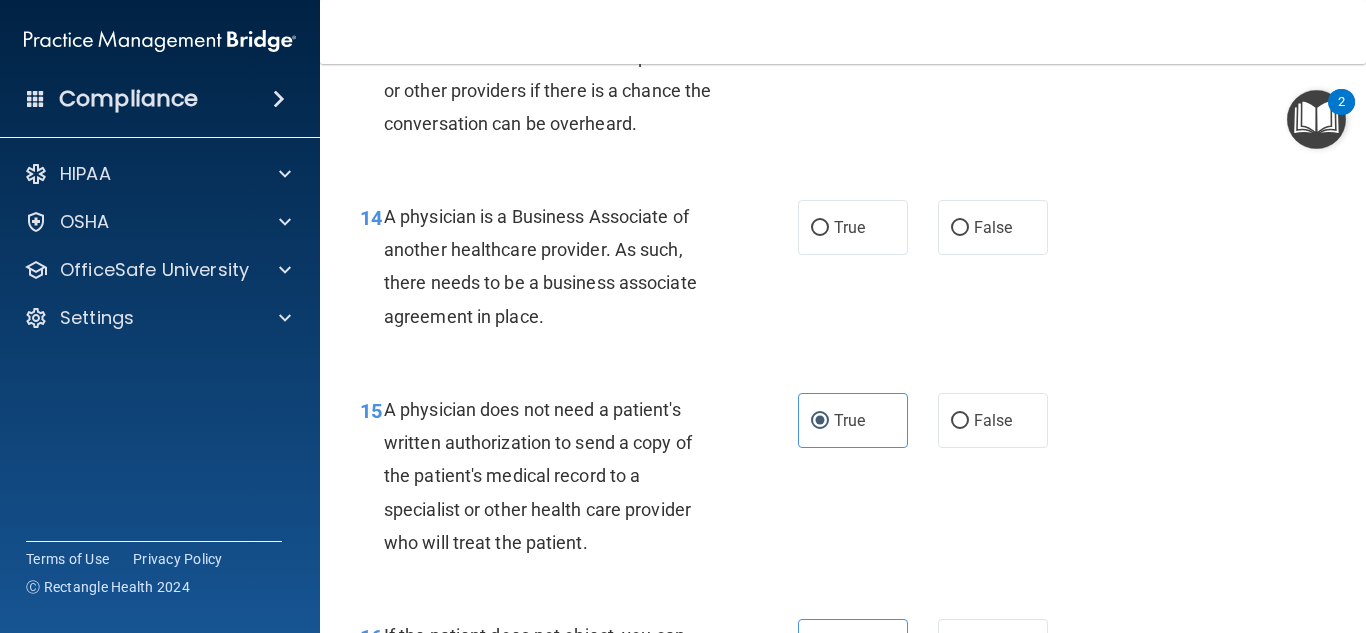 scroll, scrollTop: 2500, scrollLeft: 0, axis: vertical 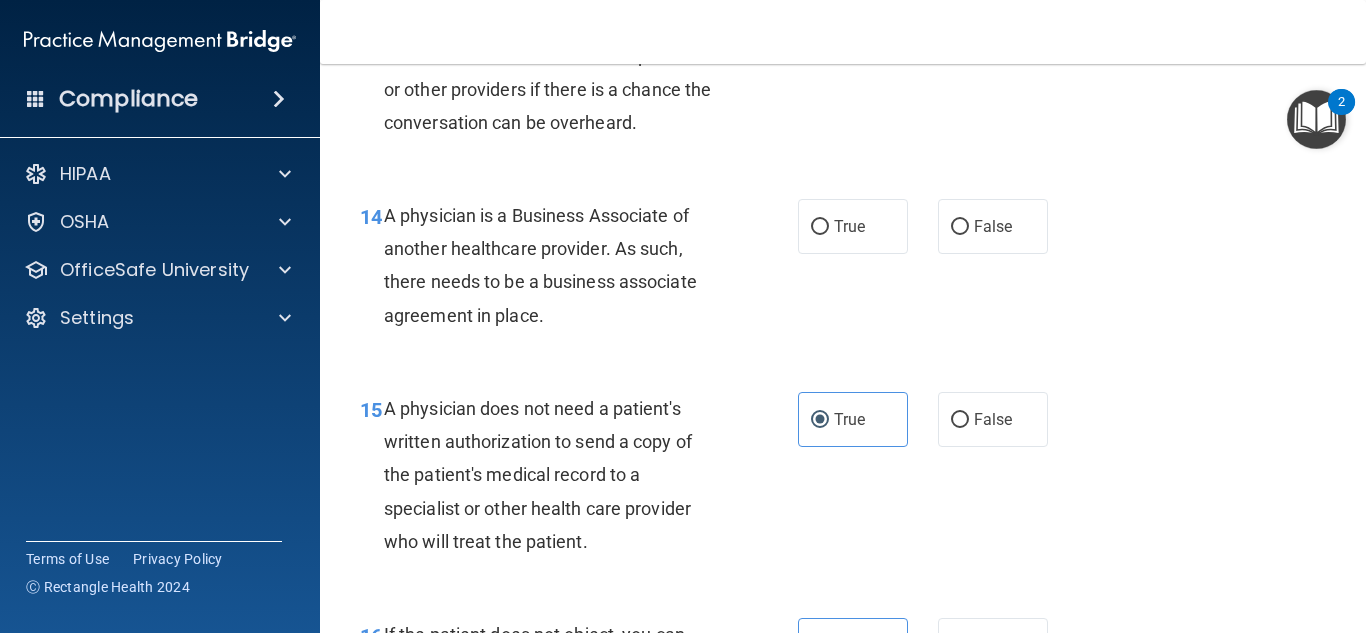 drag, startPoint x: 387, startPoint y: 248, endPoint x: 554, endPoint y: 361, distance: 201.63829 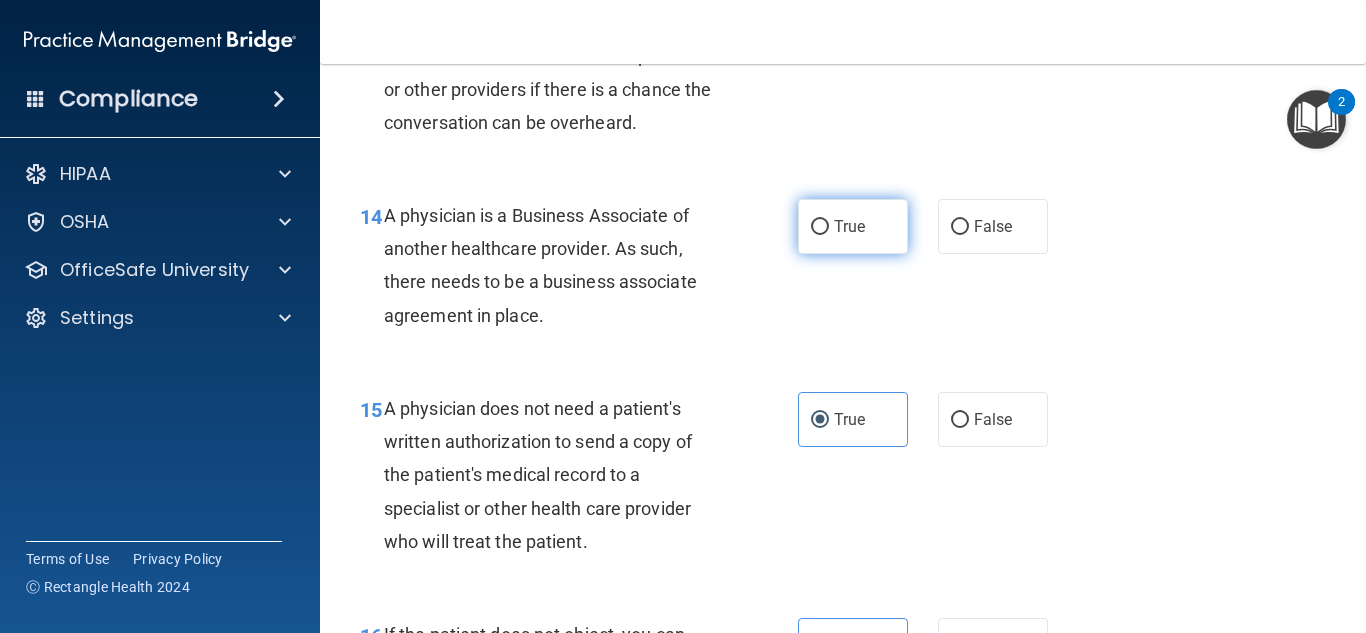 click on "True" at bounding box center [853, 226] 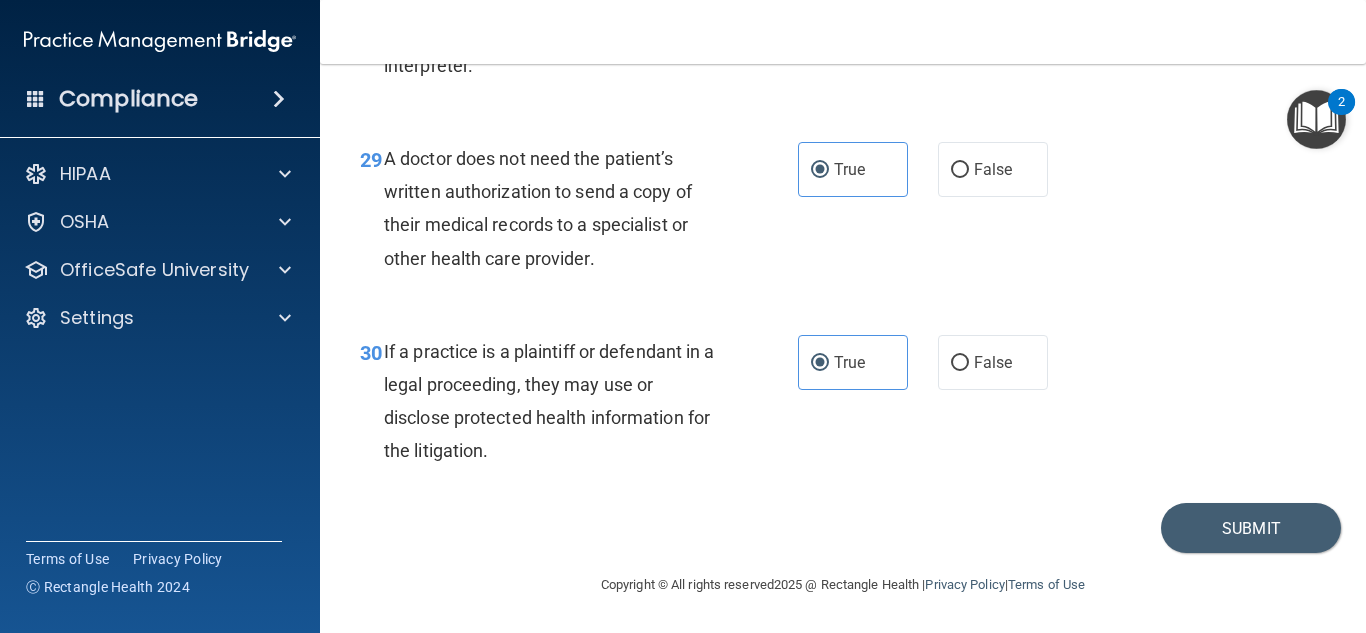 scroll, scrollTop: 5350, scrollLeft: 0, axis: vertical 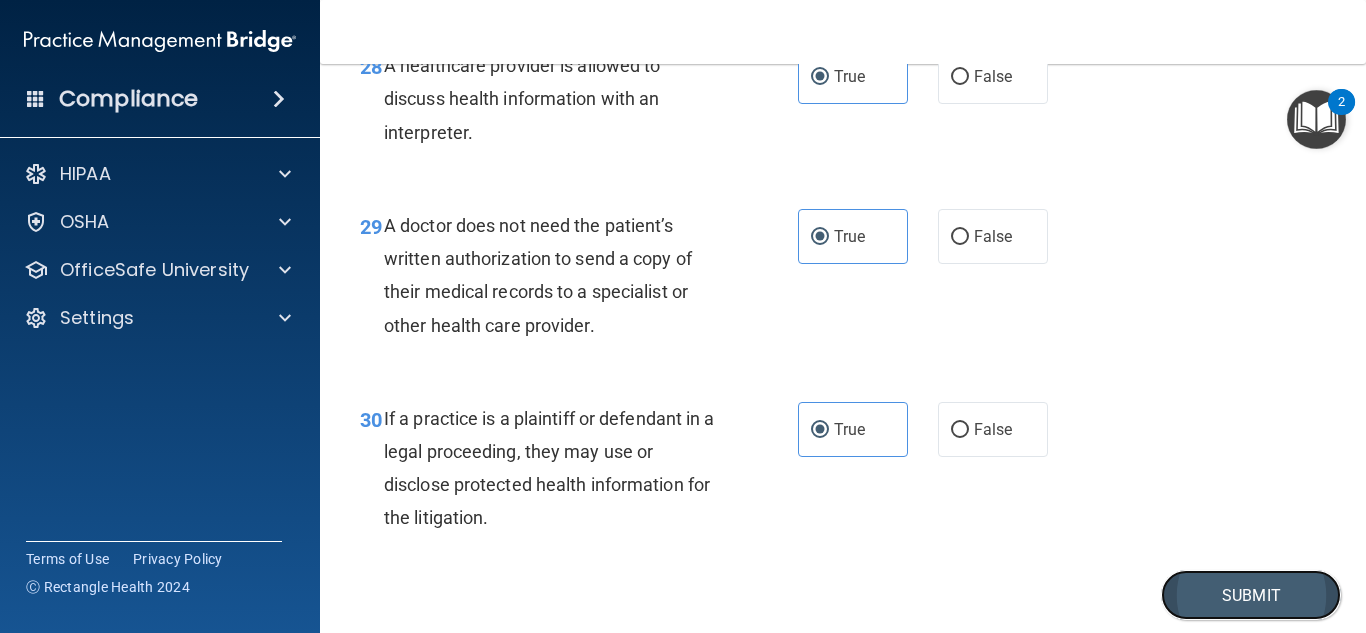 click on "Submit" at bounding box center (1251, 595) 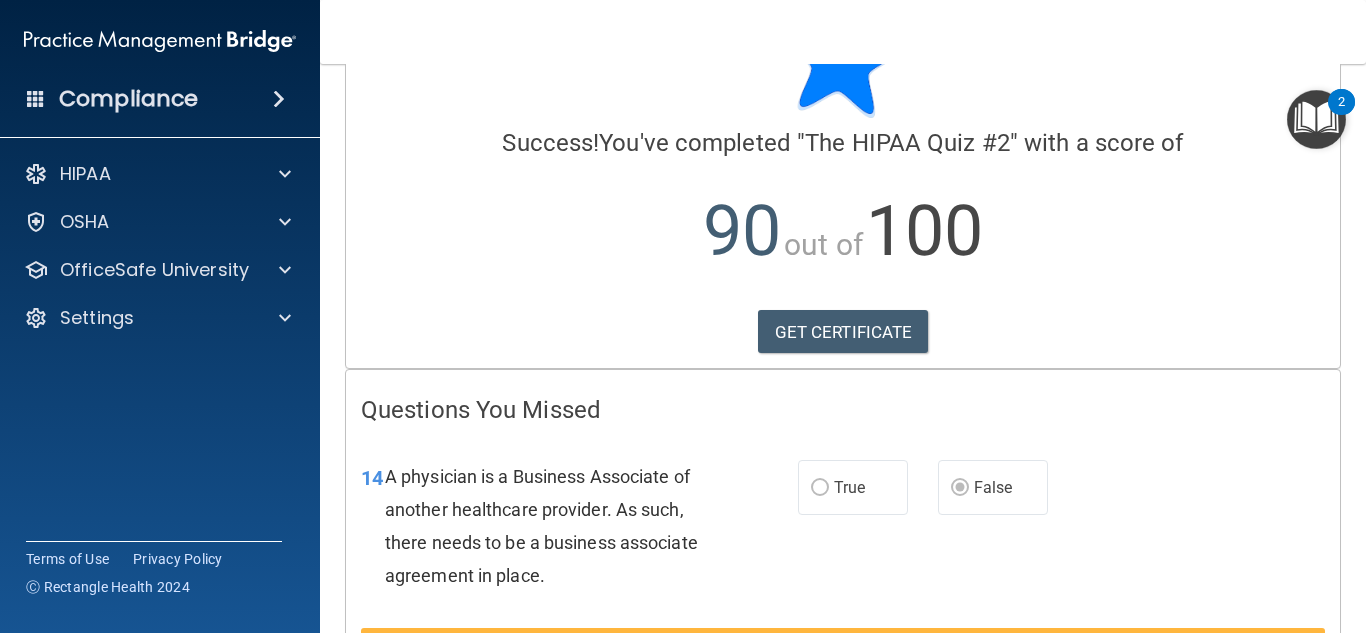 scroll, scrollTop: 96, scrollLeft: 0, axis: vertical 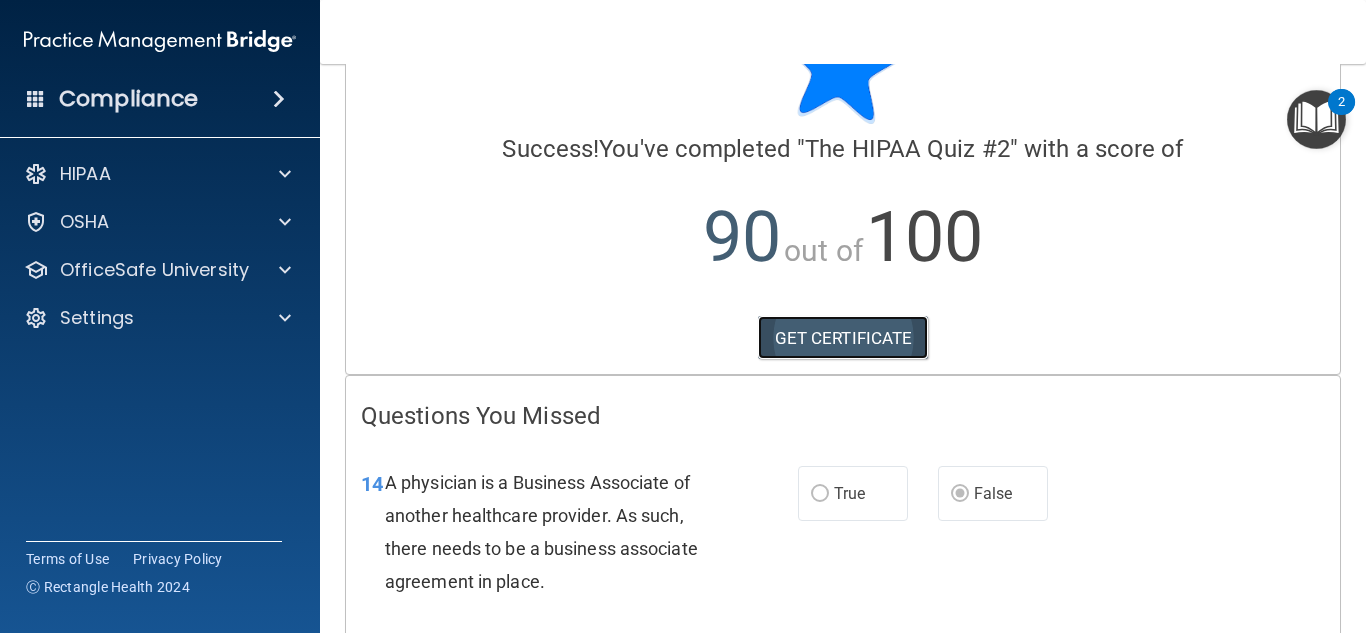 click on "GET CERTIFICATE" at bounding box center [843, 338] 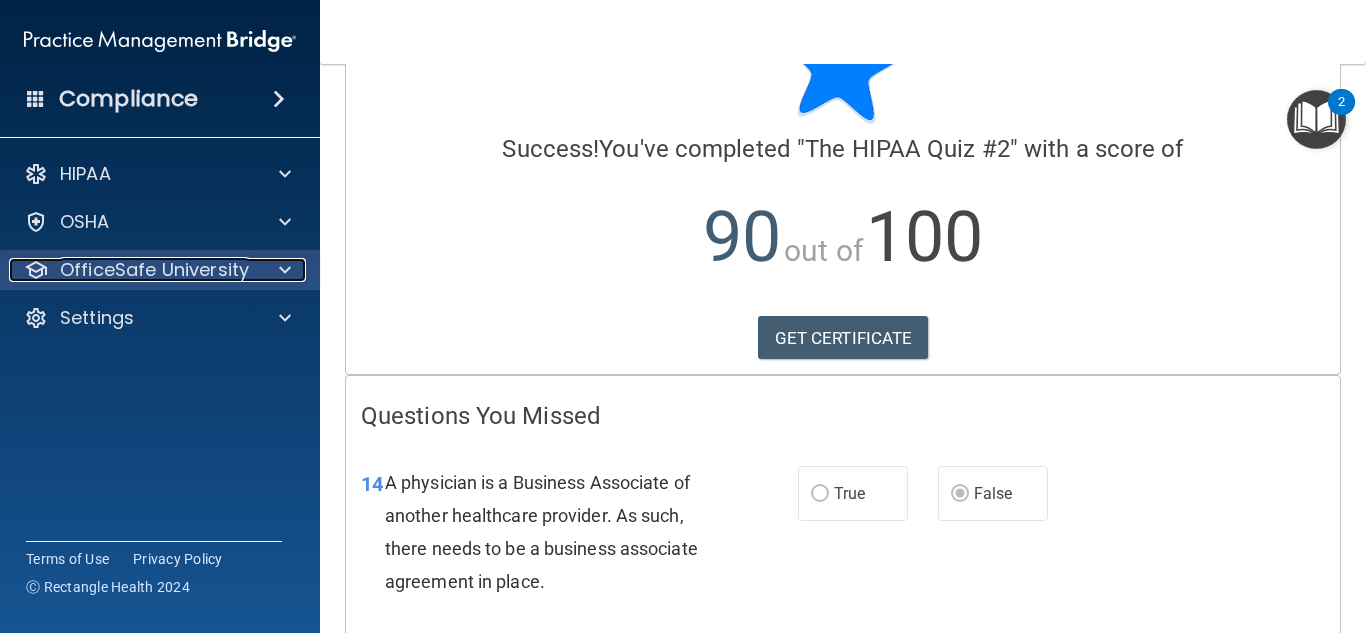 click on "OfficeSafe University" at bounding box center (154, 270) 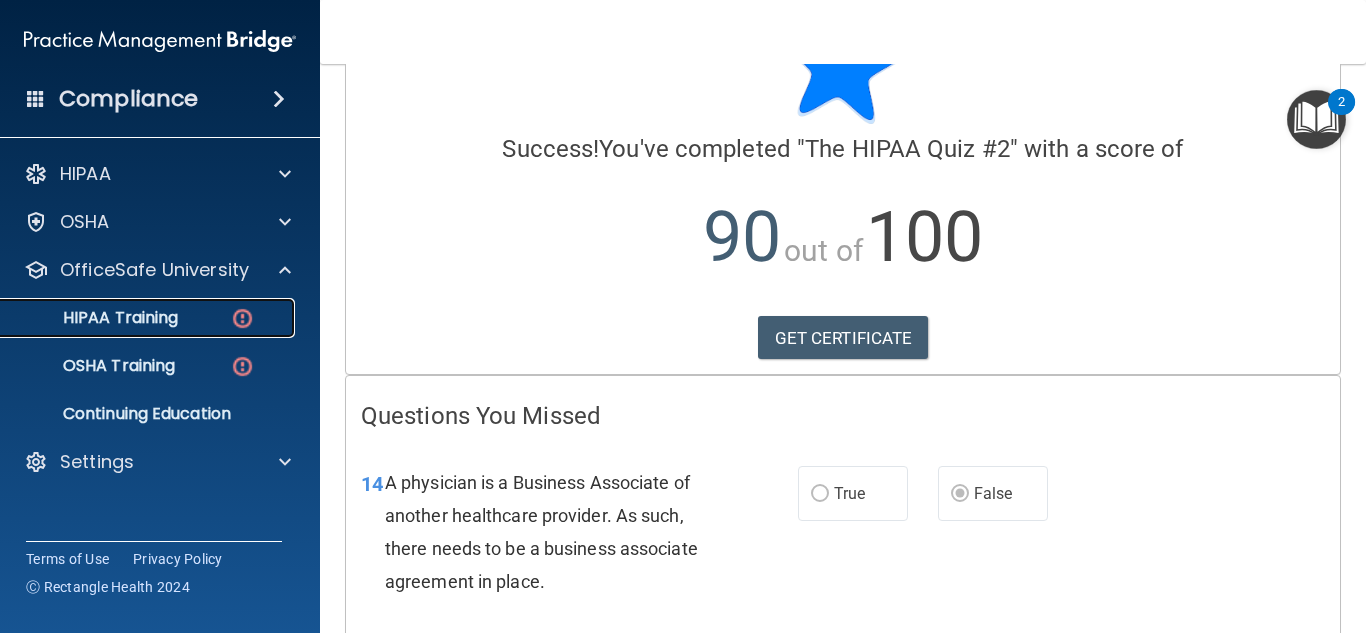 click on "HIPAA Training" at bounding box center [149, 318] 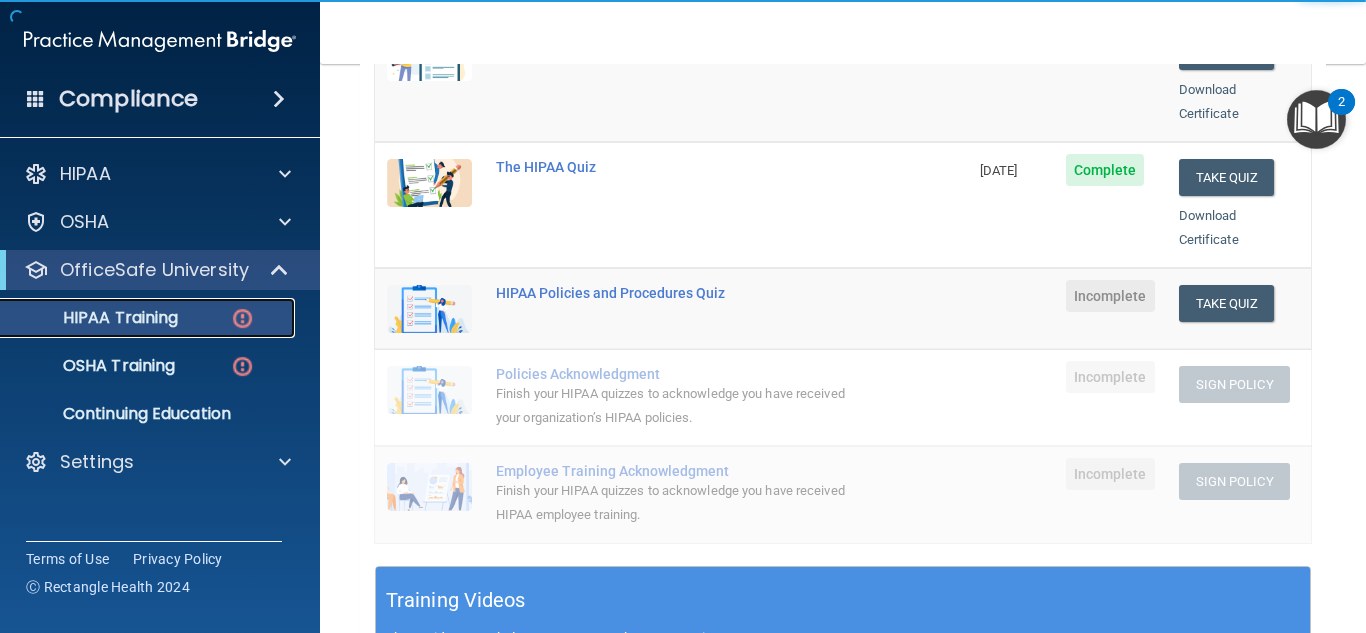 scroll, scrollTop: 396, scrollLeft: 0, axis: vertical 